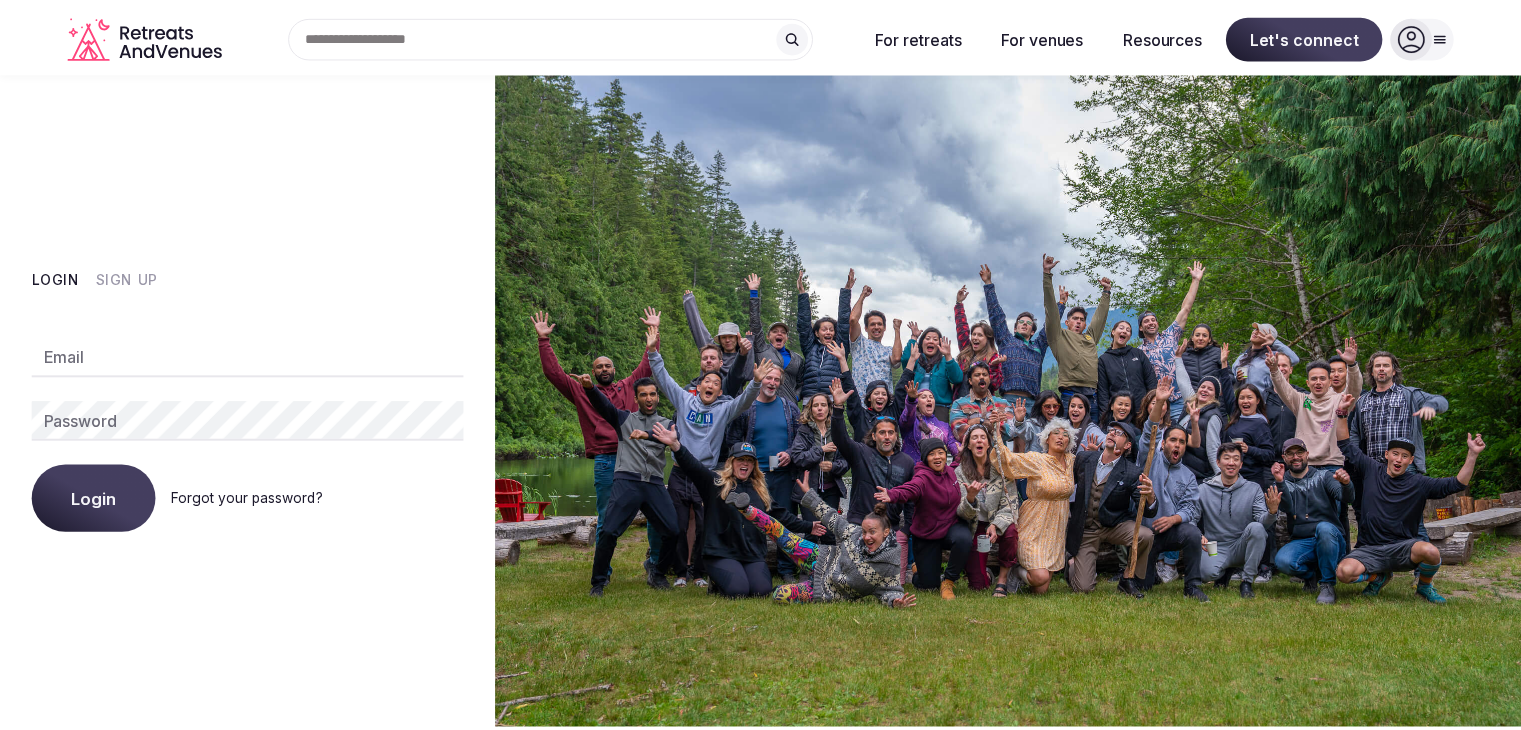 scroll, scrollTop: 0, scrollLeft: 0, axis: both 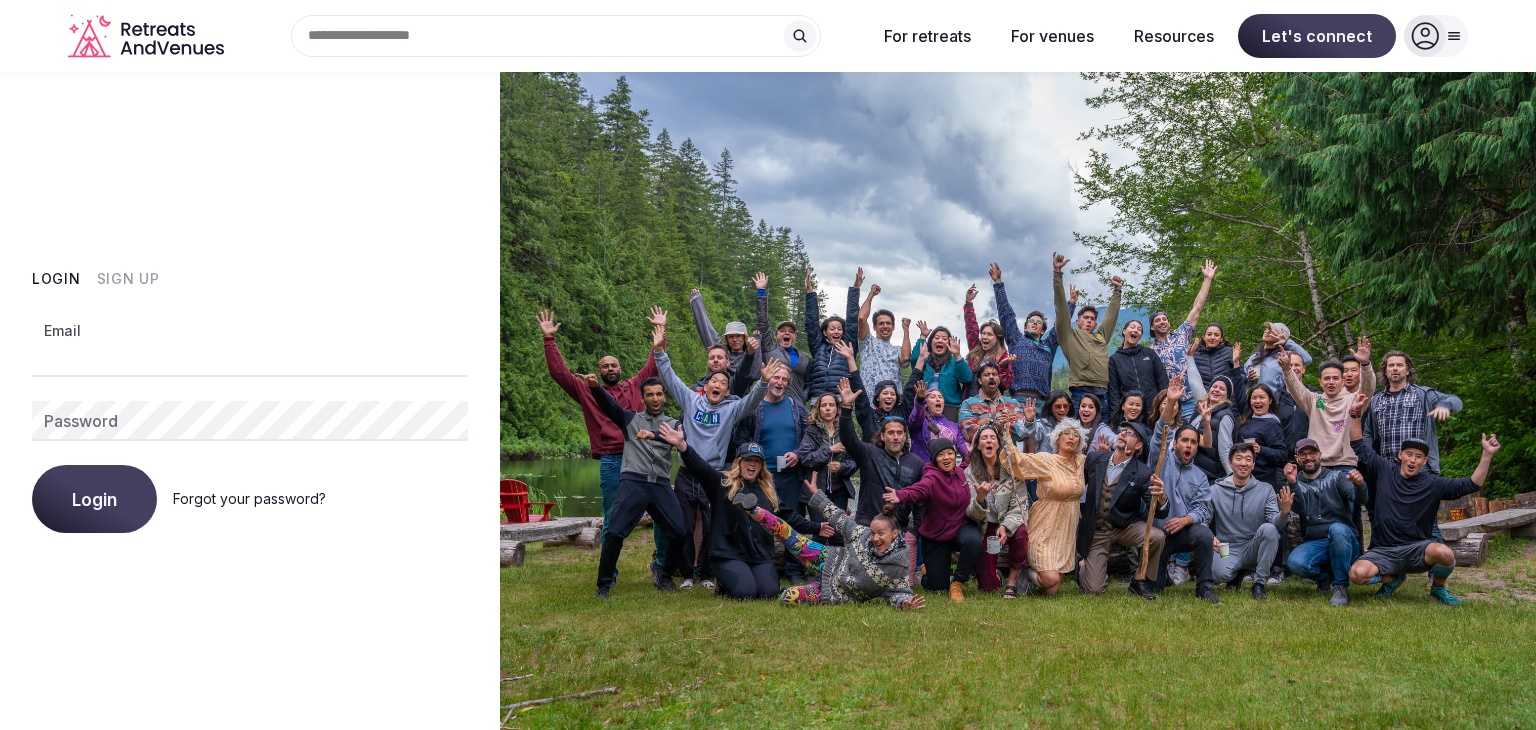 click on "Email" at bounding box center [250, 357] 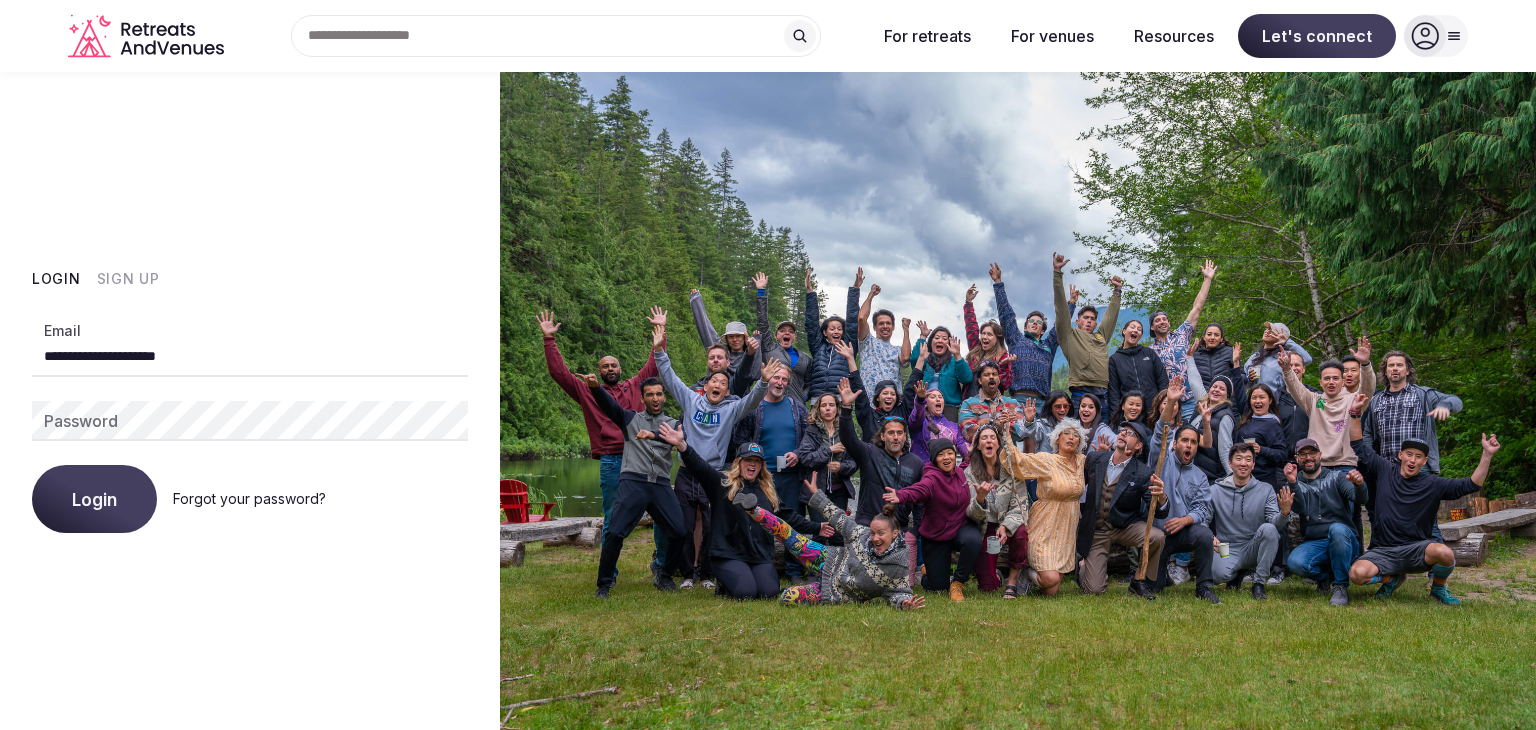 type on "**********" 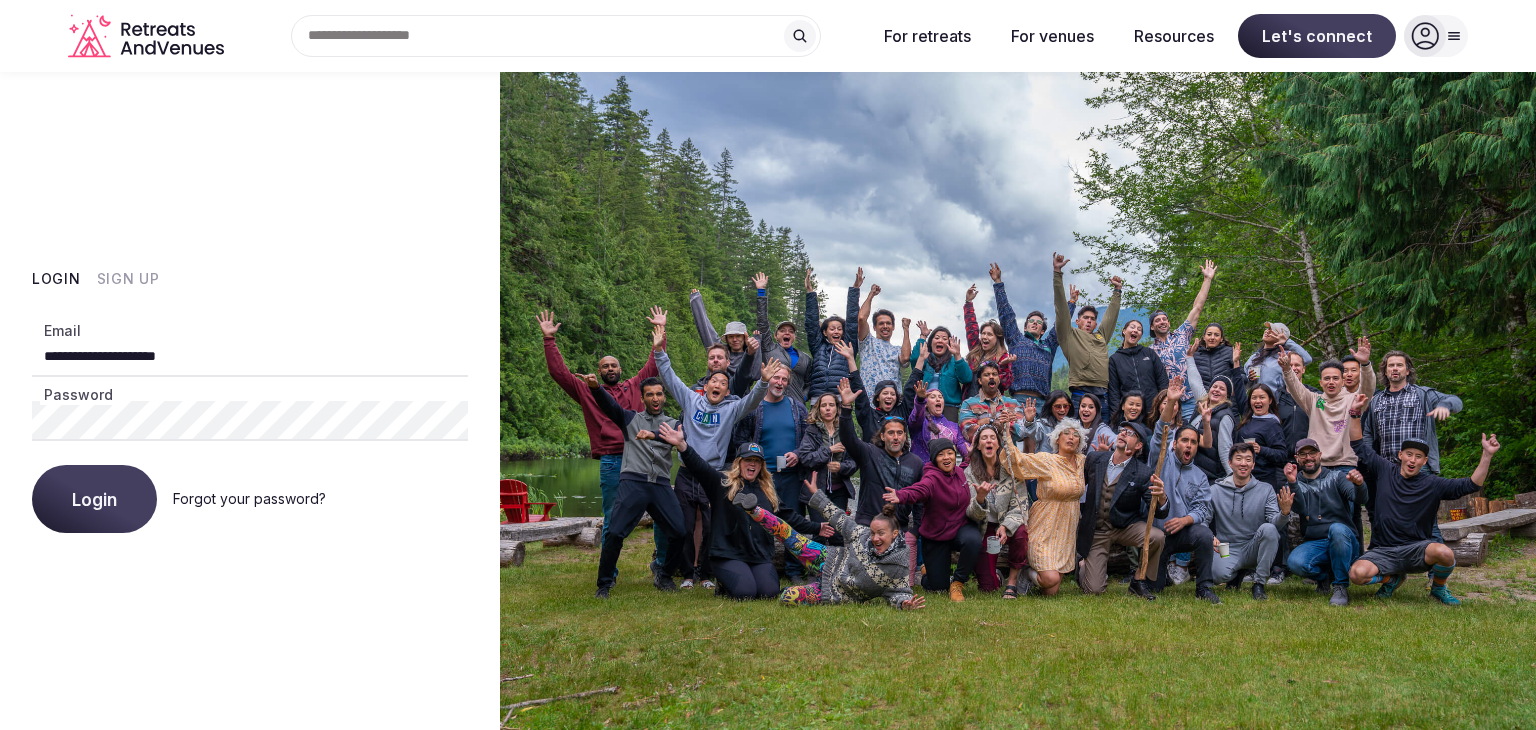 click on "**********" at bounding box center [250, 401] 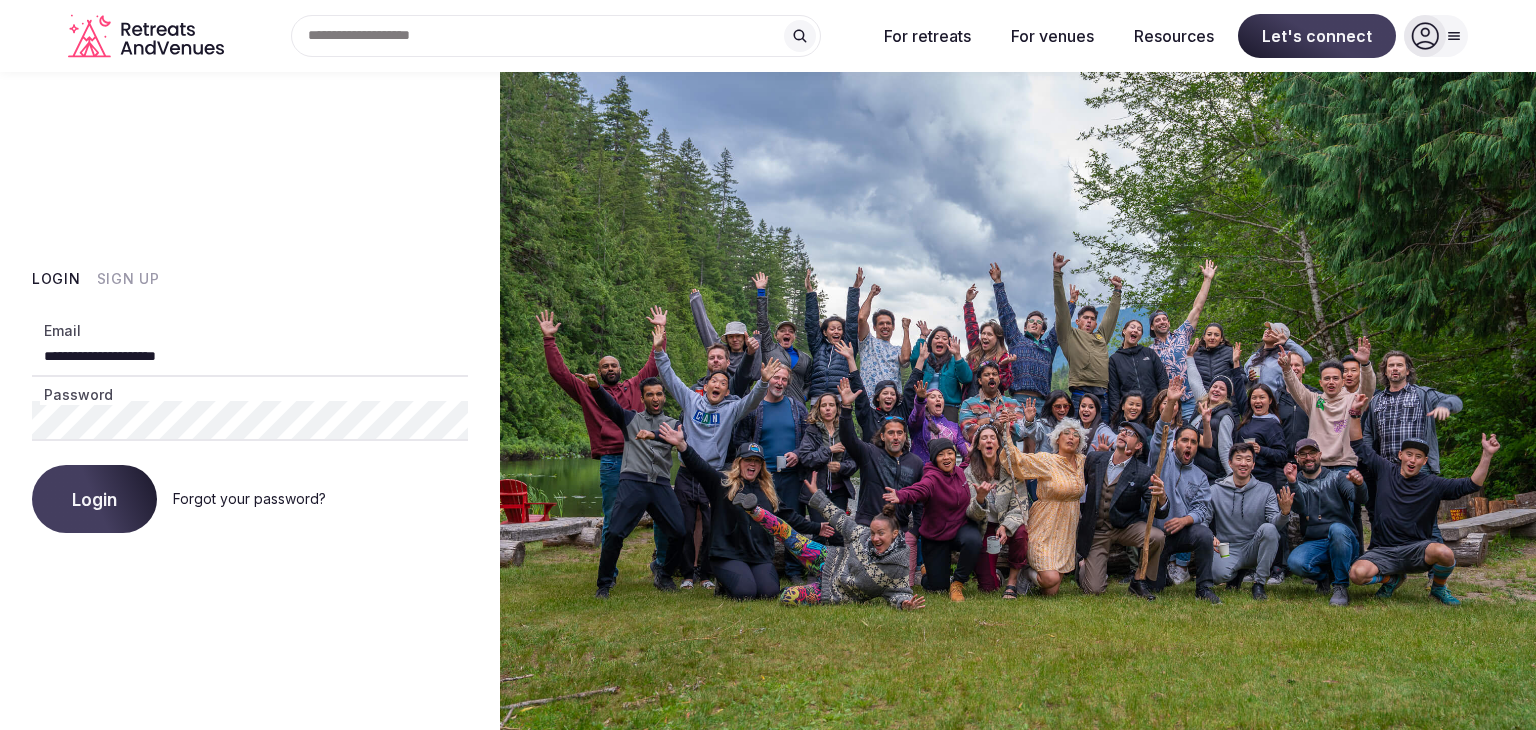 click on "Login" at bounding box center (94, 499) 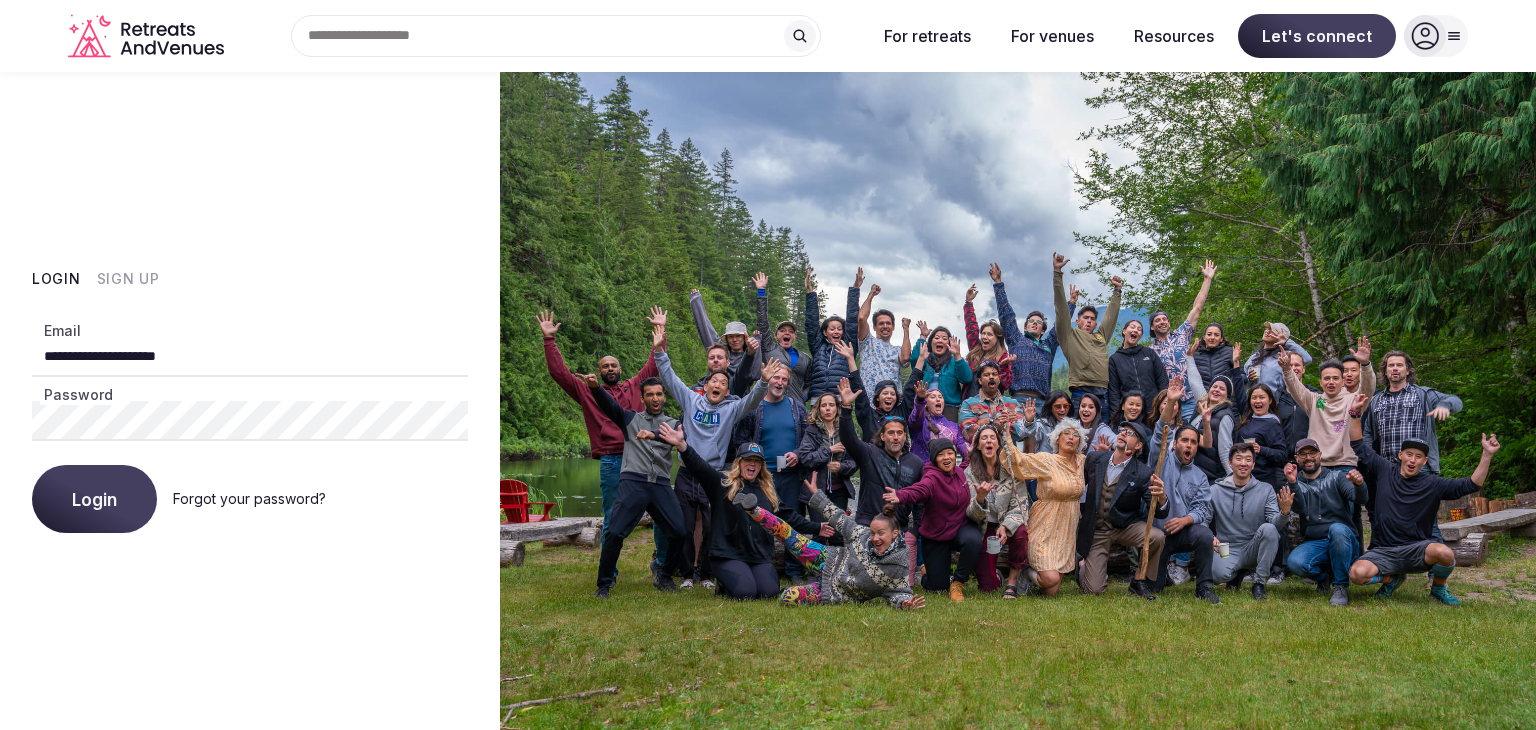 click on "**********" at bounding box center [250, 401] 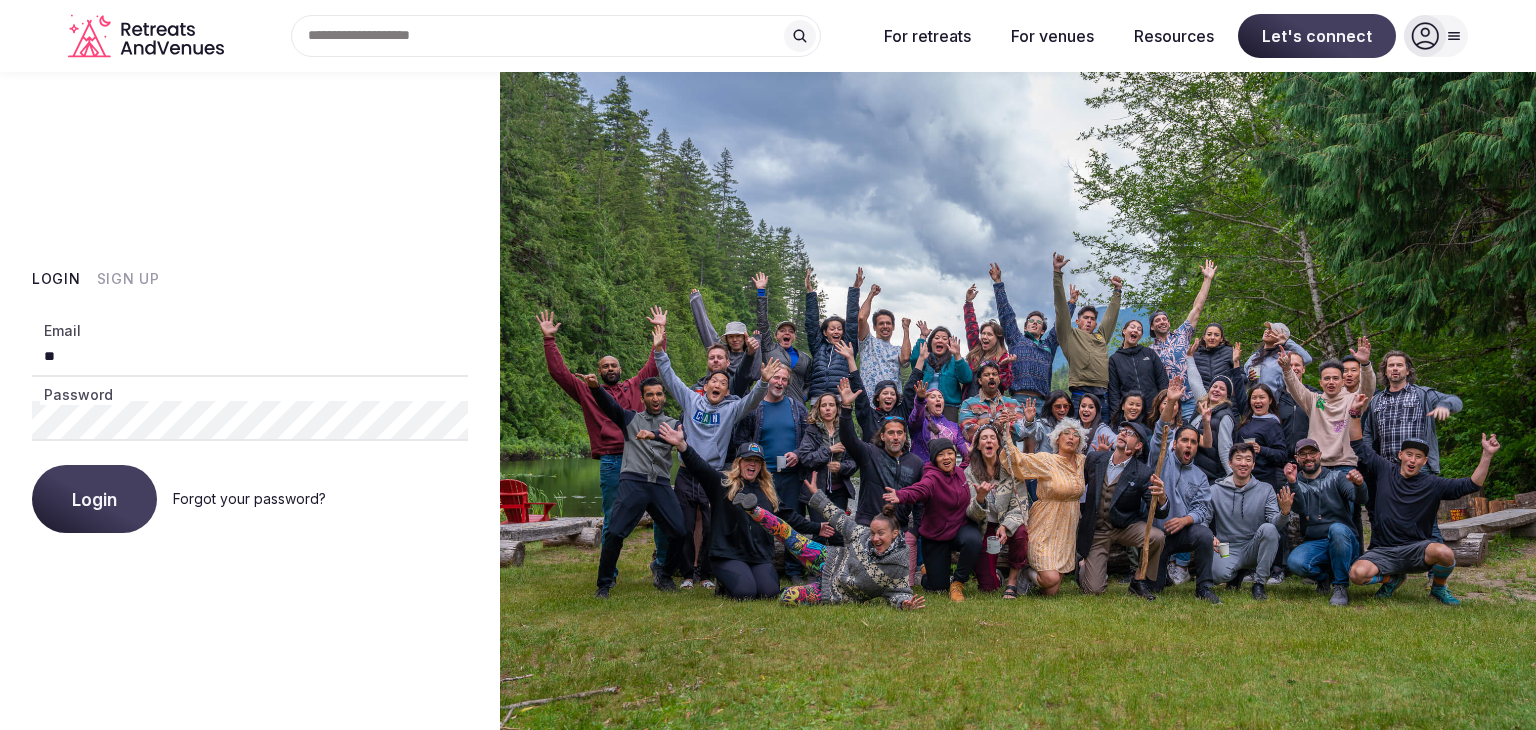 type on "**********" 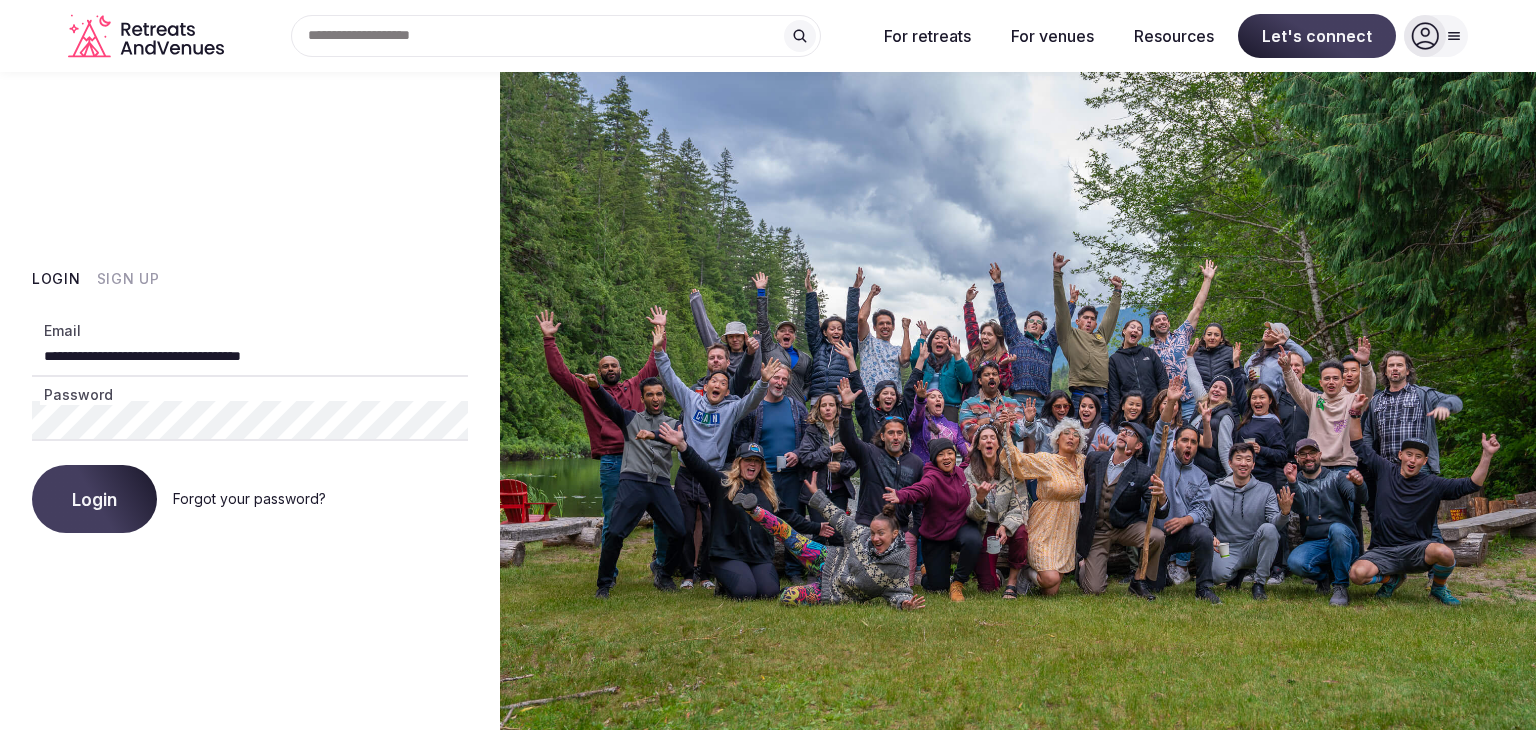 click on "Login" at bounding box center [94, 499] 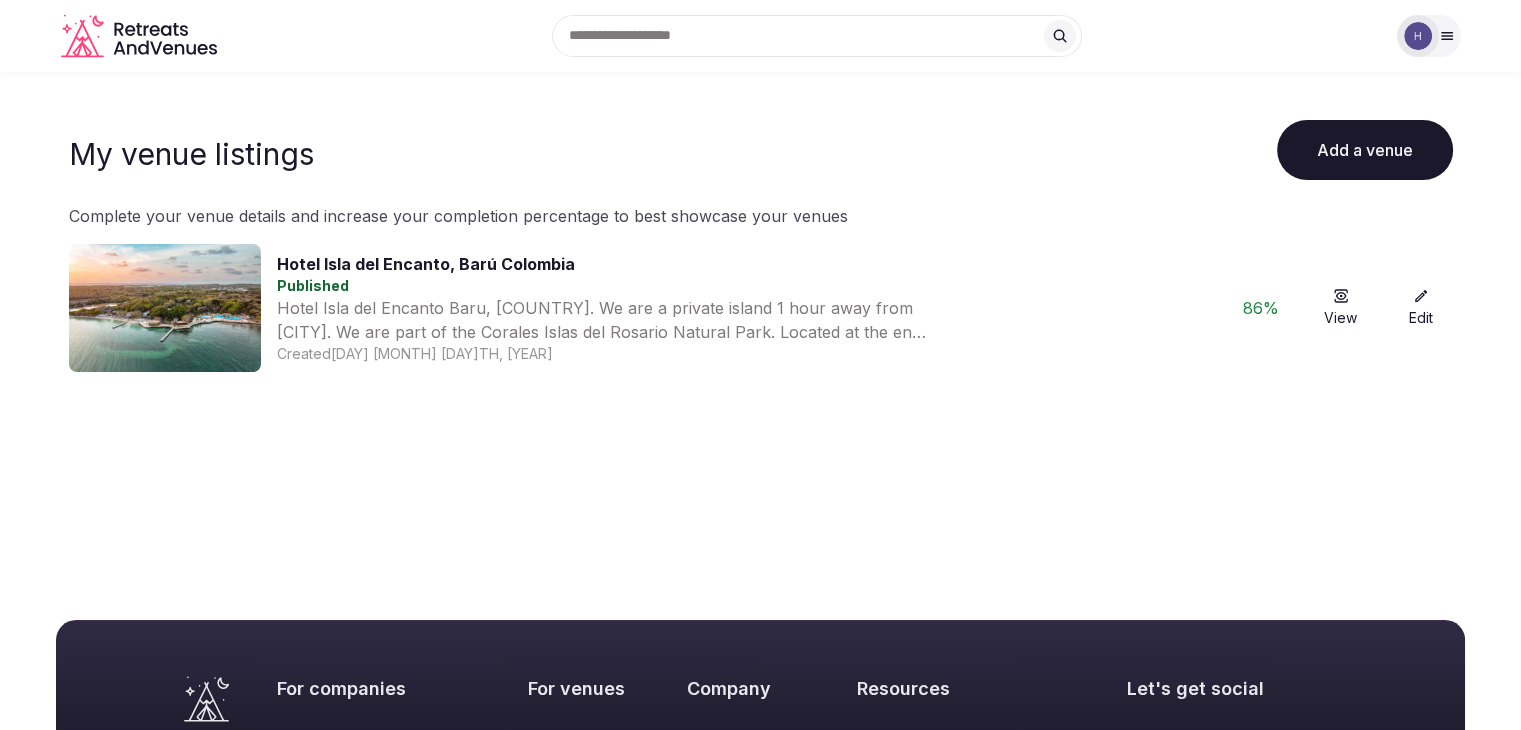 click at bounding box center (165, 308) 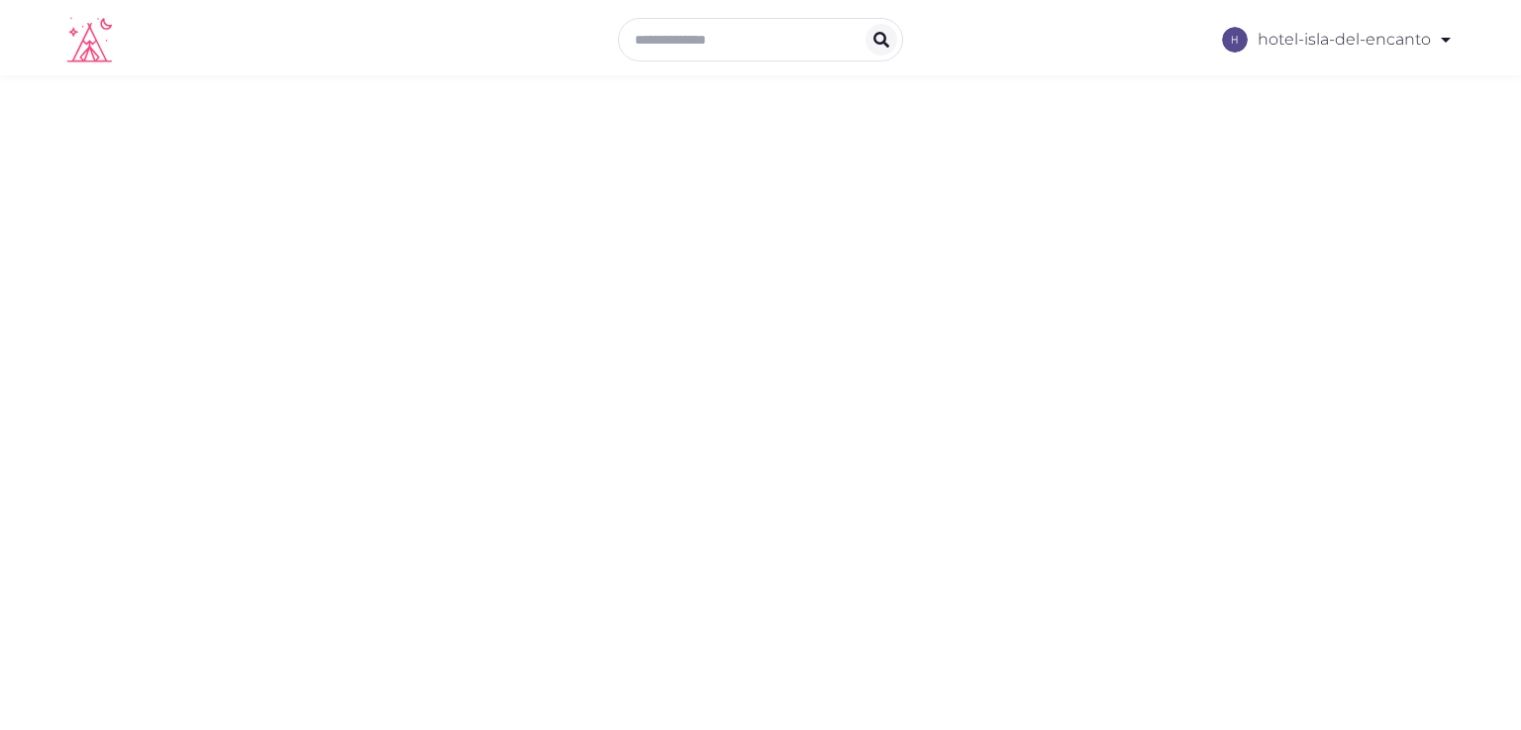 scroll, scrollTop: 0, scrollLeft: 0, axis: both 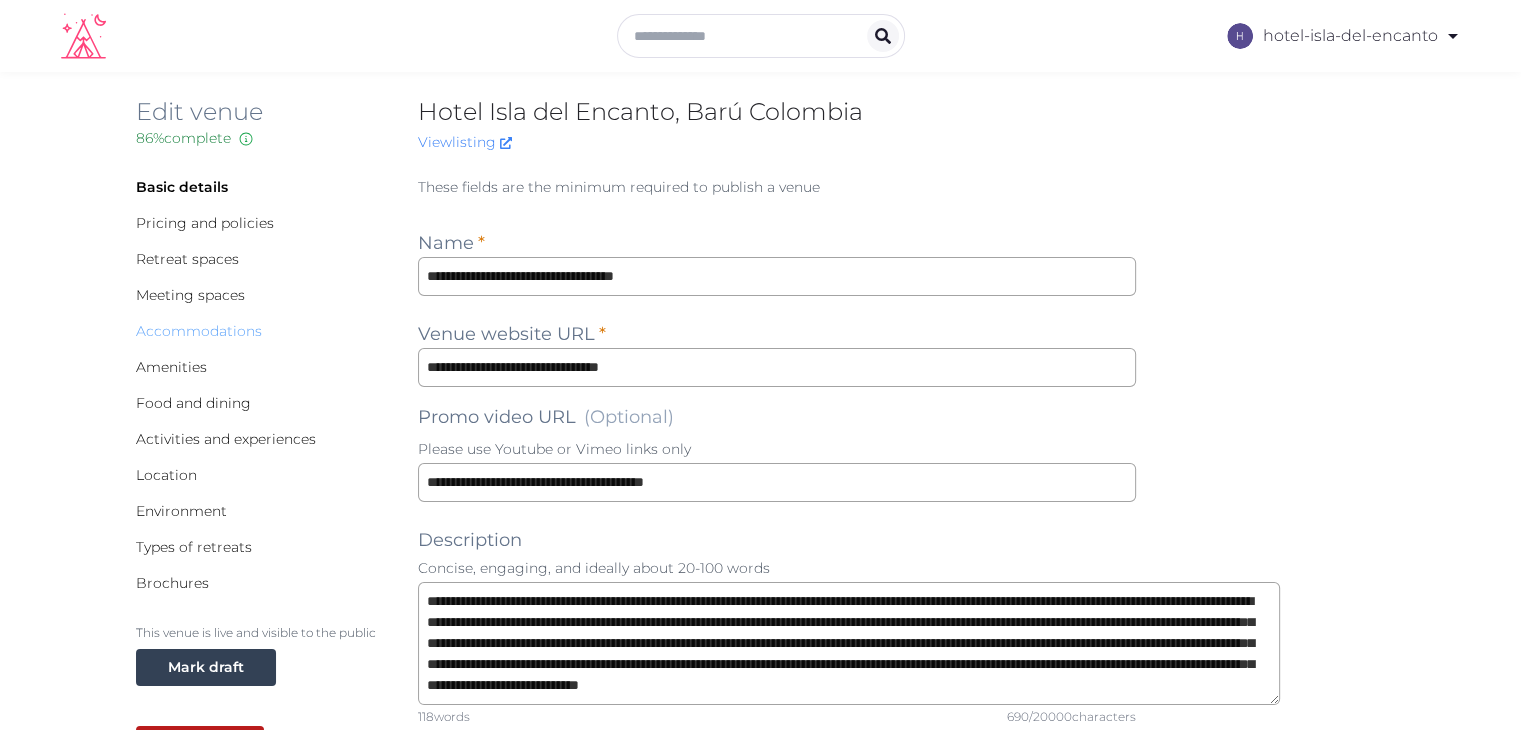 click on "Accommodations" at bounding box center (199, 331) 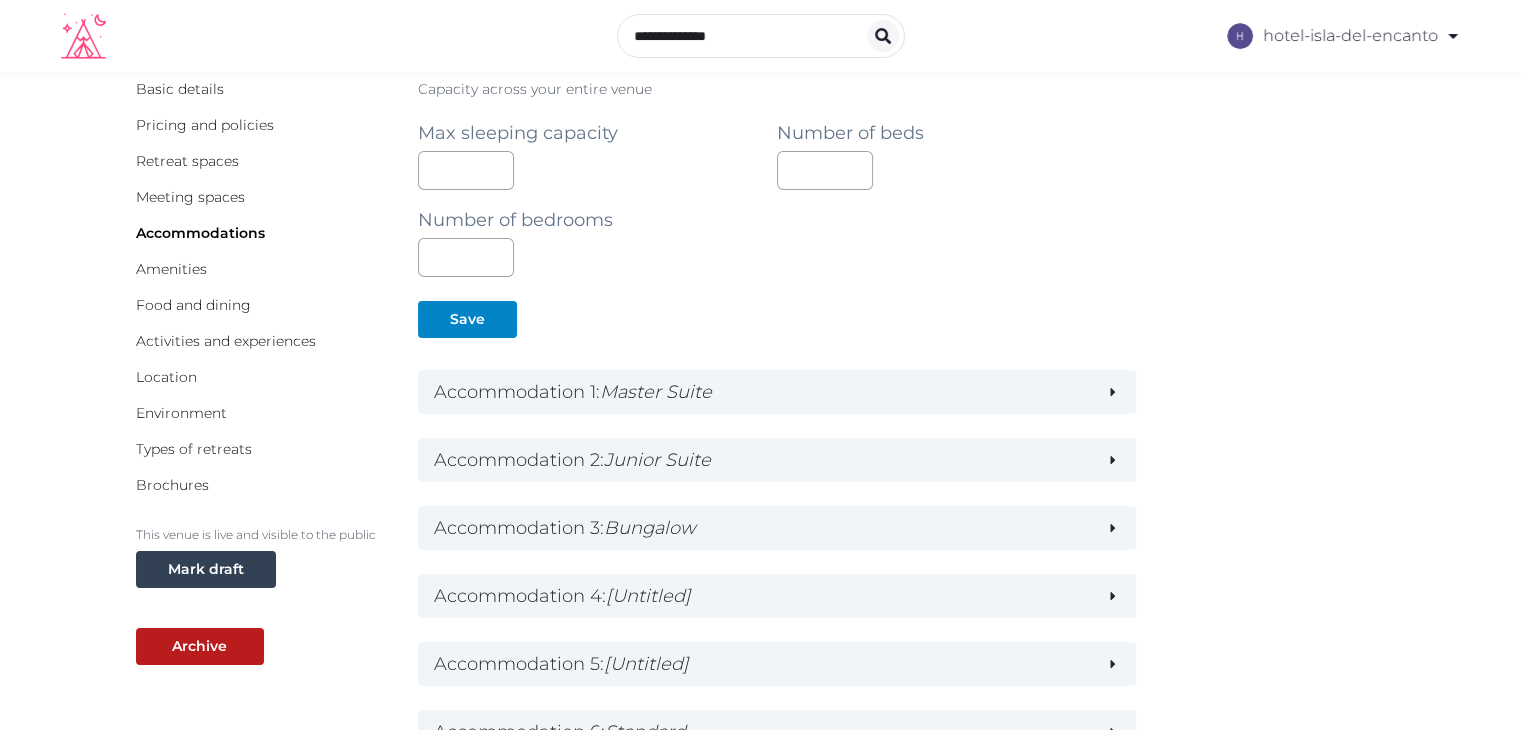 scroll, scrollTop: 100, scrollLeft: 0, axis: vertical 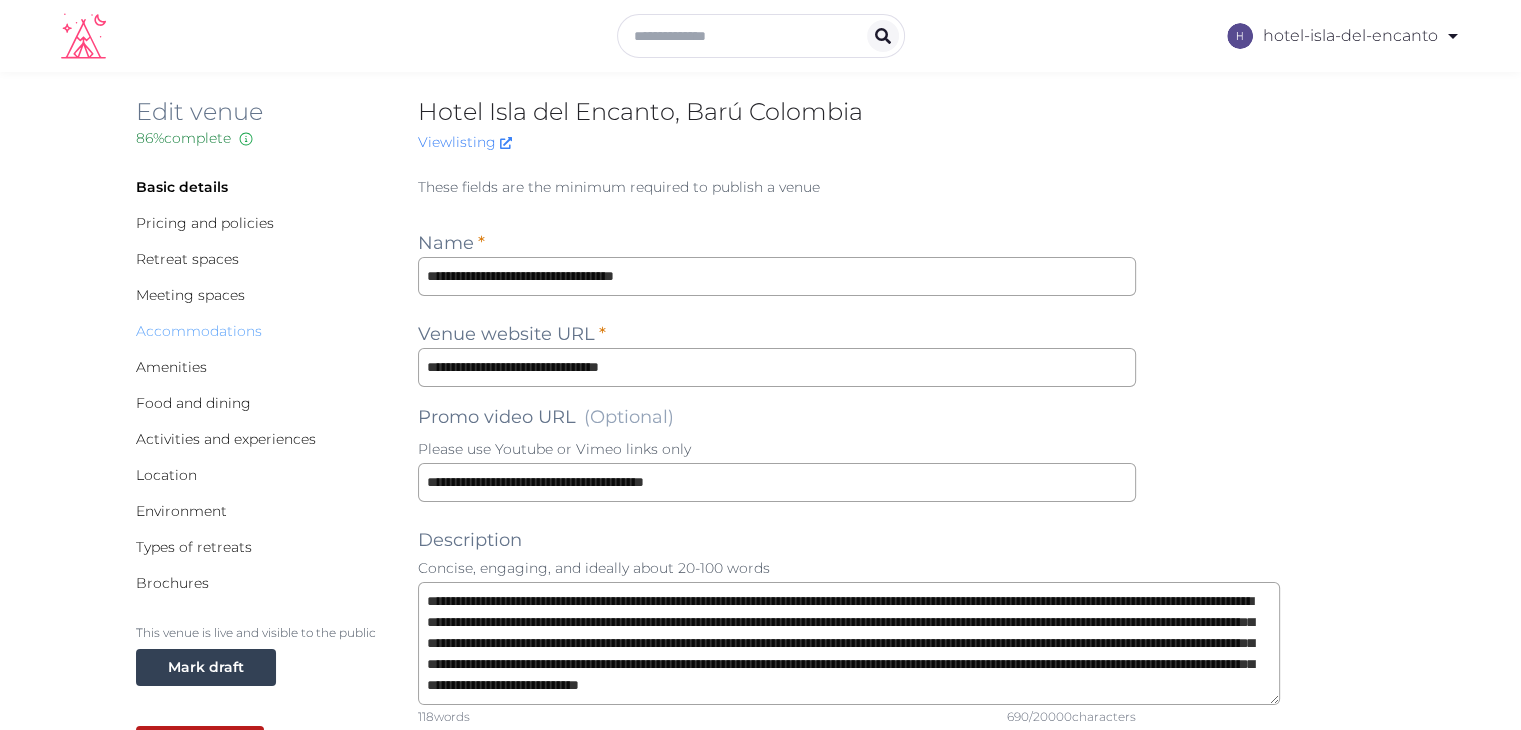click on "Accommodations" at bounding box center [199, 331] 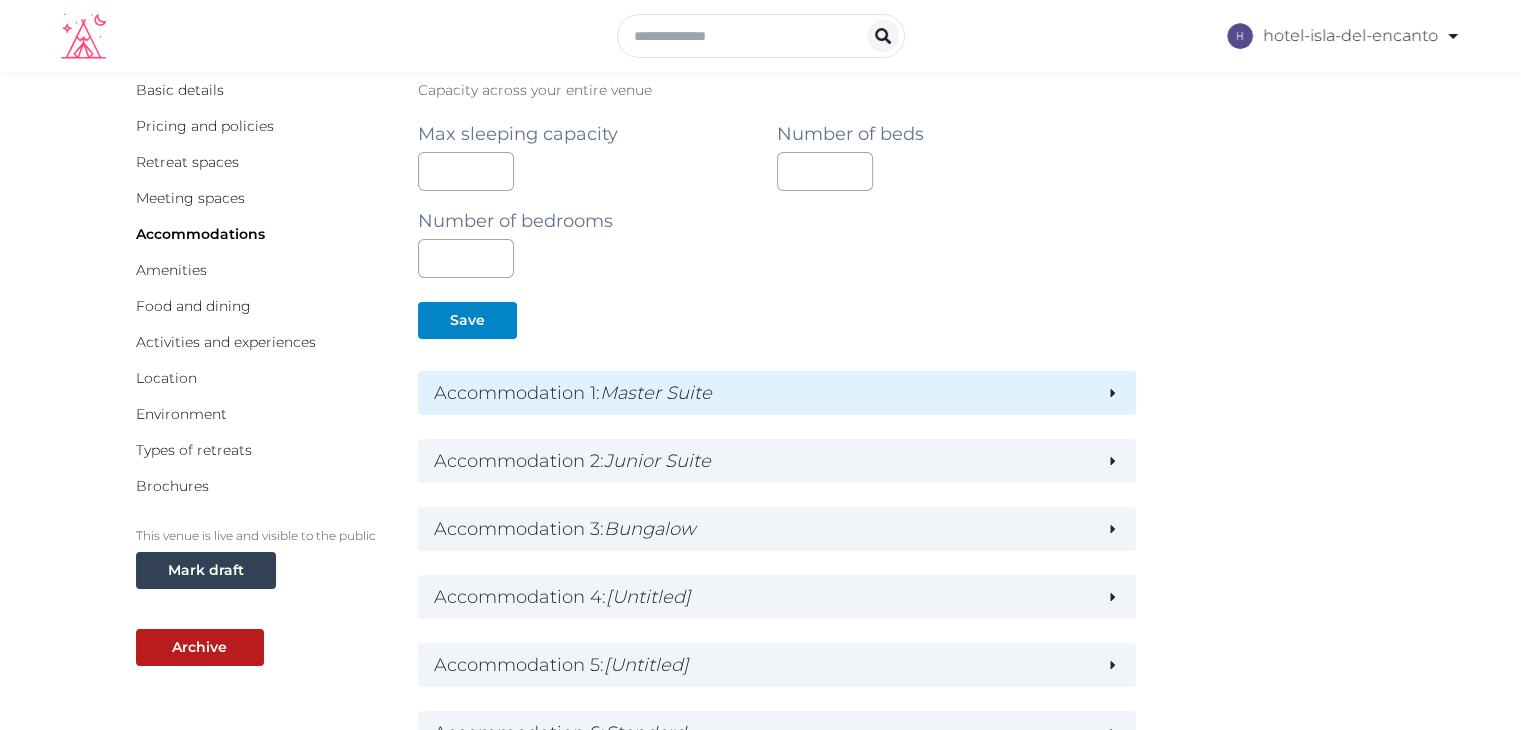 scroll, scrollTop: 100, scrollLeft: 0, axis: vertical 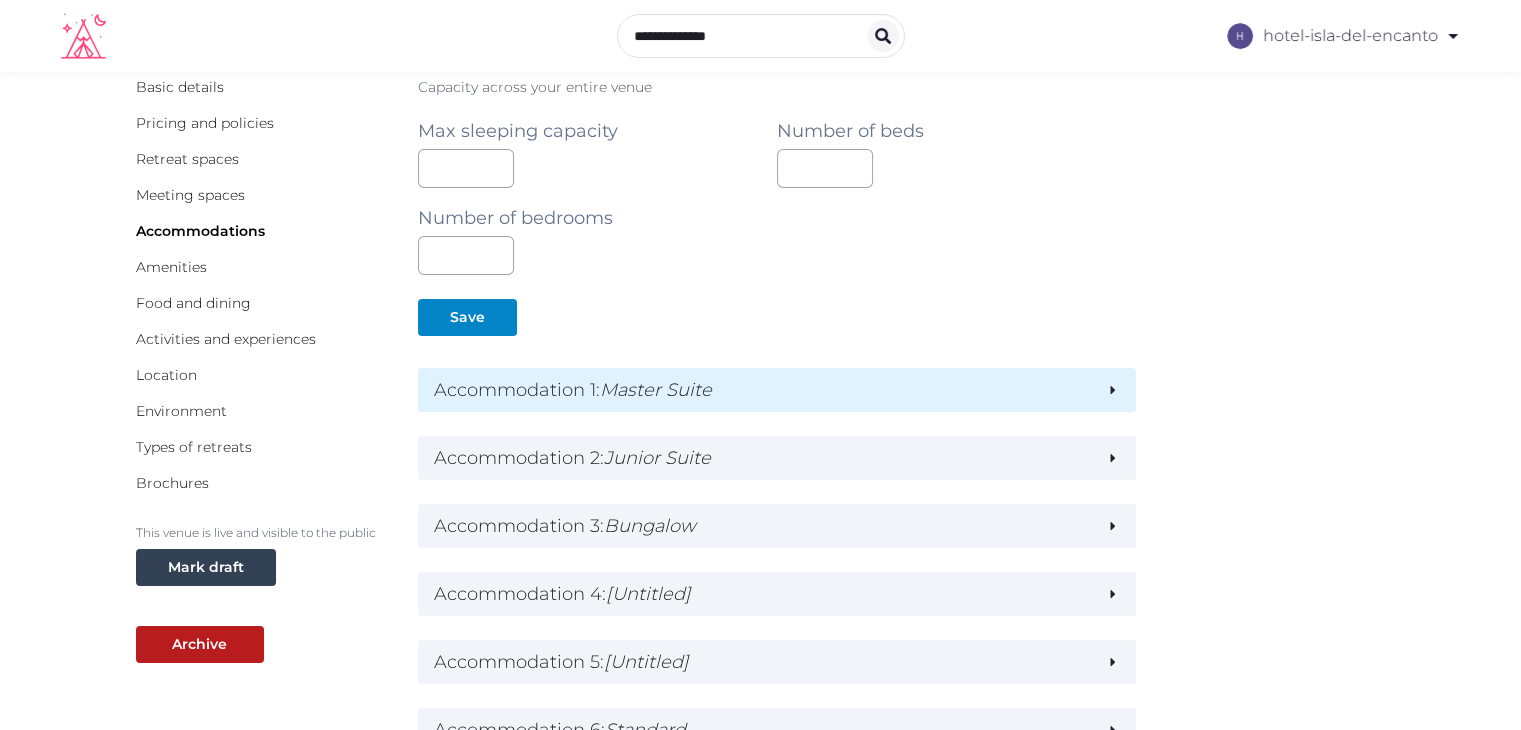 click on "Accommodation 1 :  Master Suite" at bounding box center (762, 390) 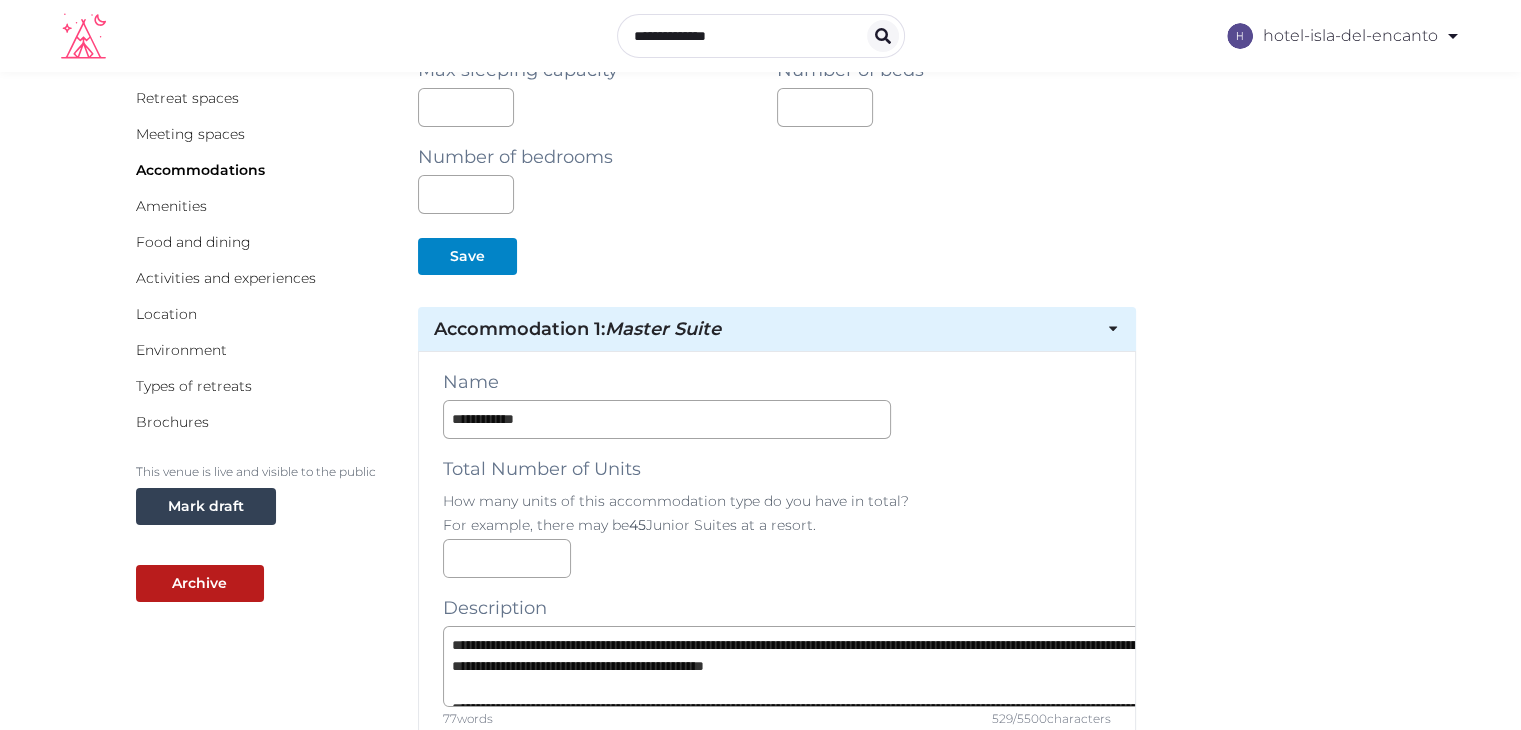 scroll, scrollTop: 400, scrollLeft: 0, axis: vertical 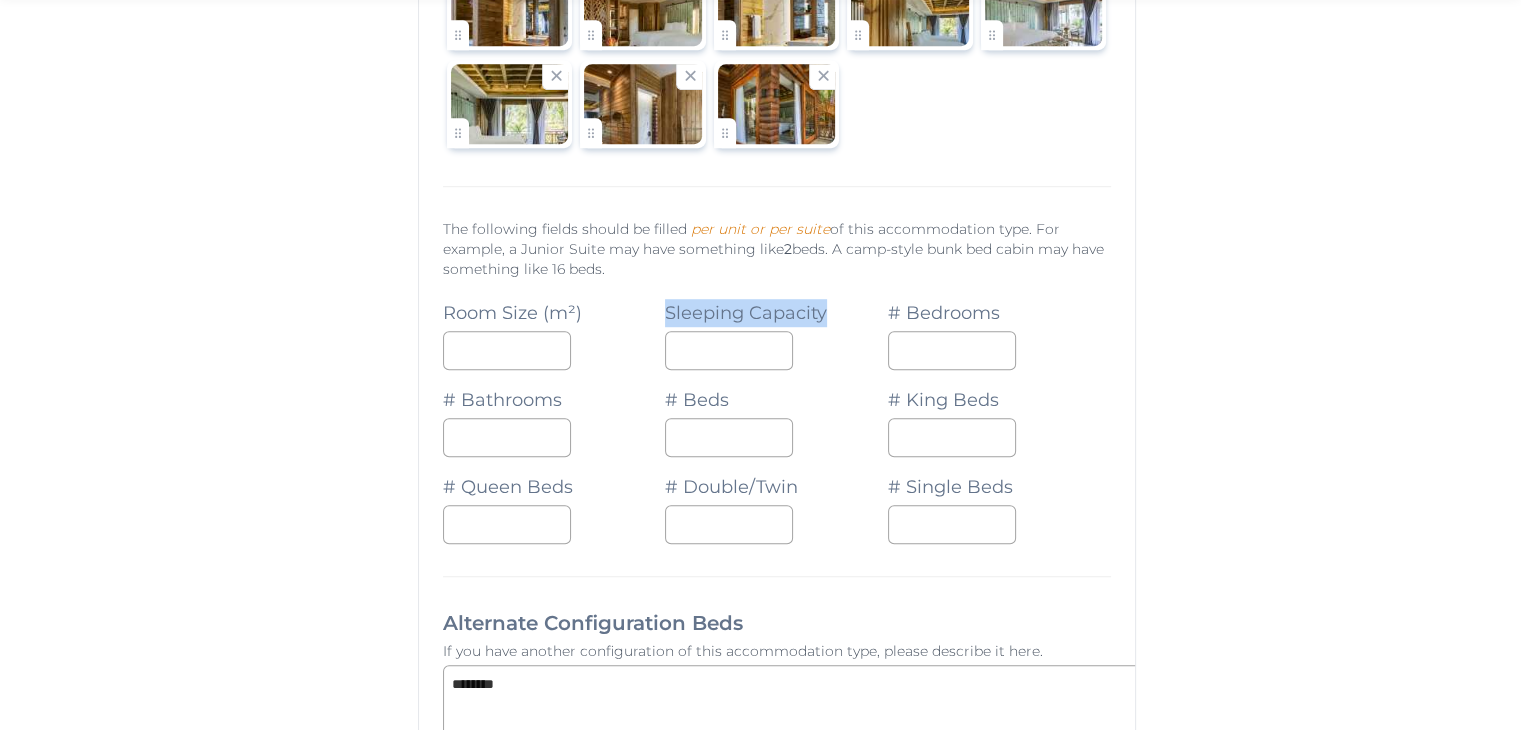 drag, startPoint x: 807, startPoint y: 285, endPoint x: 646, endPoint y: 294, distance: 161.25136 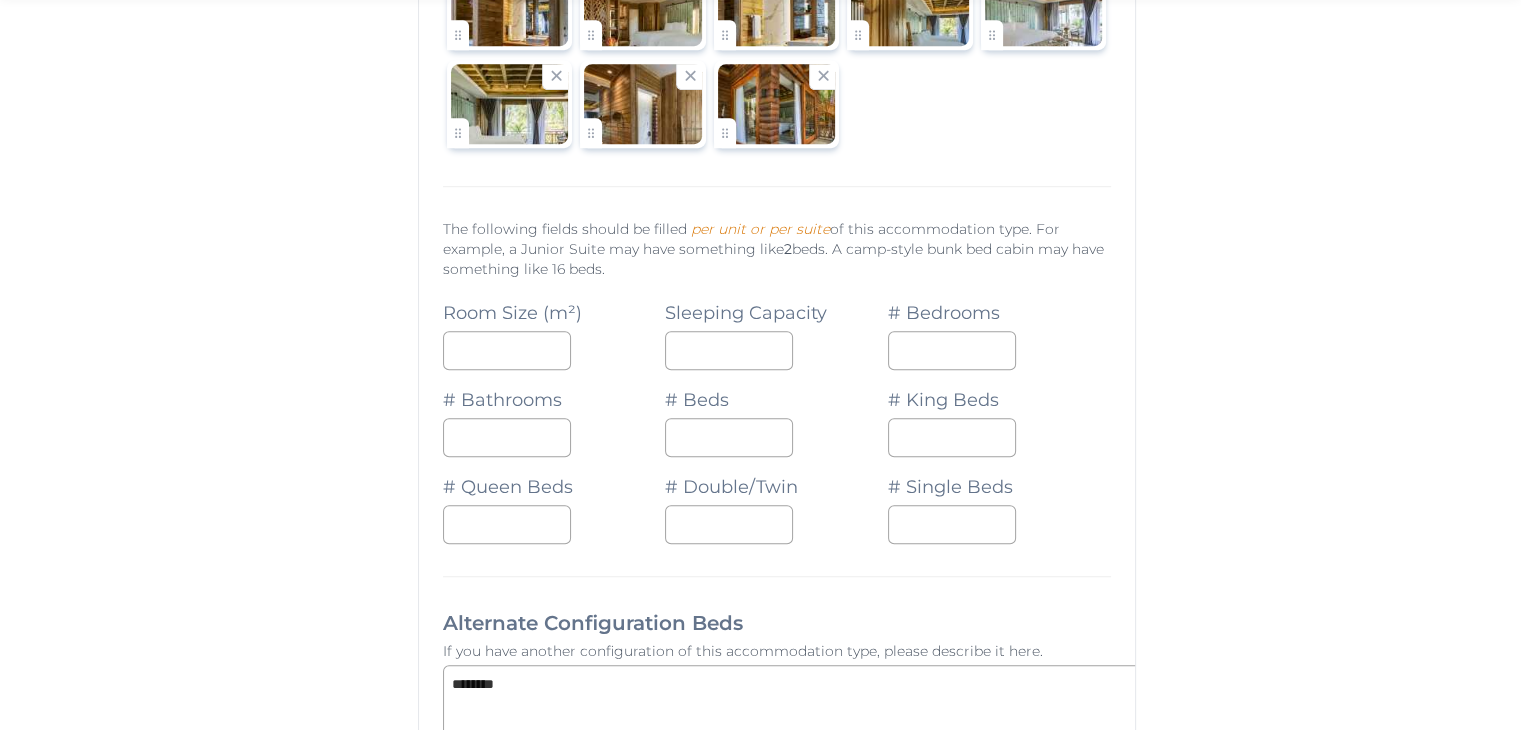 click on "# Beds *" at bounding box center (776, 413) 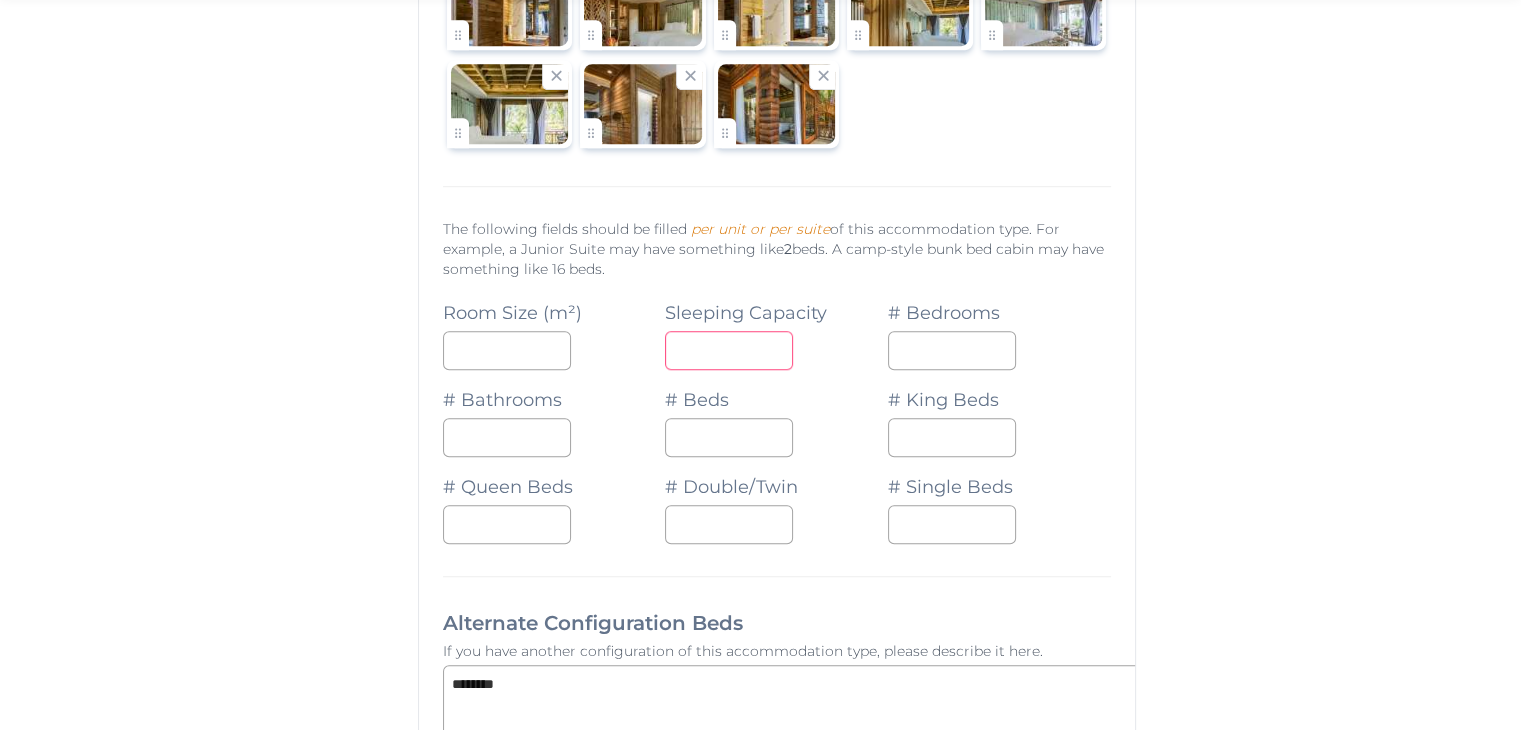 click on "*" at bounding box center (729, 350) 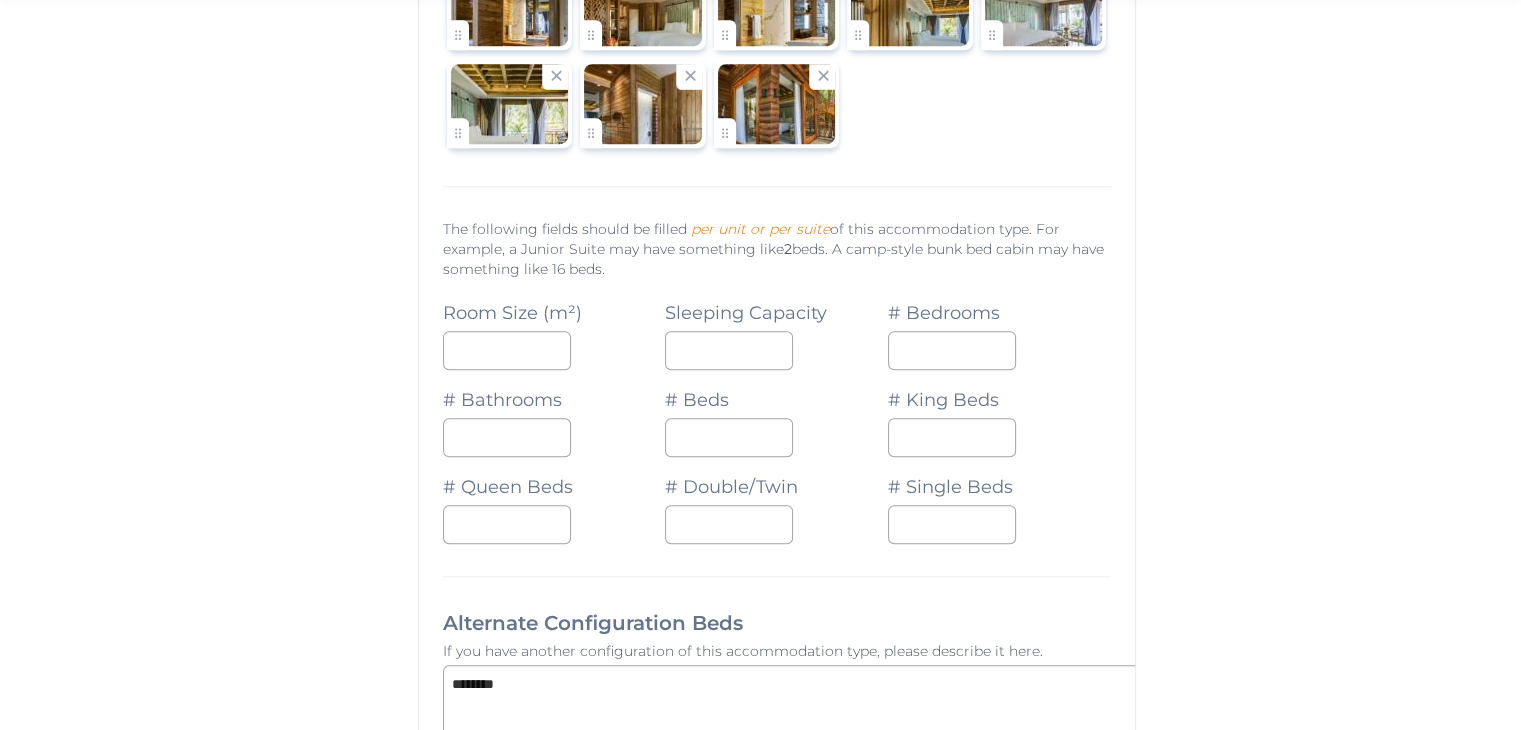 click on "*" at bounding box center [776, 350] 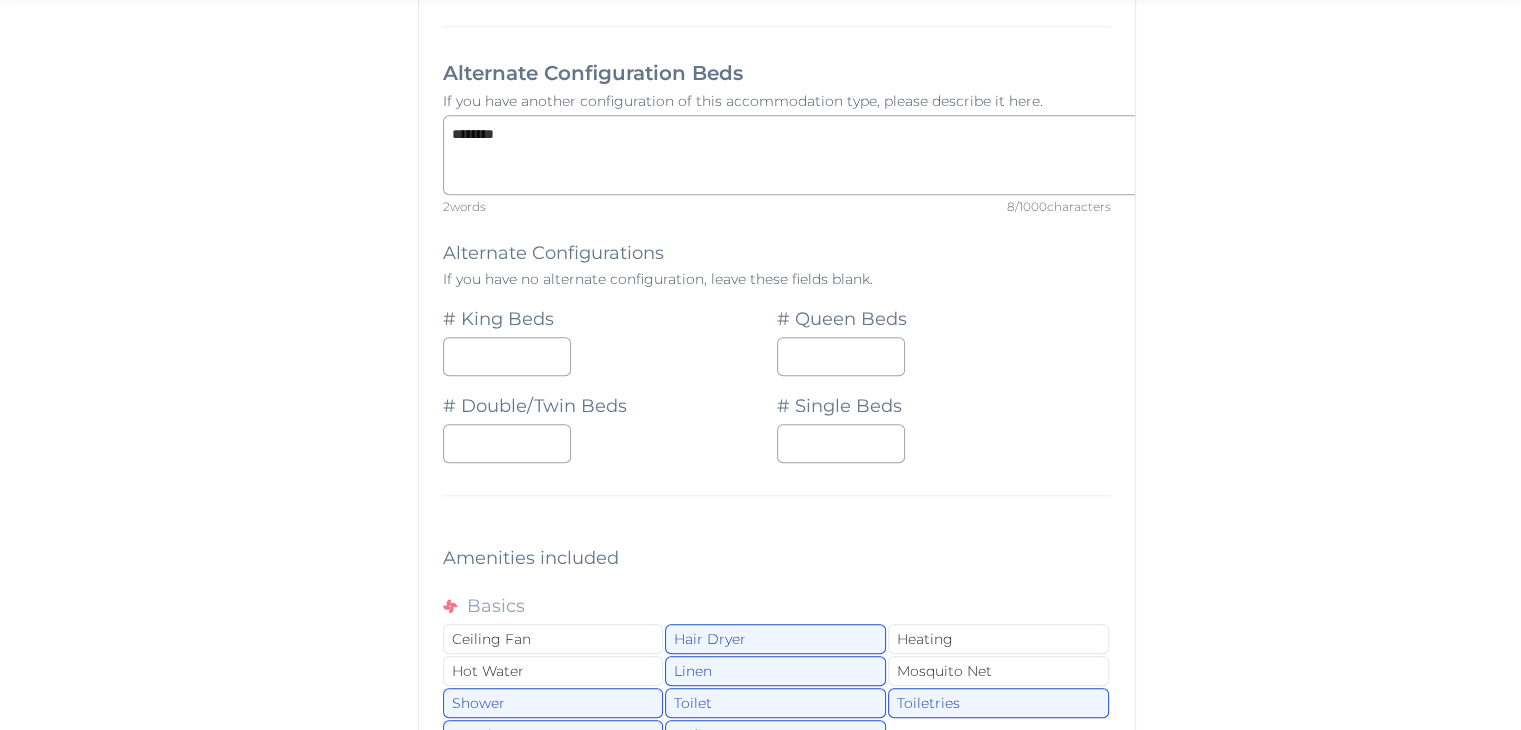 scroll, scrollTop: 1900, scrollLeft: 0, axis: vertical 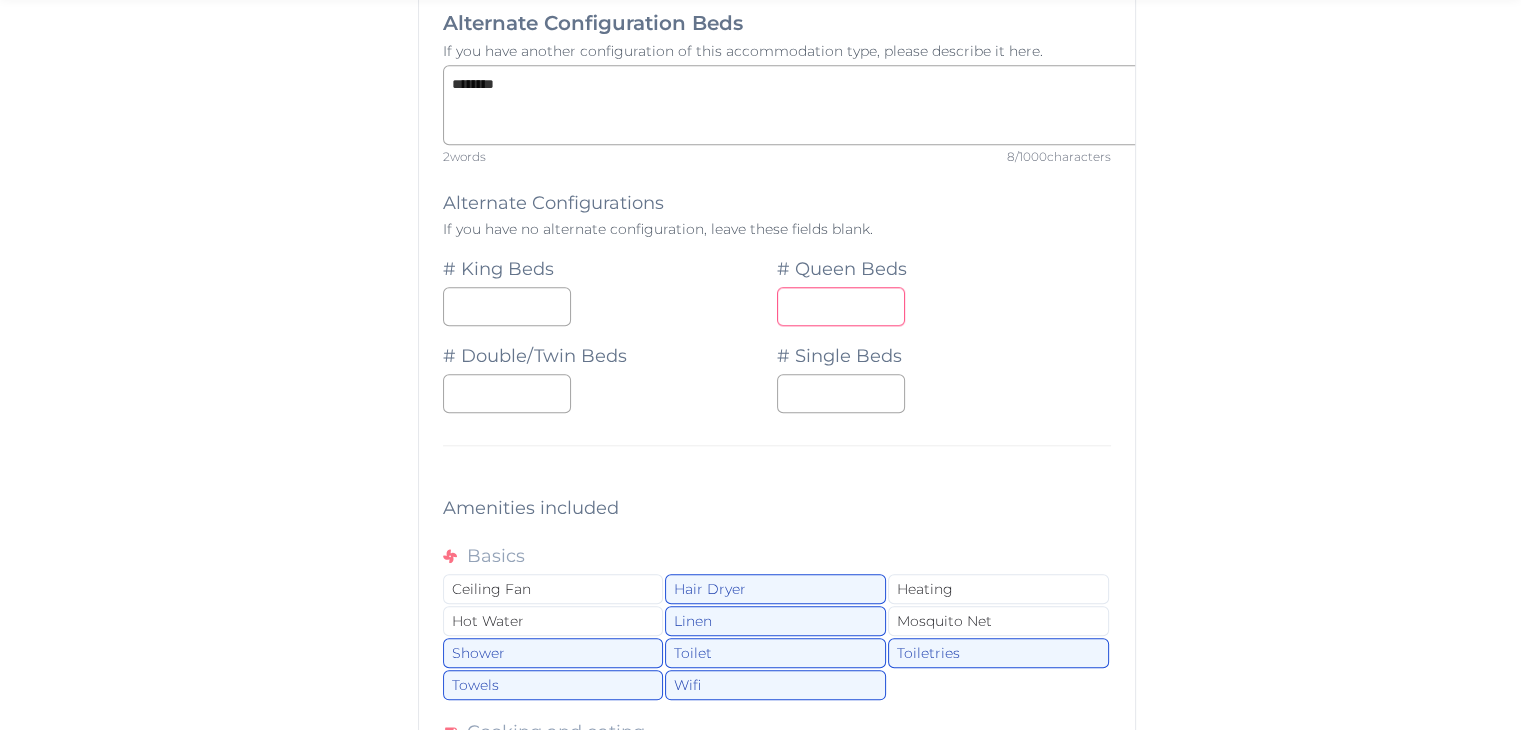 click on "*" at bounding box center [841, 306] 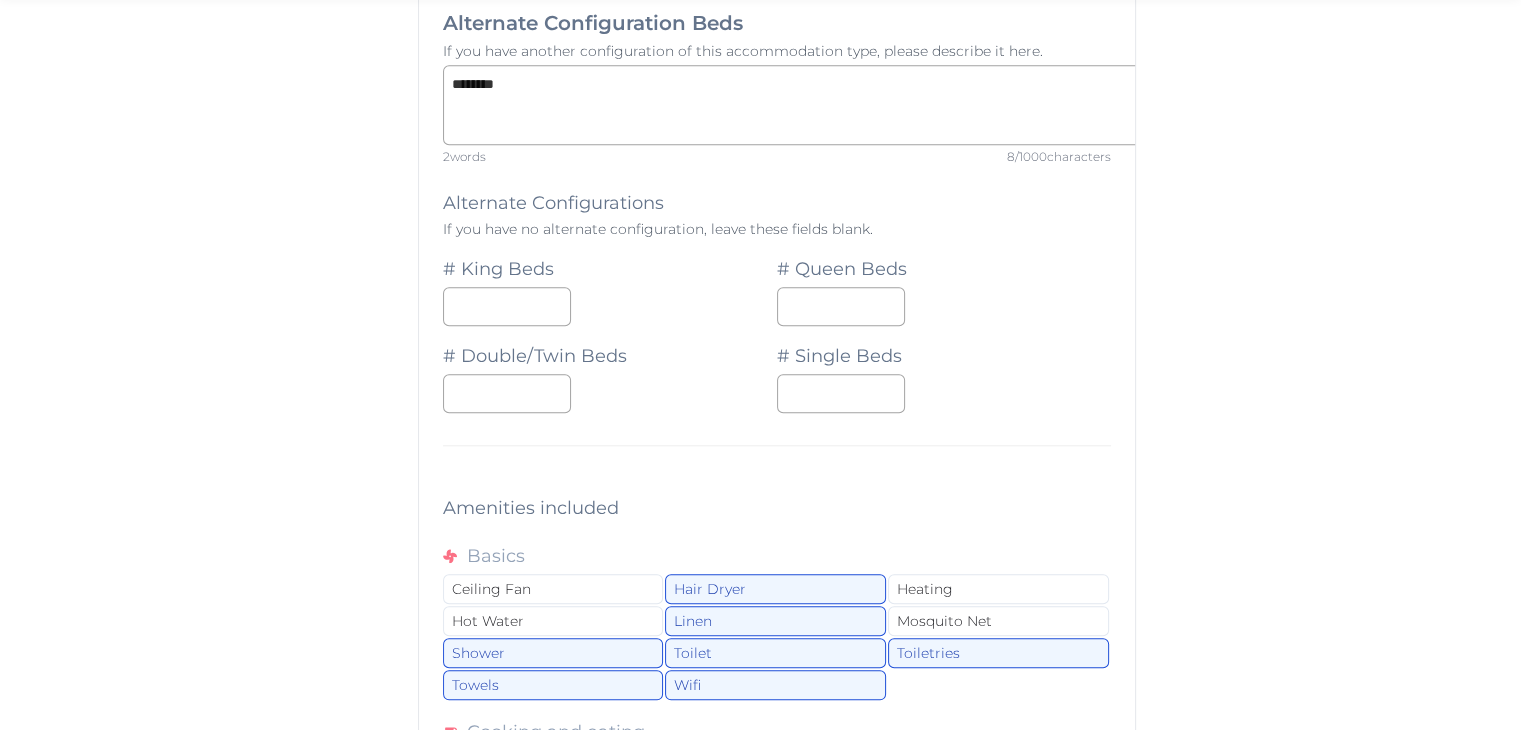 click on "*" at bounding box center (944, 306) 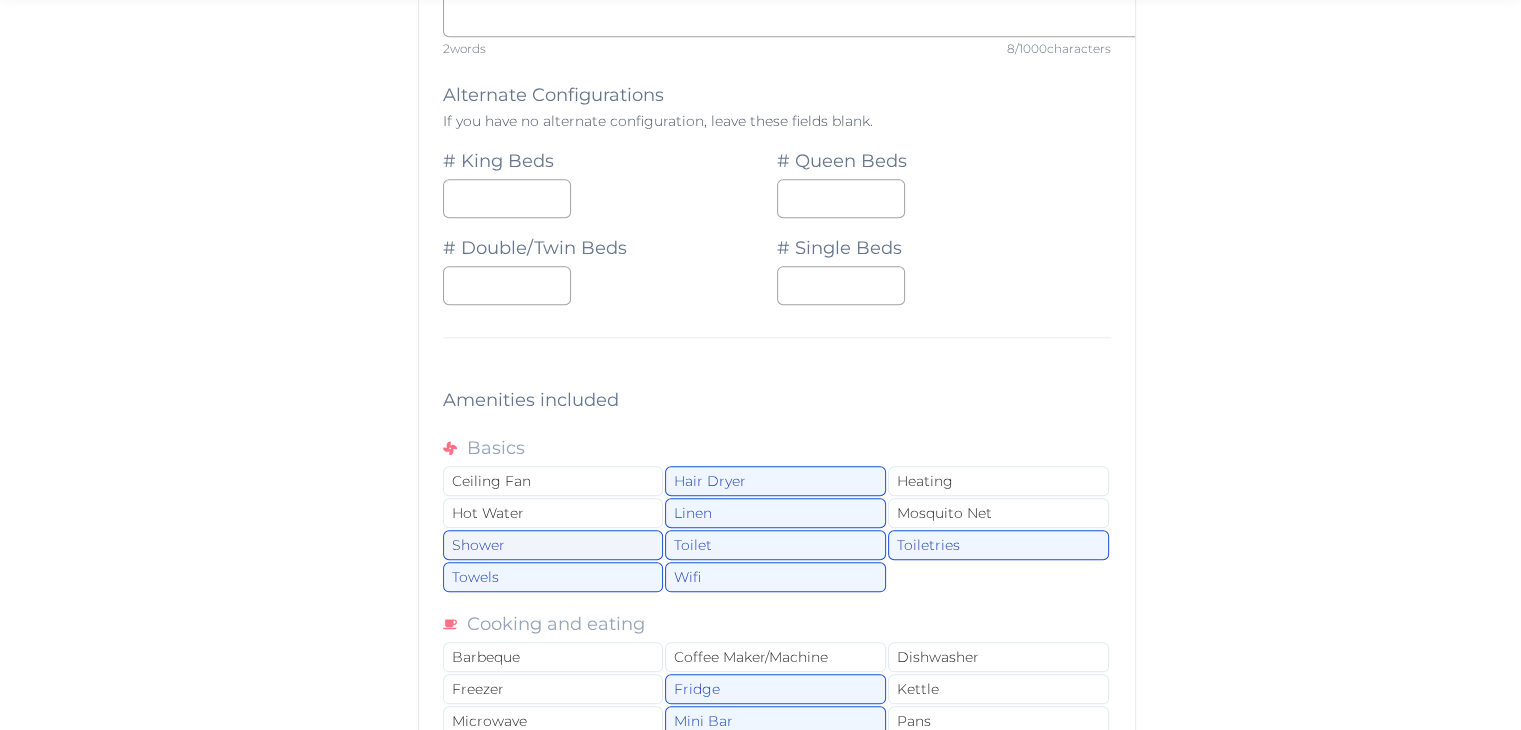 scroll, scrollTop: 2000, scrollLeft: 0, axis: vertical 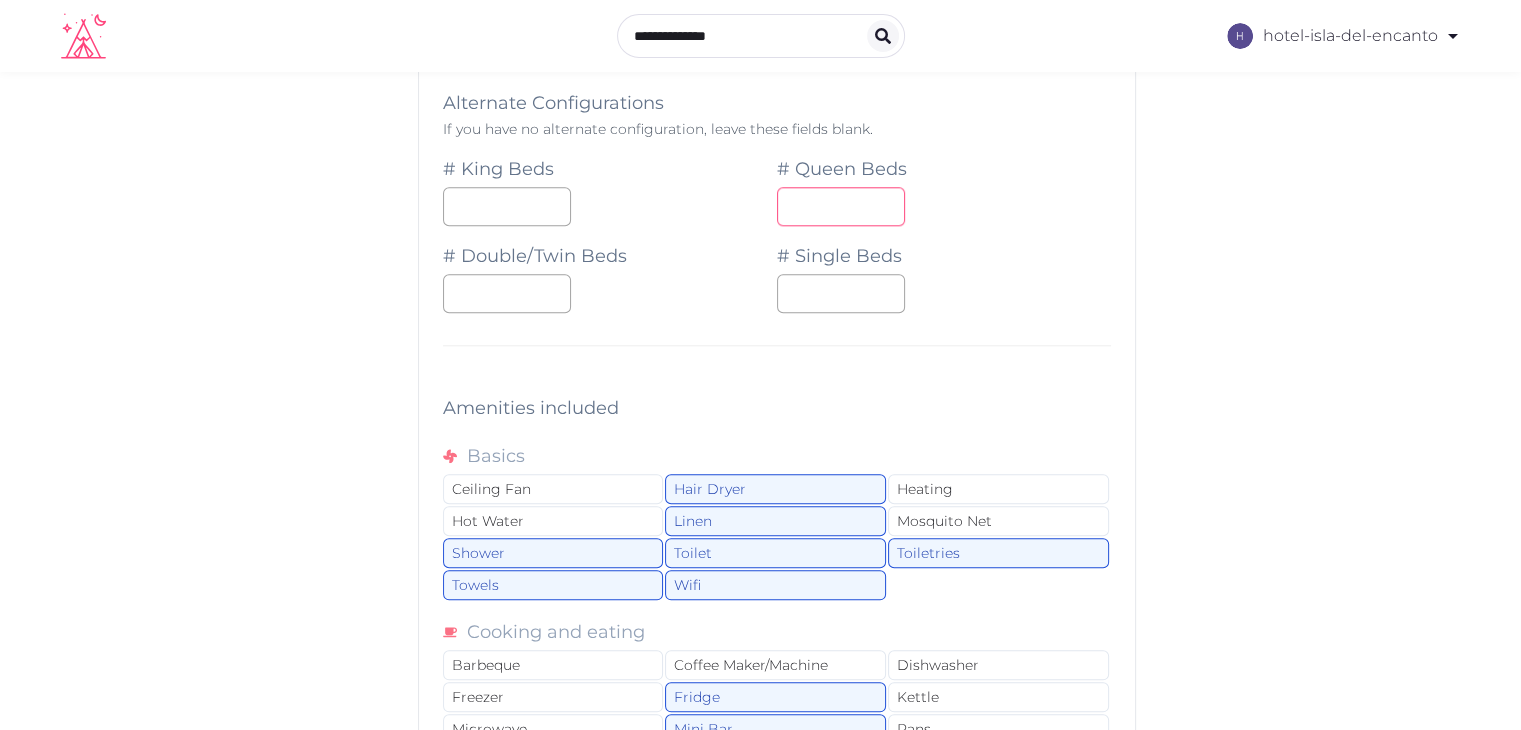 click on "*" at bounding box center [841, 206] 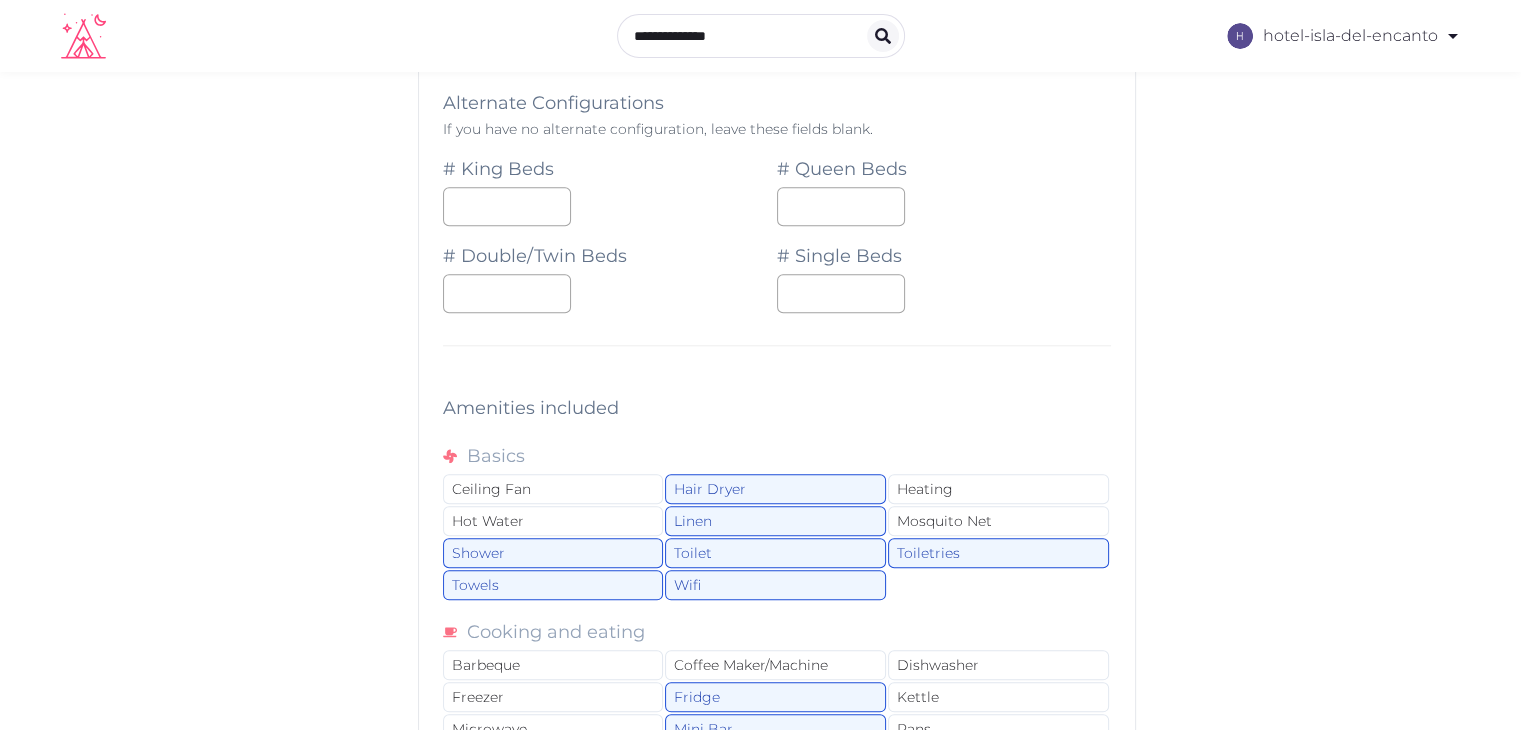 click on "*" at bounding box center (610, 293) 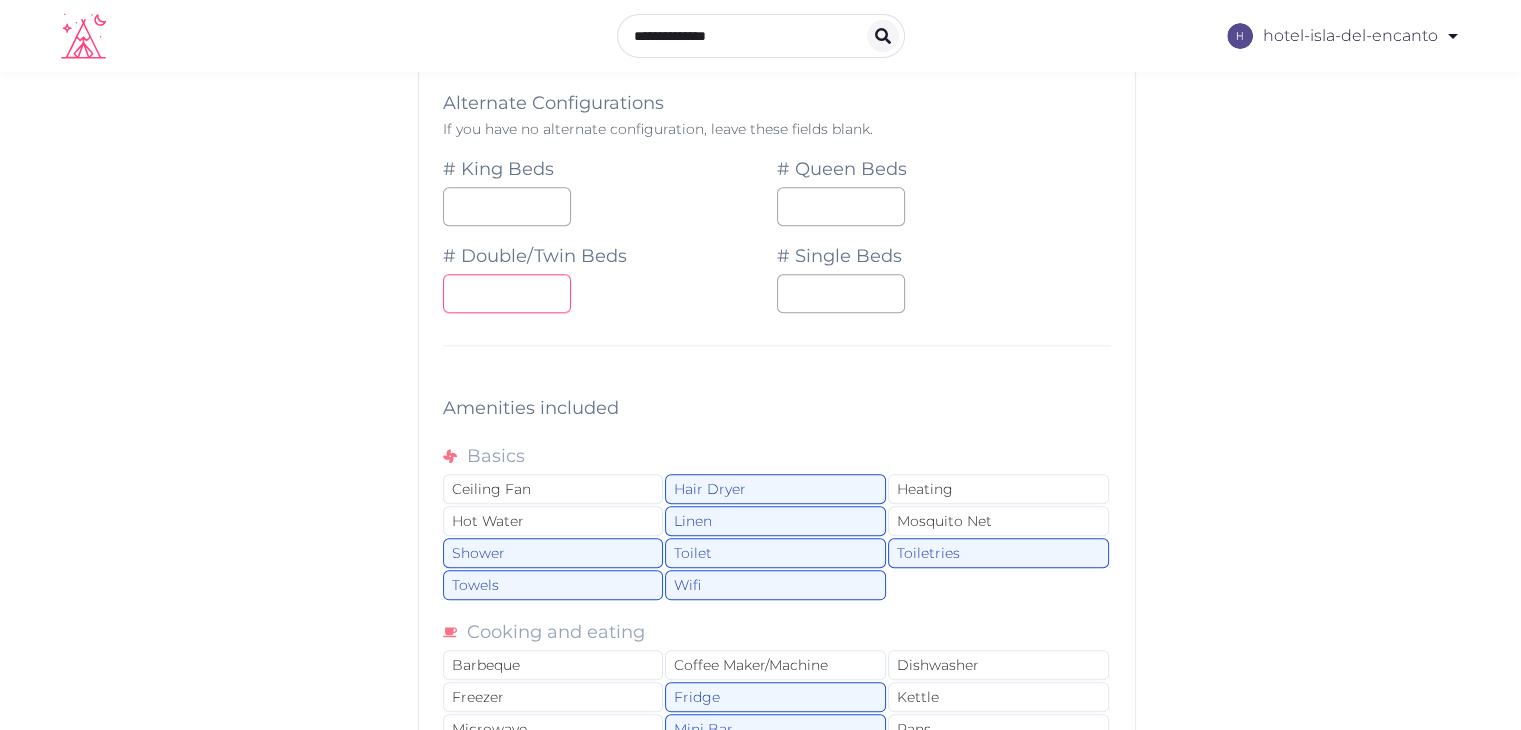 click on "*" at bounding box center (507, 293) 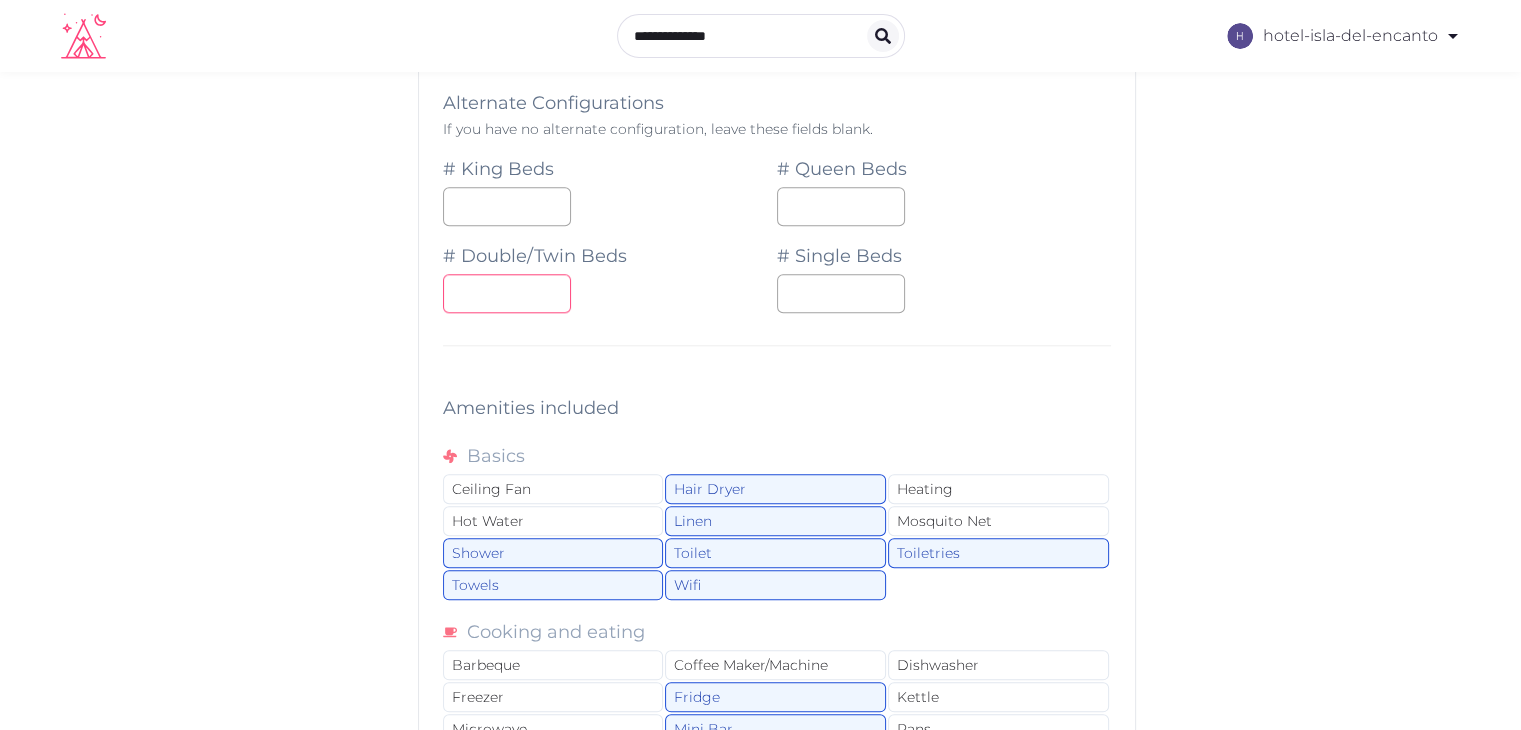 click on "*" at bounding box center (610, 293) 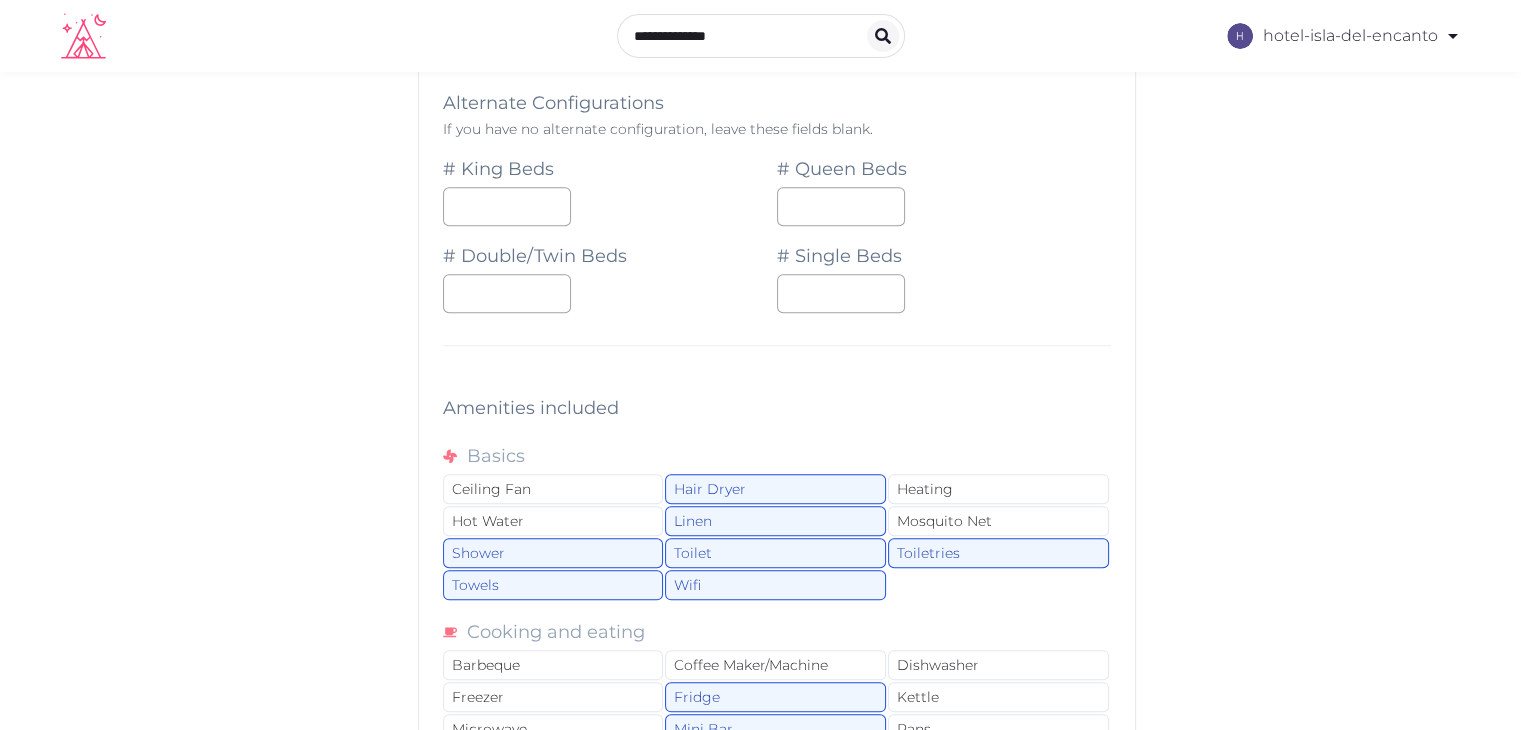 click on "*" at bounding box center [610, 293] 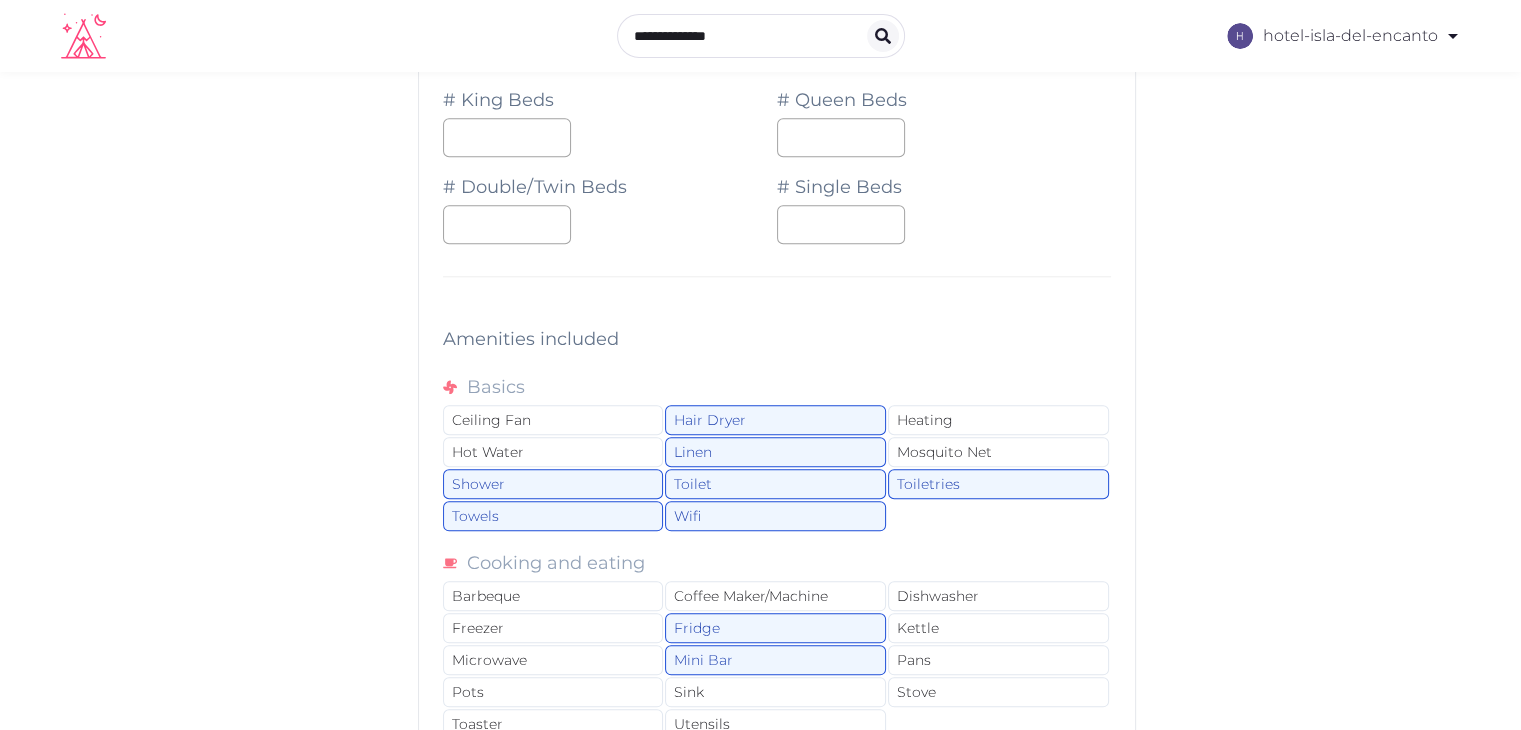 scroll, scrollTop: 2300, scrollLeft: 0, axis: vertical 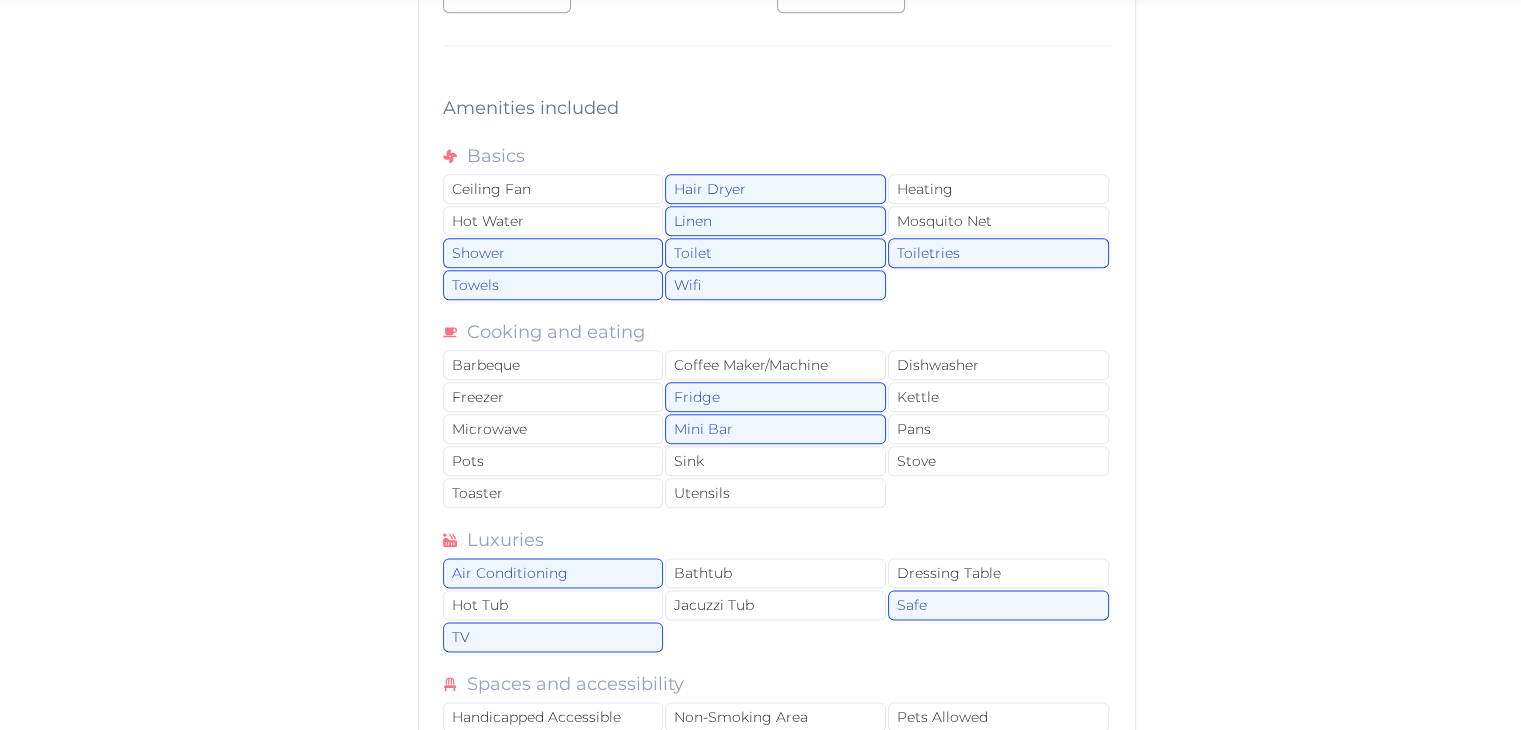 click on "**********" at bounding box center (761, -182) 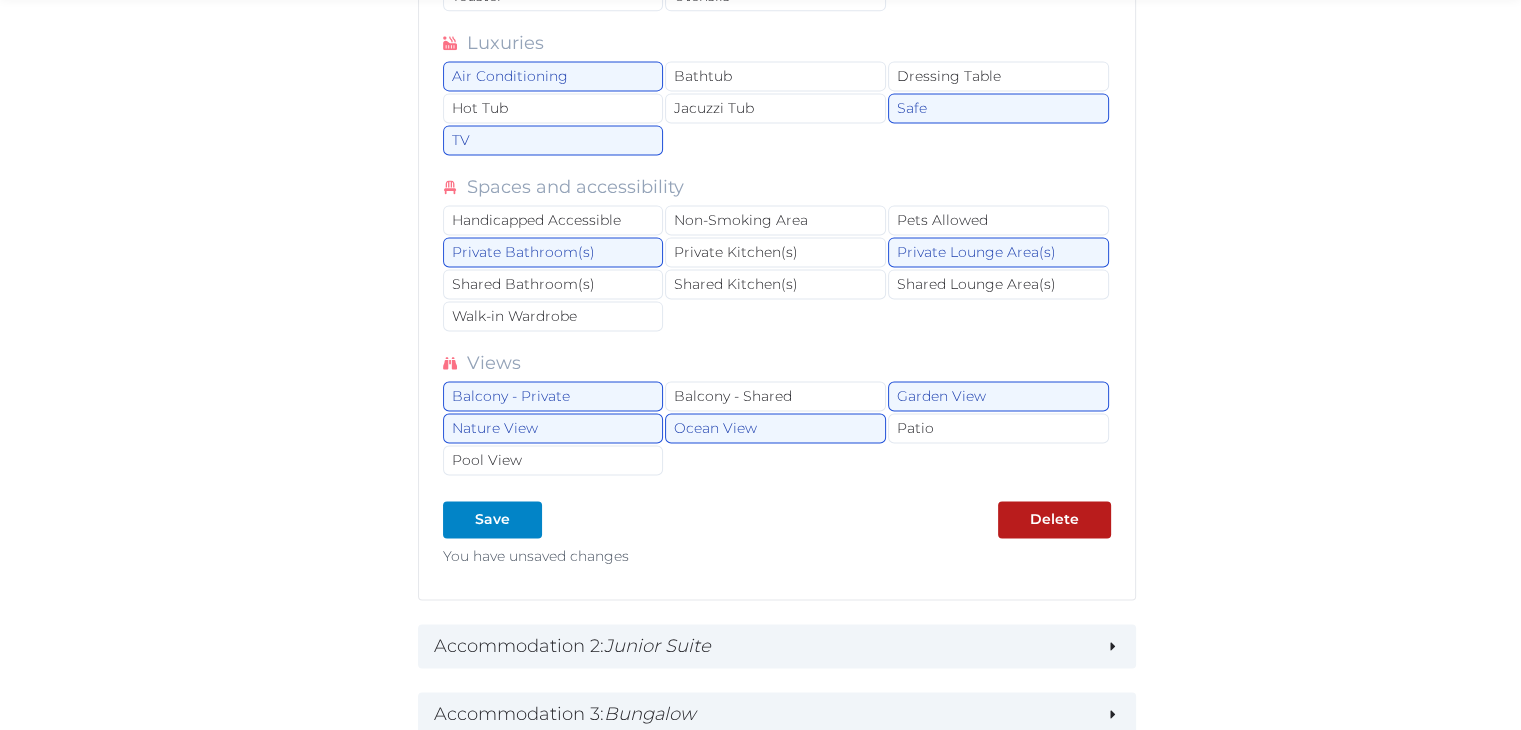 scroll, scrollTop: 2800, scrollLeft: 0, axis: vertical 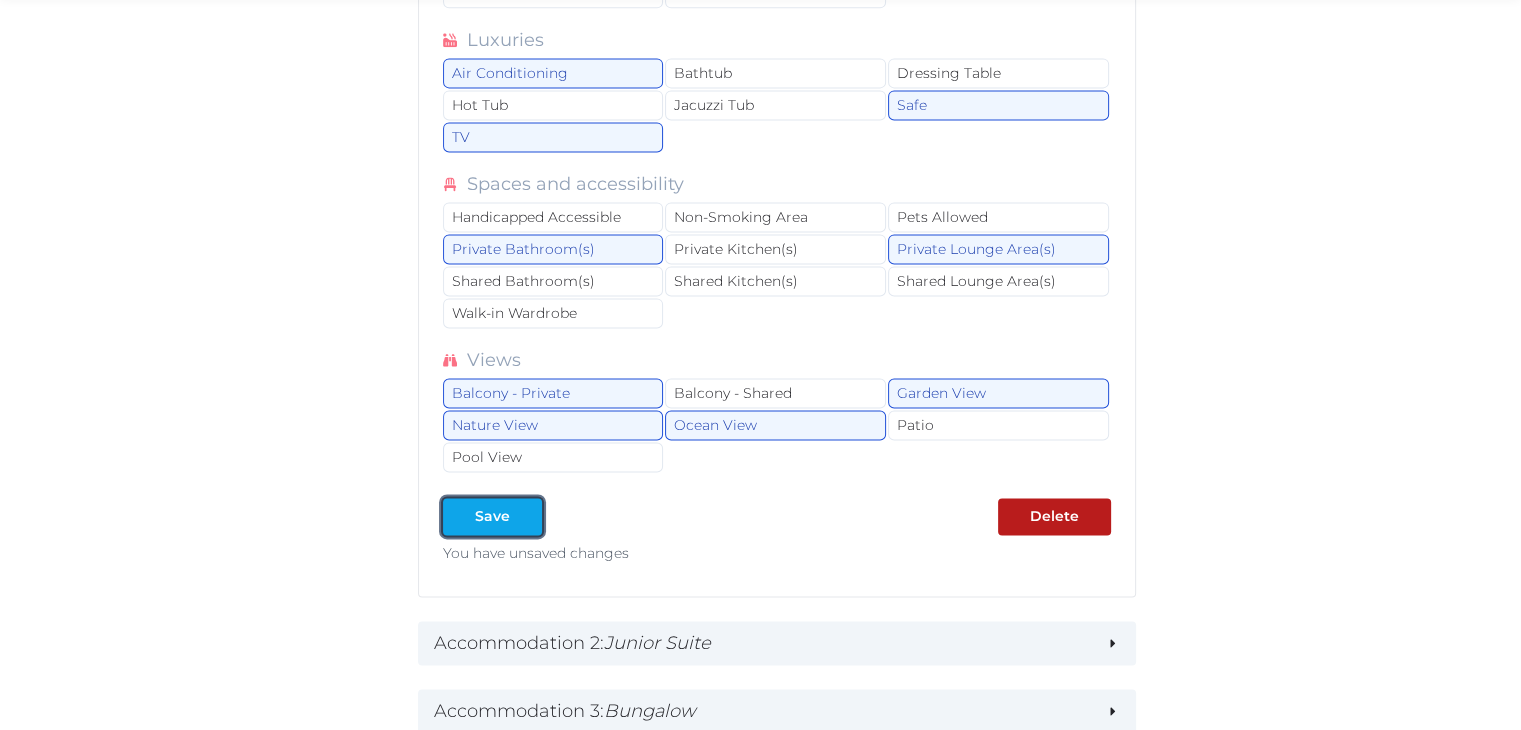 click at bounding box center [526, 516] 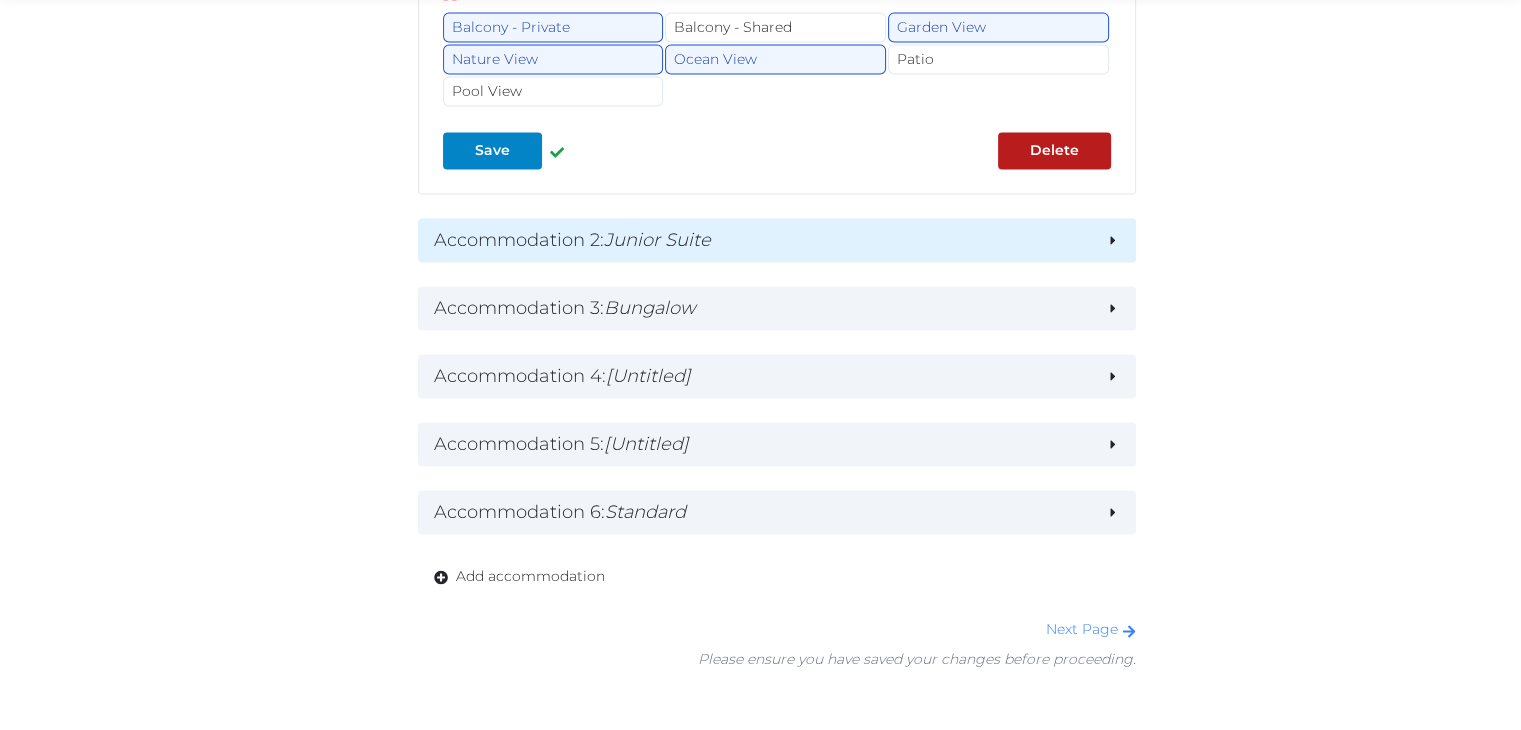 scroll, scrollTop: 3200, scrollLeft: 0, axis: vertical 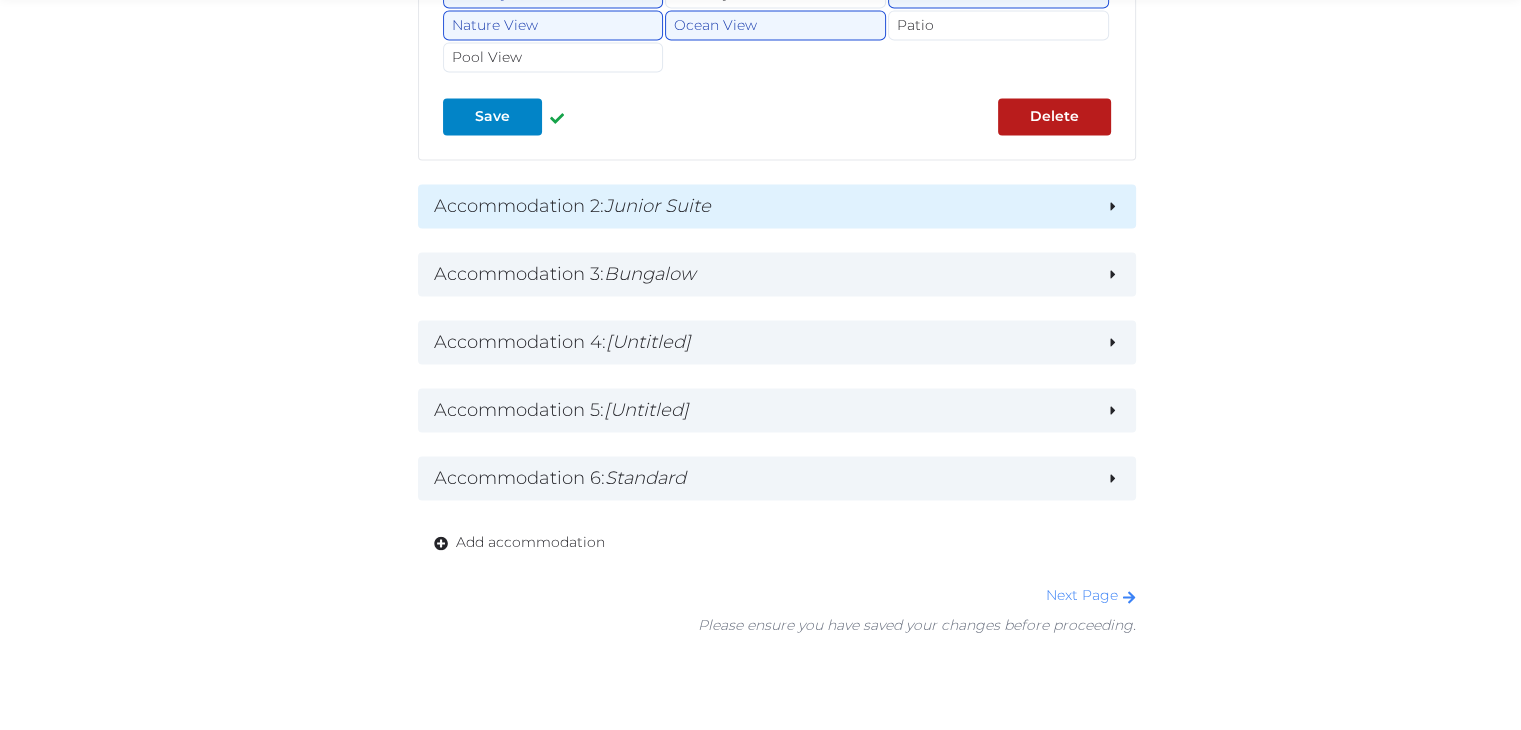 click on "Accommodation 2 :  Junior Suite" at bounding box center [762, 206] 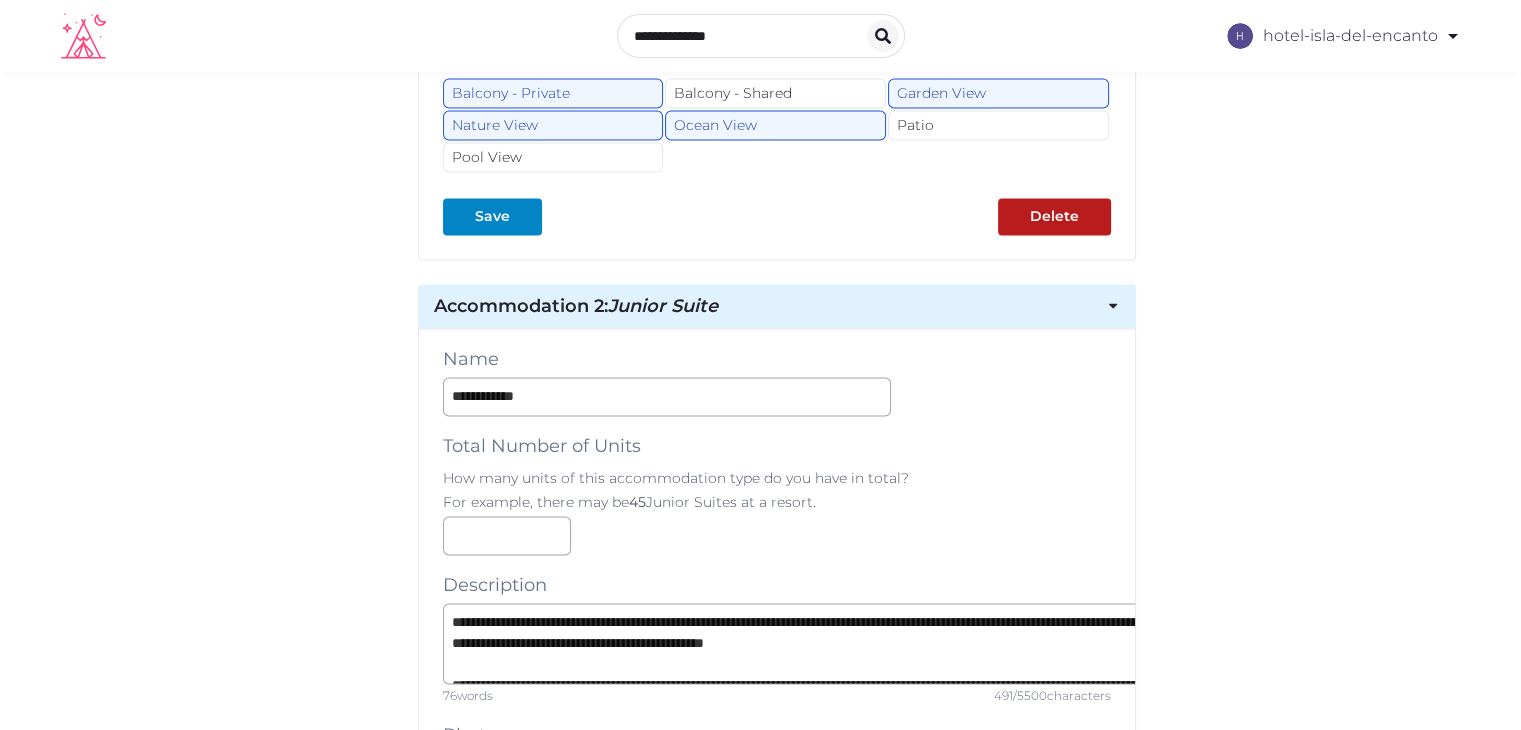 scroll, scrollTop: 3200, scrollLeft: 0, axis: vertical 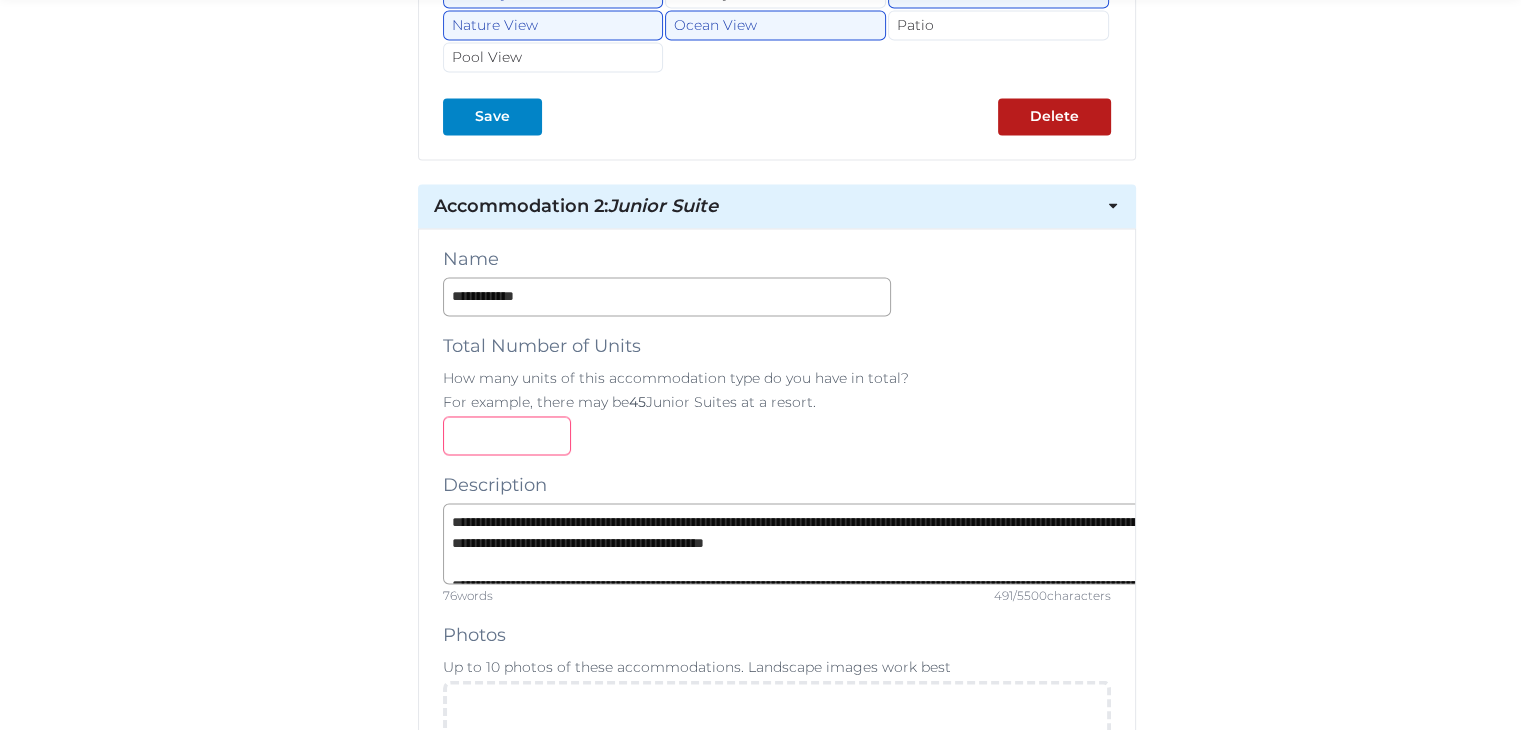click at bounding box center [507, 435] 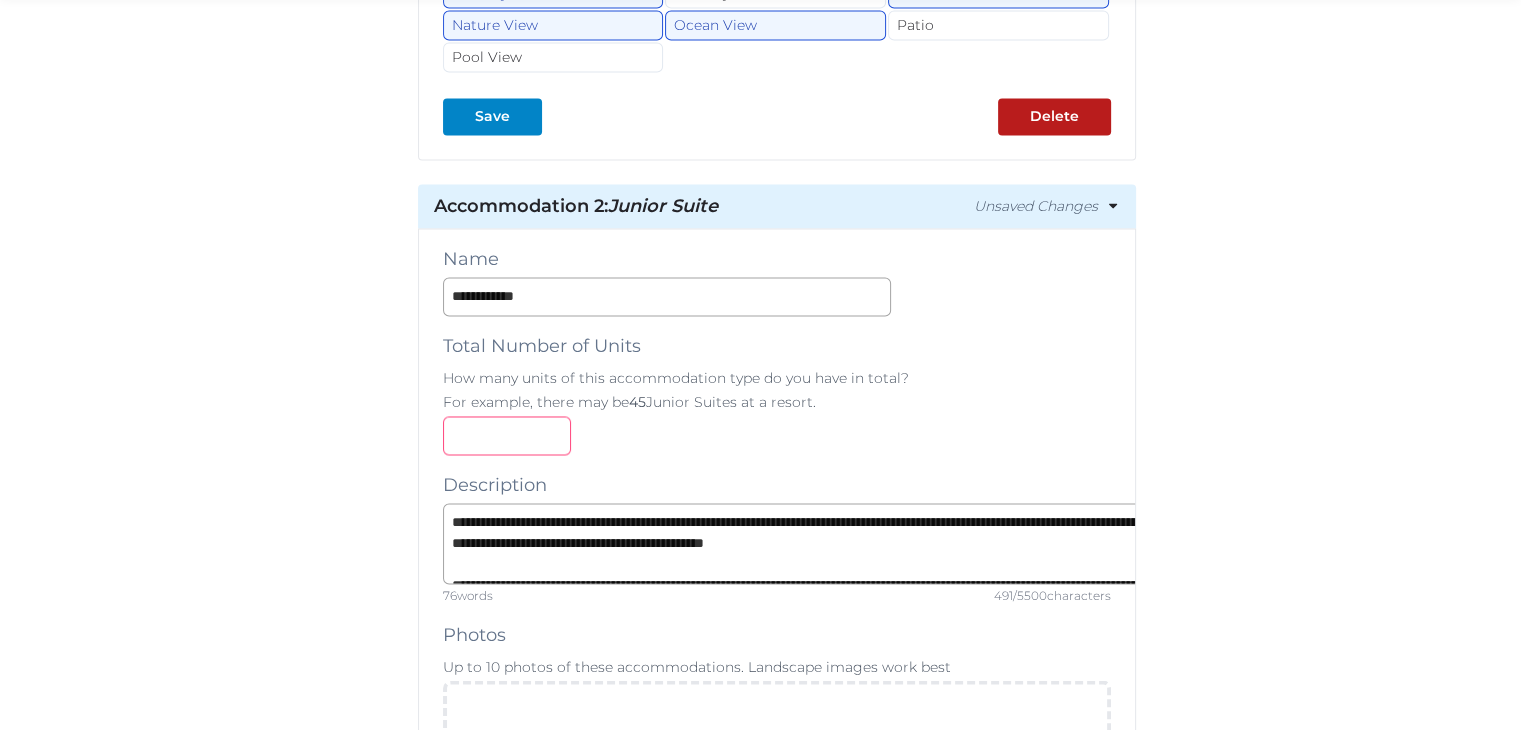click on "*" at bounding box center (507, 435) 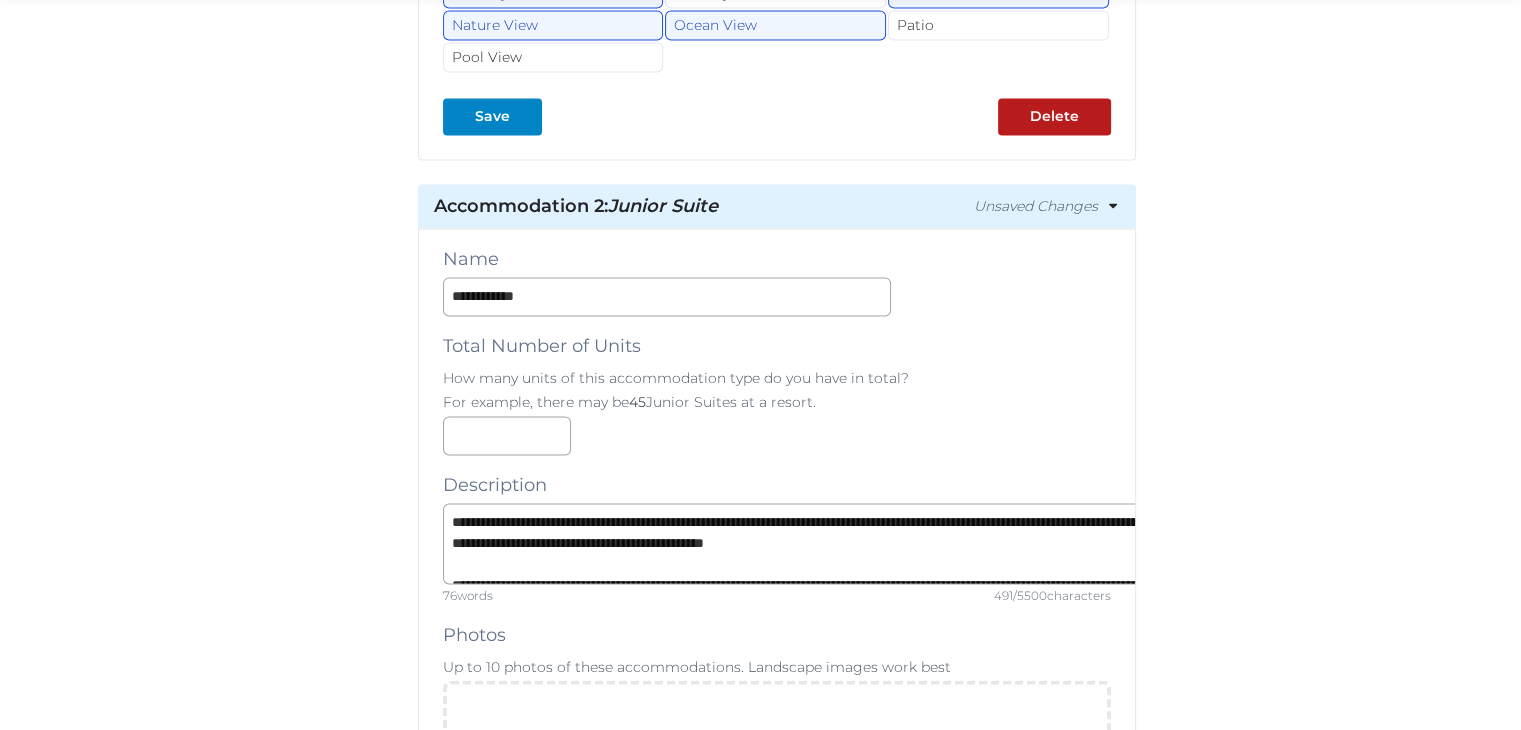 click on "**" at bounding box center [777, 435] 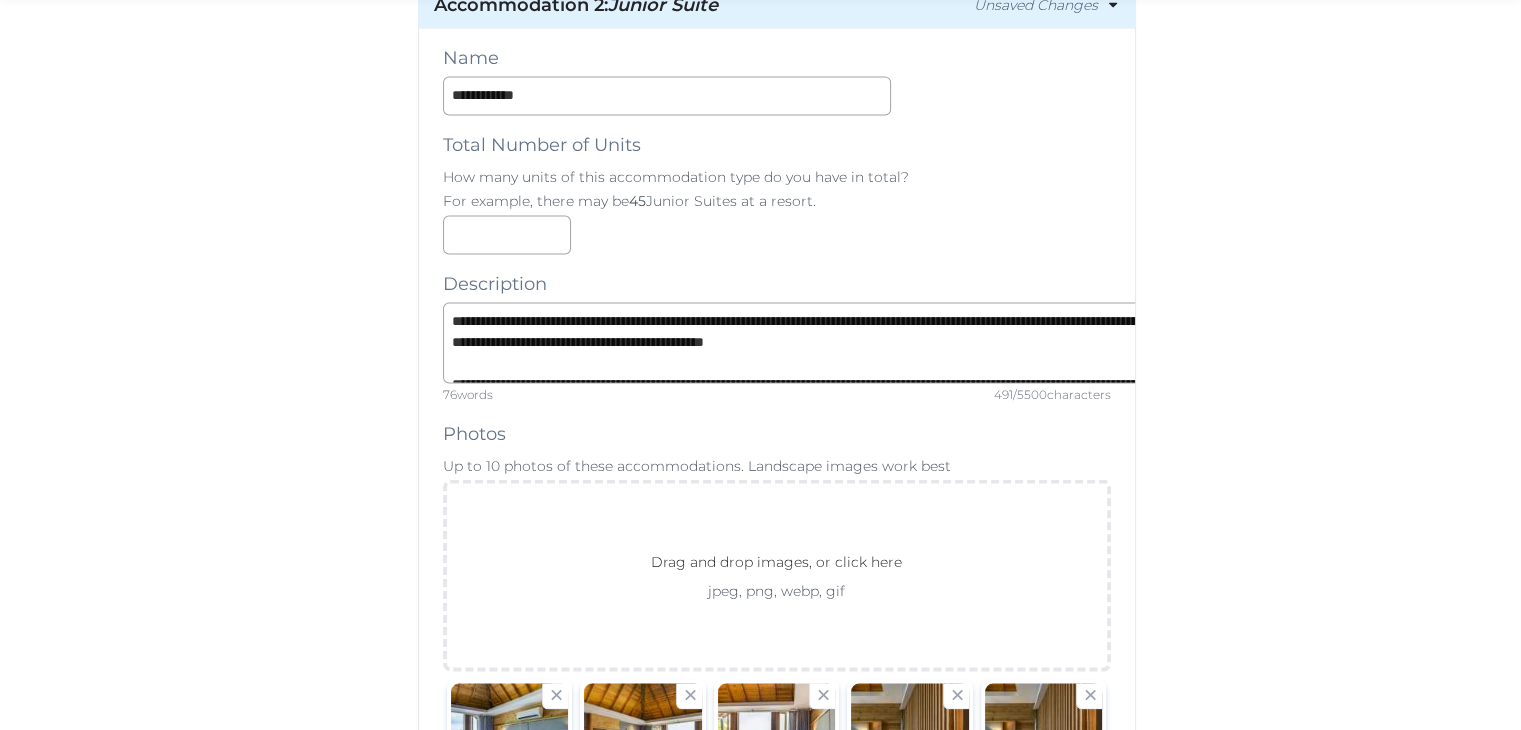 scroll, scrollTop: 3400, scrollLeft: 0, axis: vertical 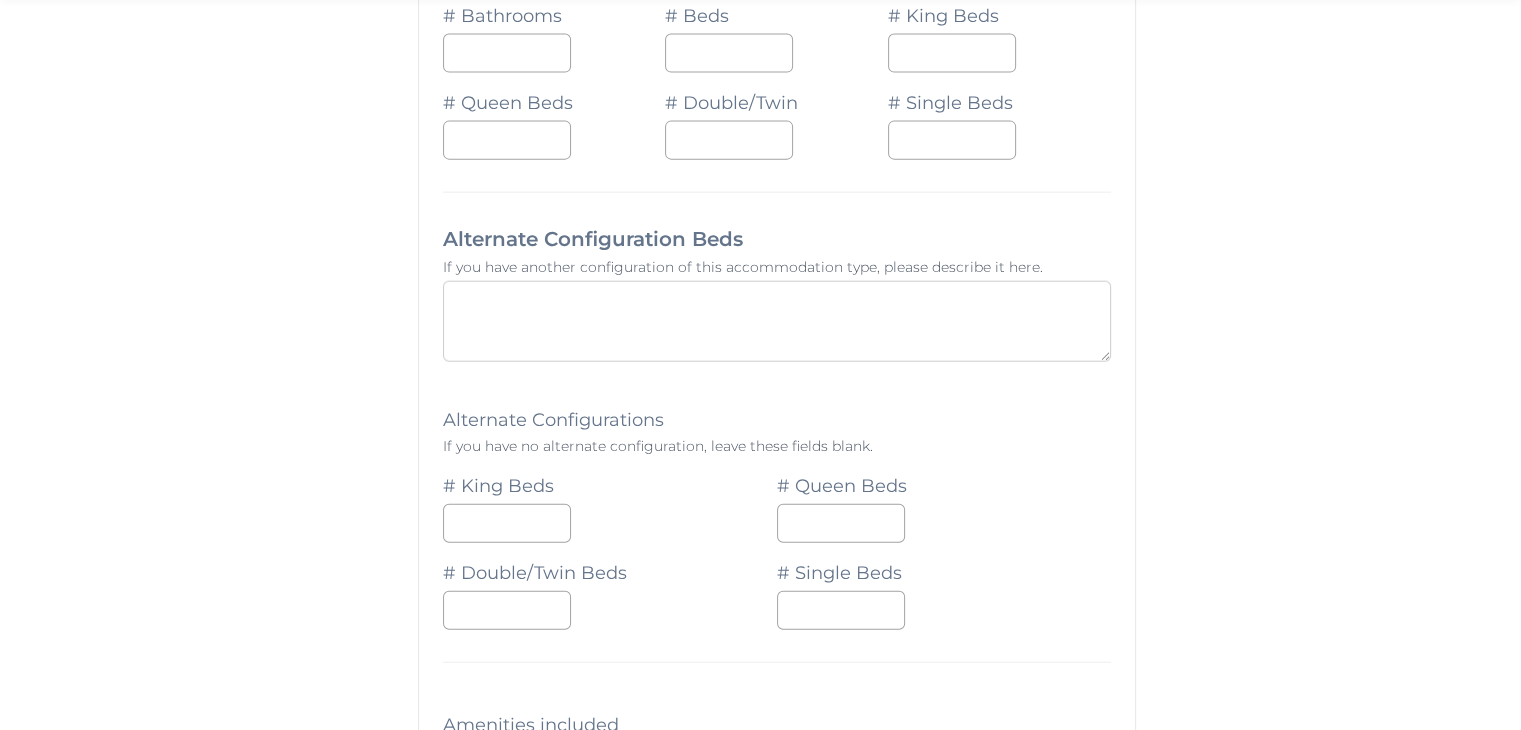 click at bounding box center [777, 321] 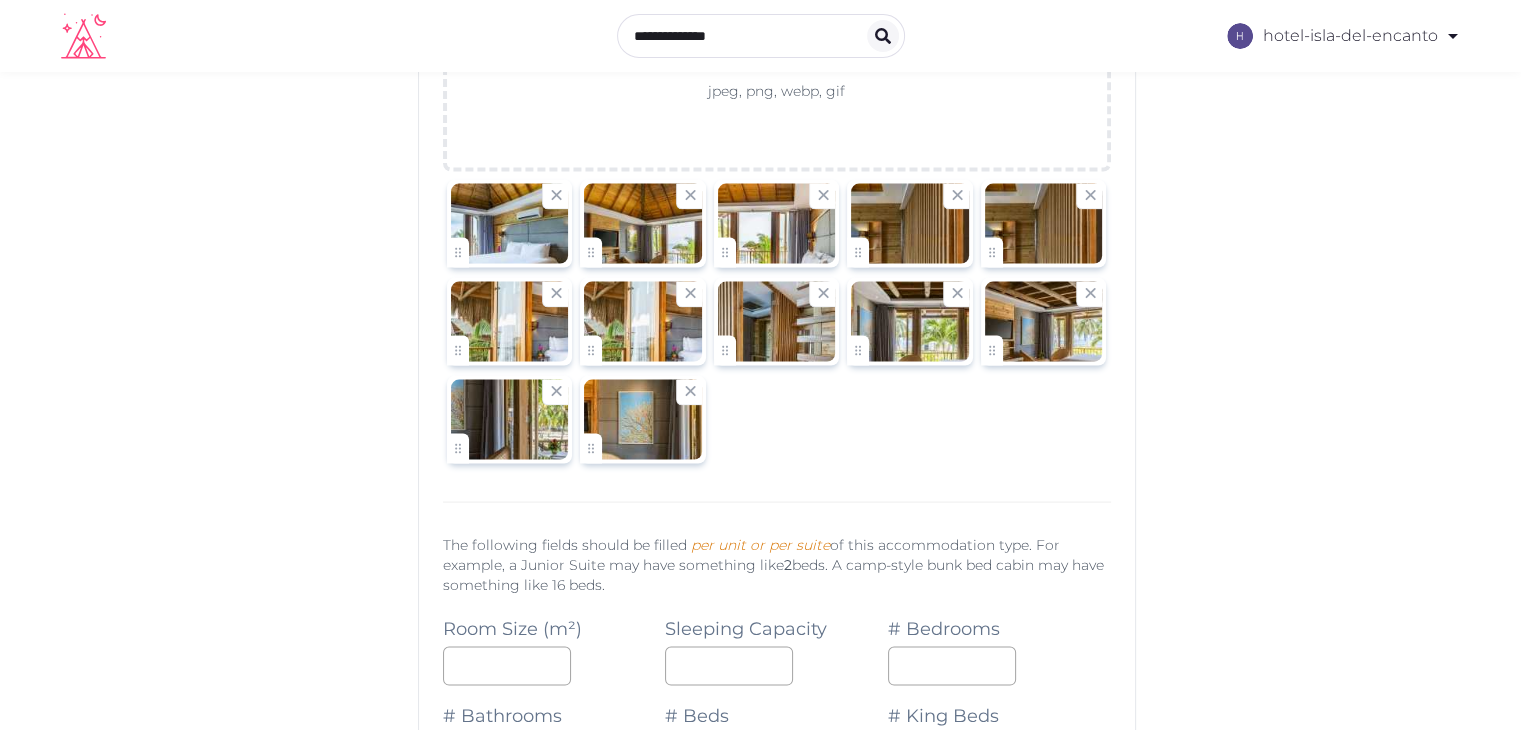 scroll, scrollTop: 3500, scrollLeft: 0, axis: vertical 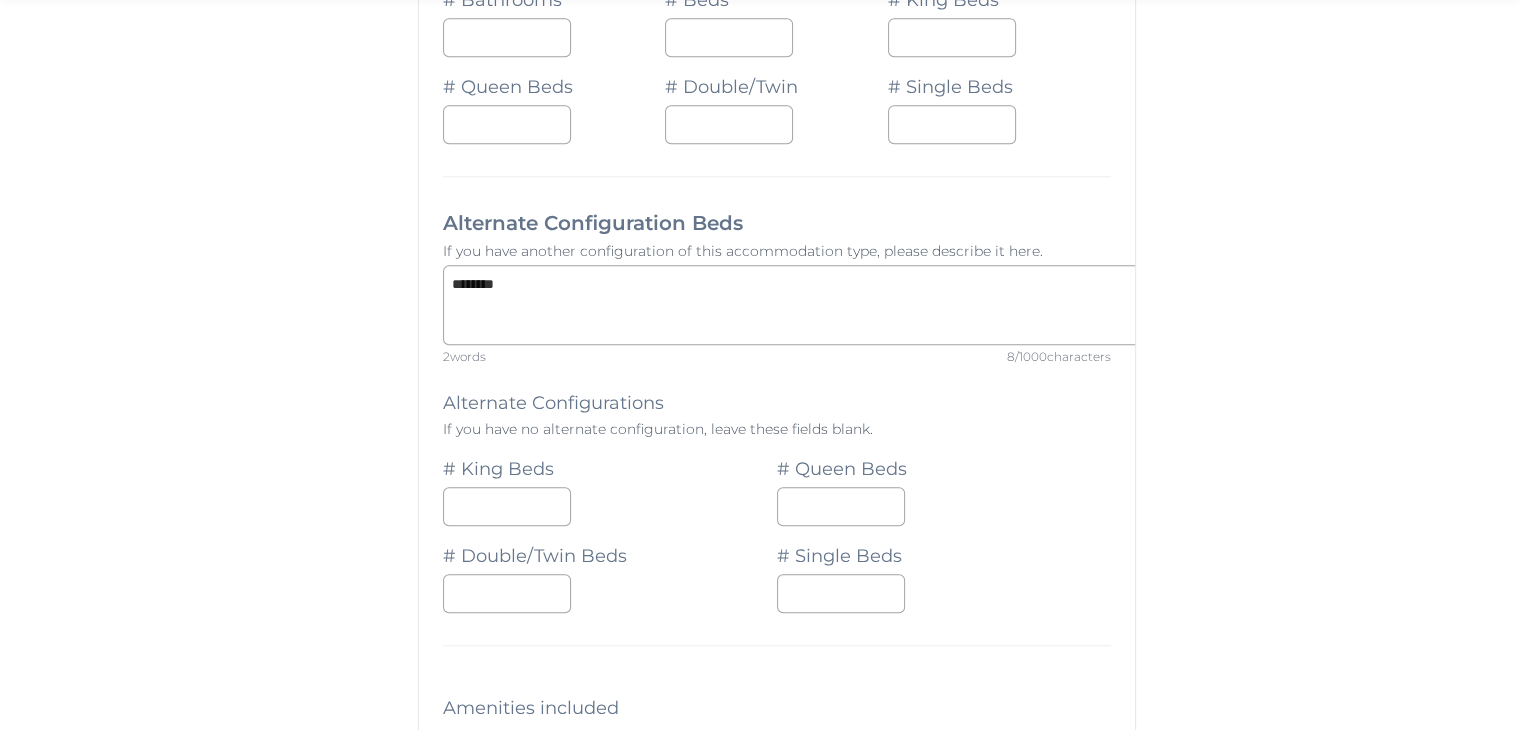 type on "*********" 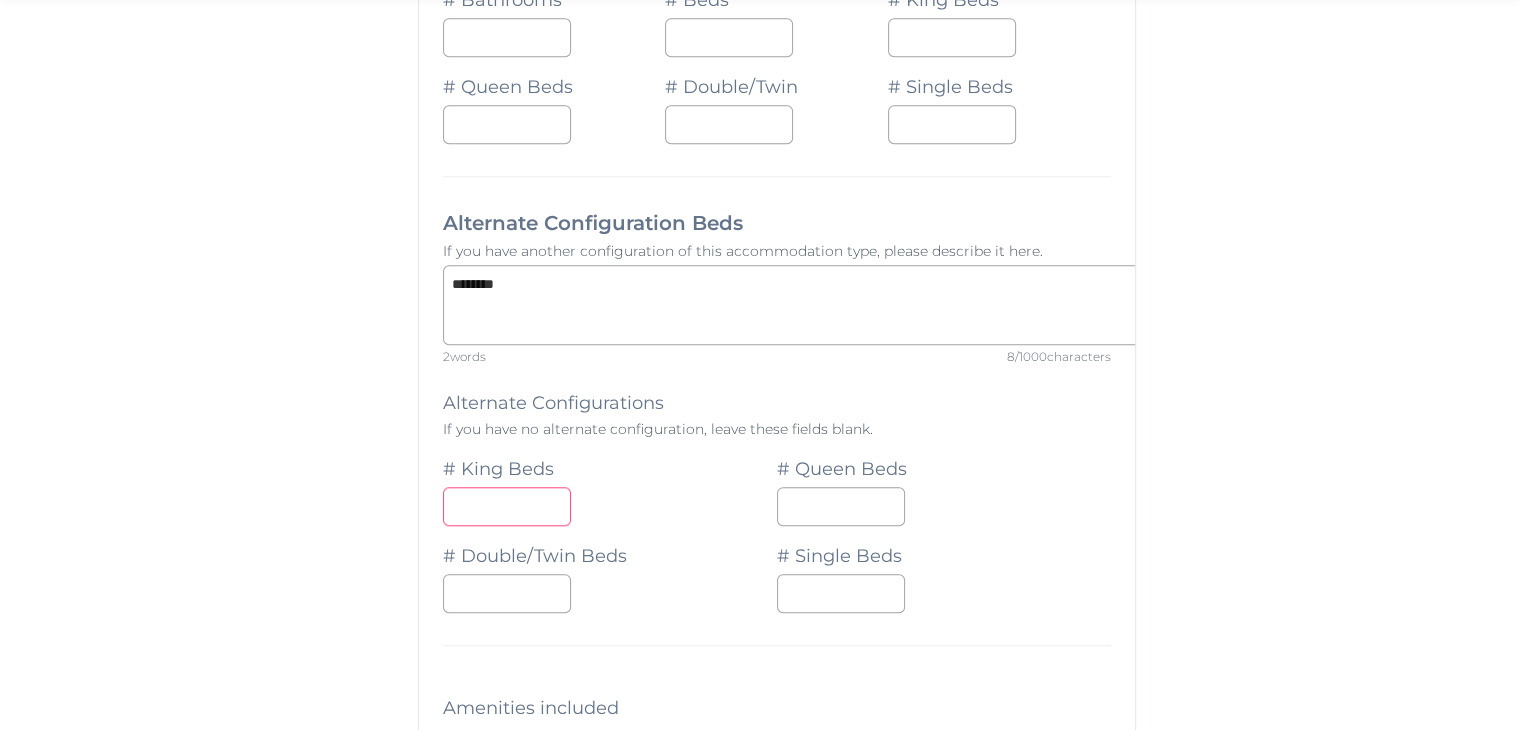 type on "*" 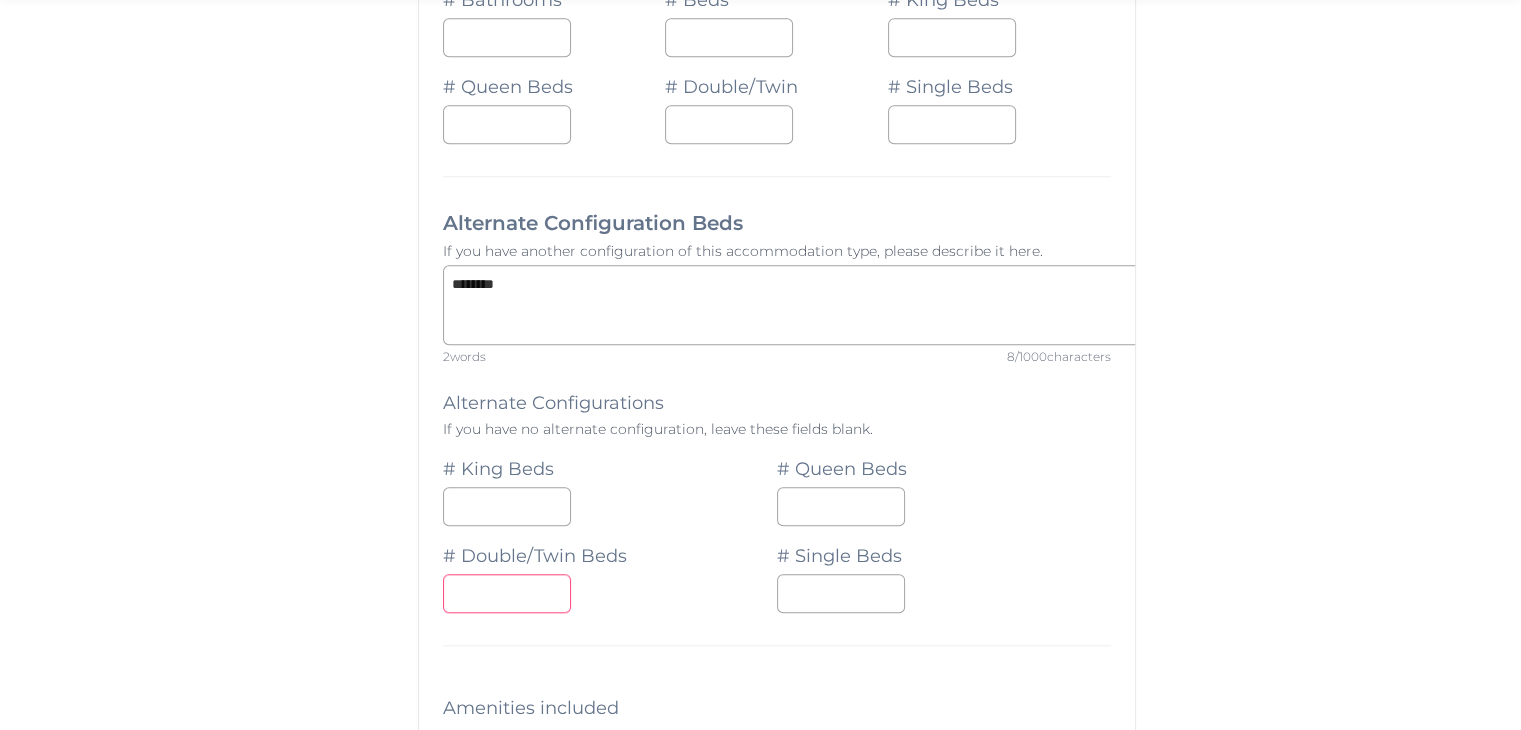 click on "*" at bounding box center (507, 593) 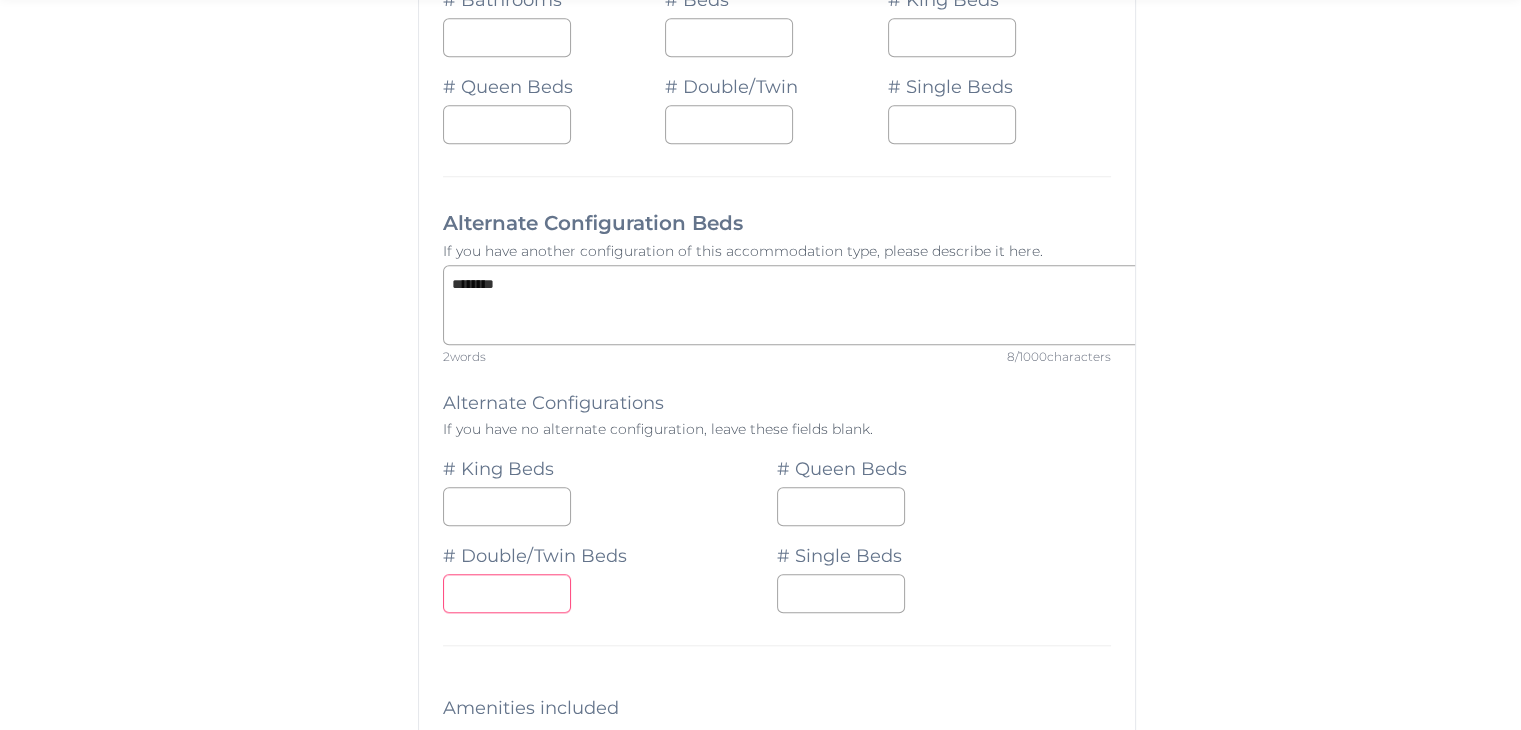 type on "*" 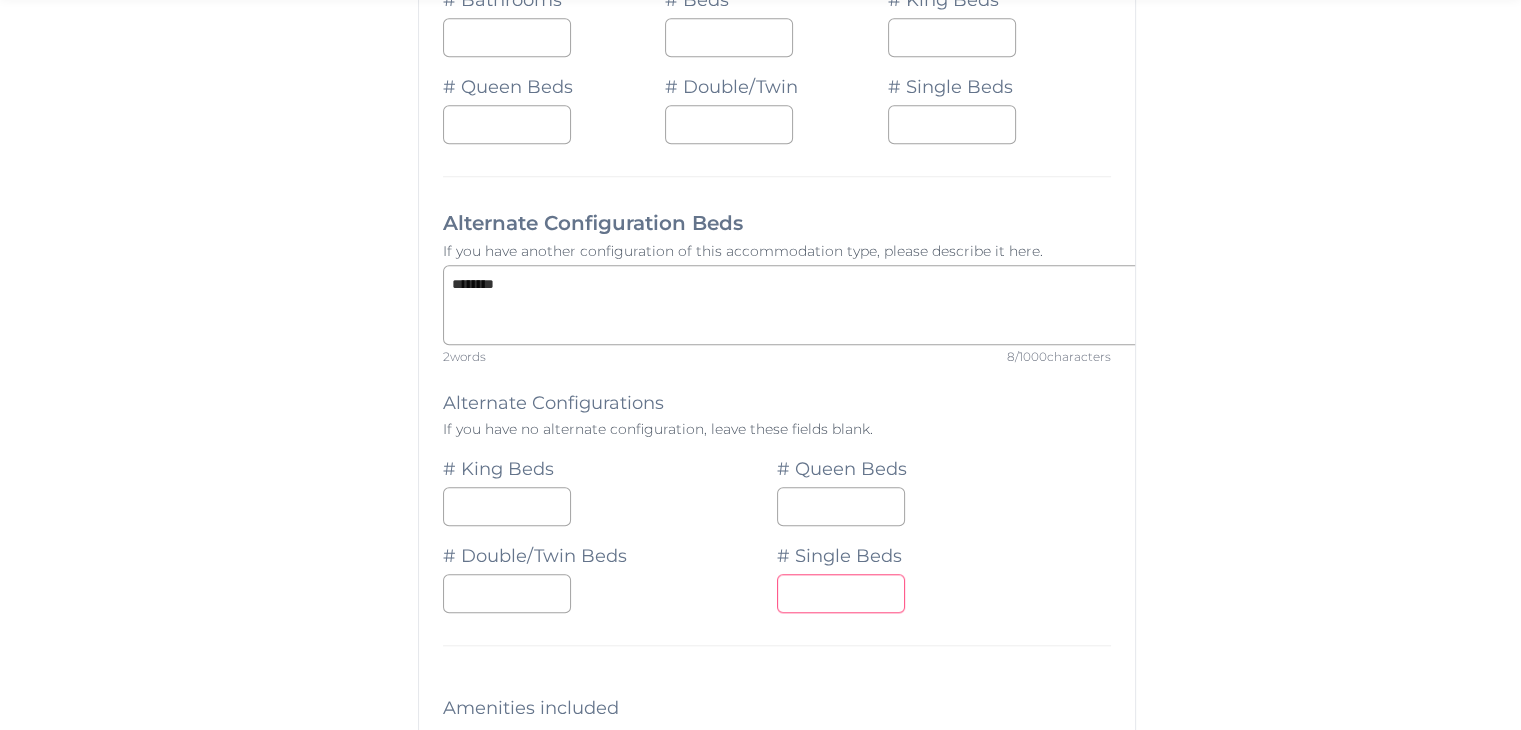 click on "*" at bounding box center [944, 593] 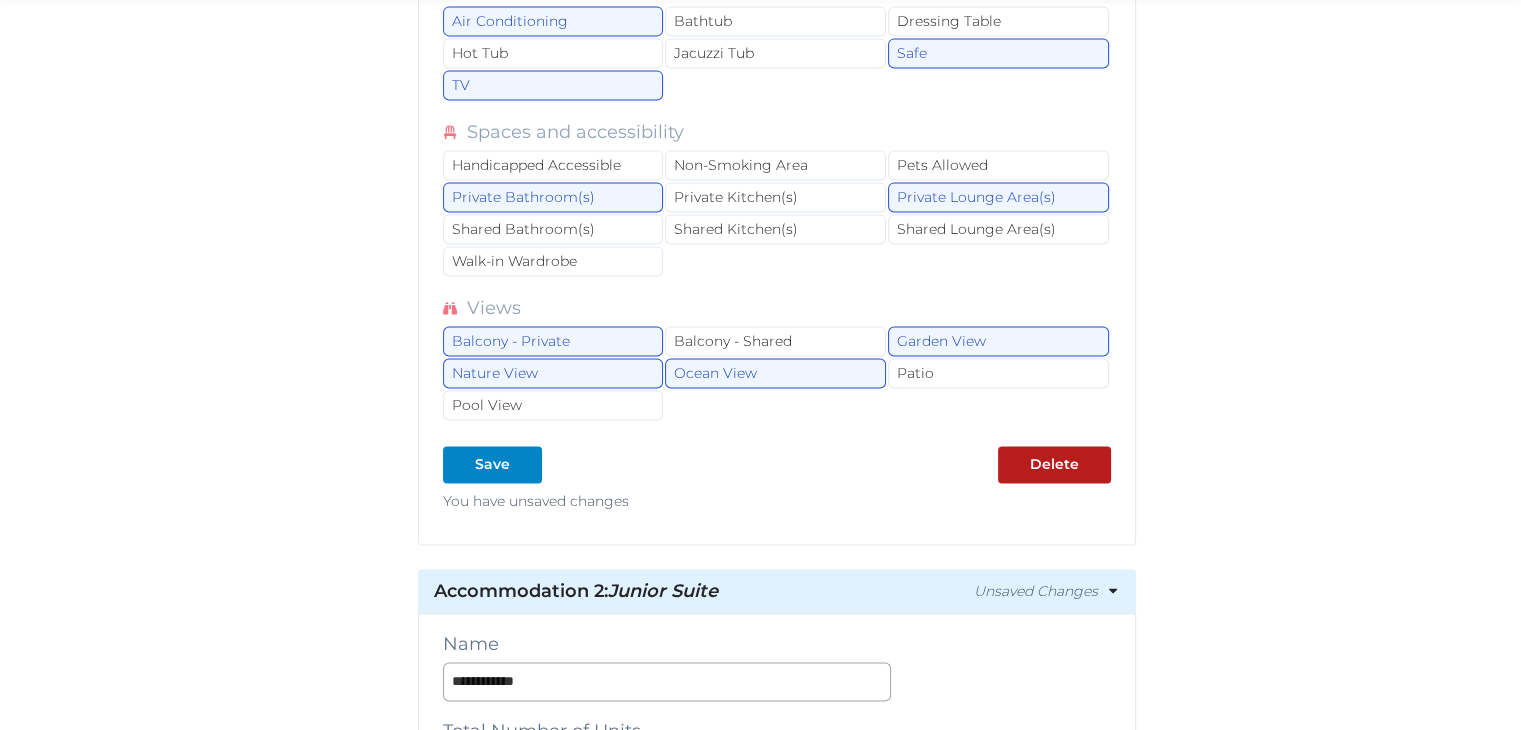 scroll, scrollTop: 3300, scrollLeft: 0, axis: vertical 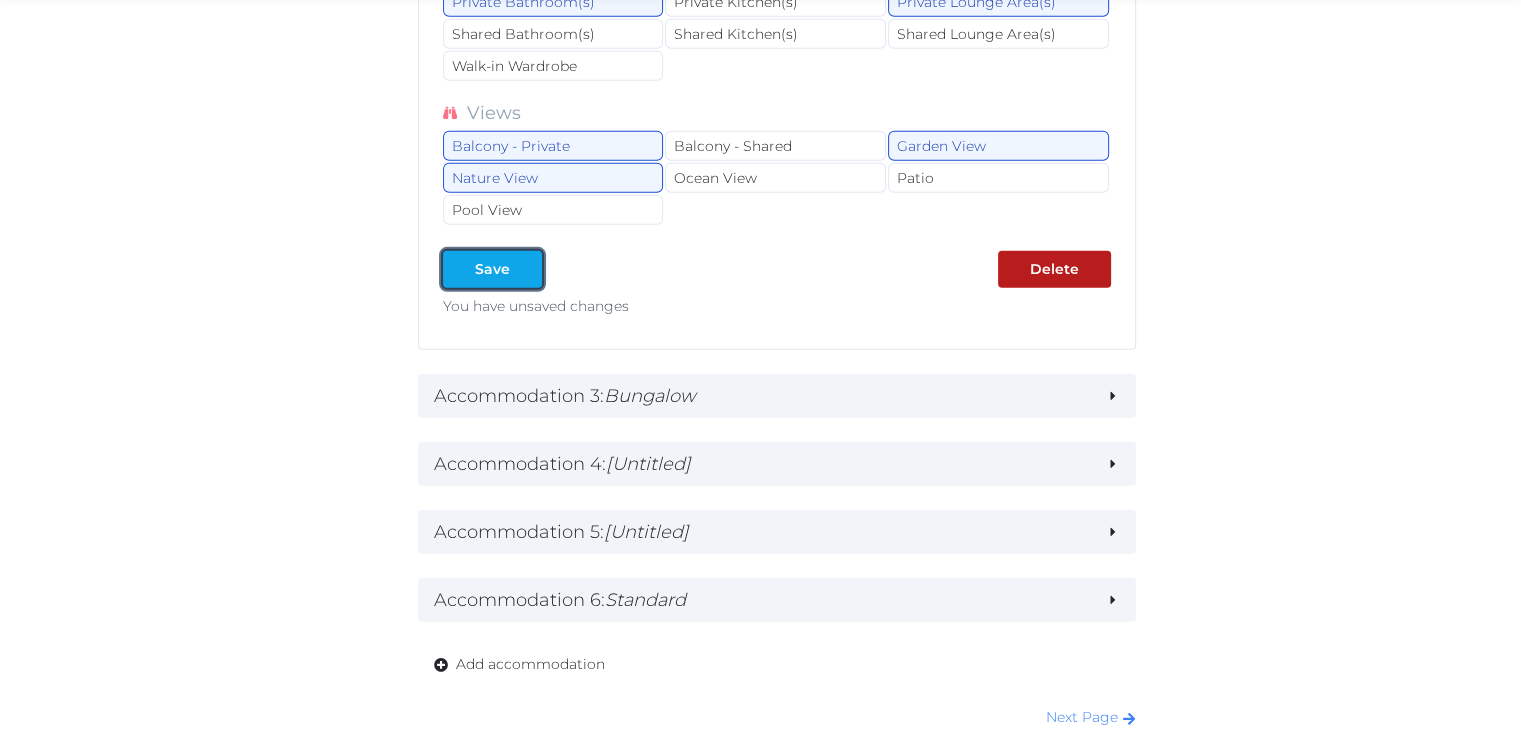 click at bounding box center [526, 269] 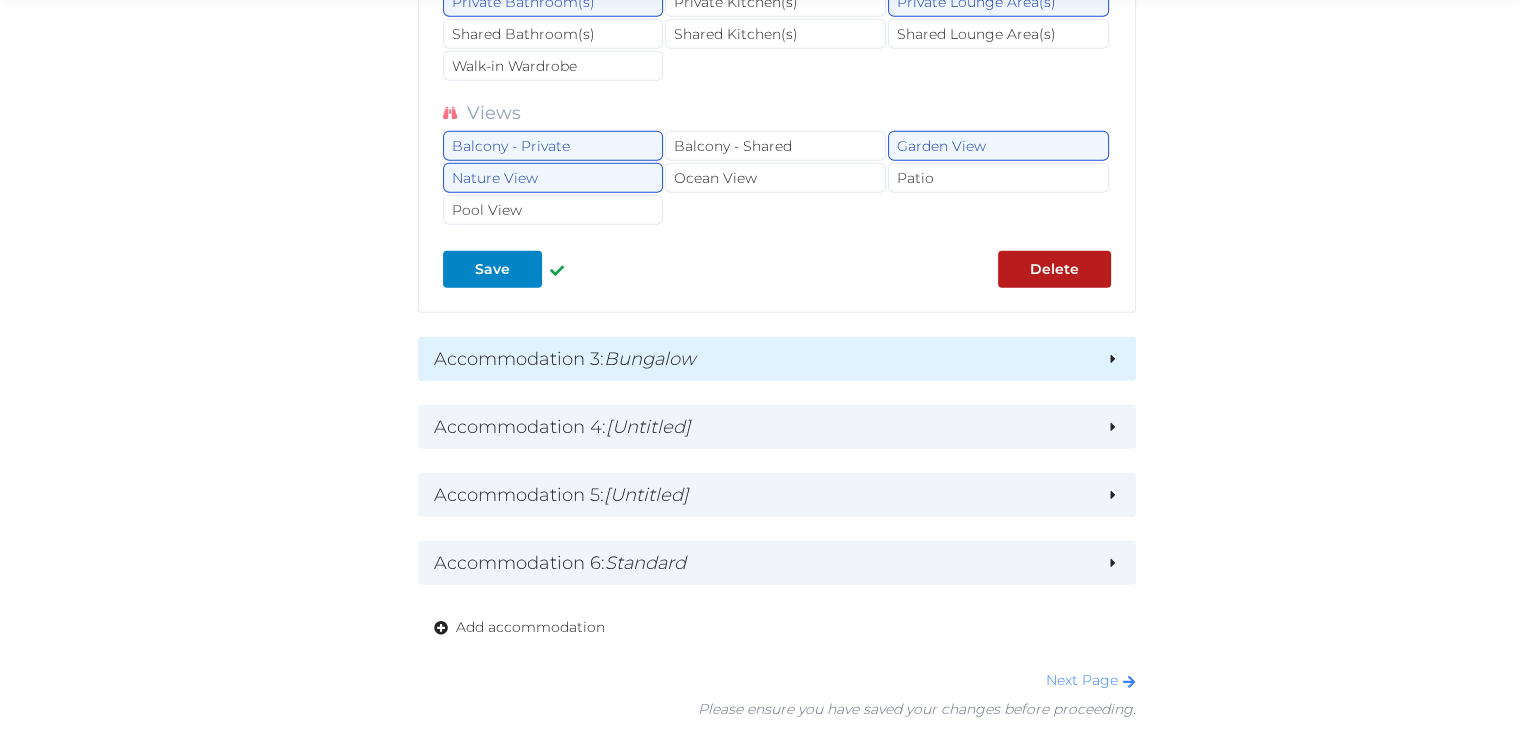 click on "Accommodation 3 :  Bungalow" at bounding box center (762, 359) 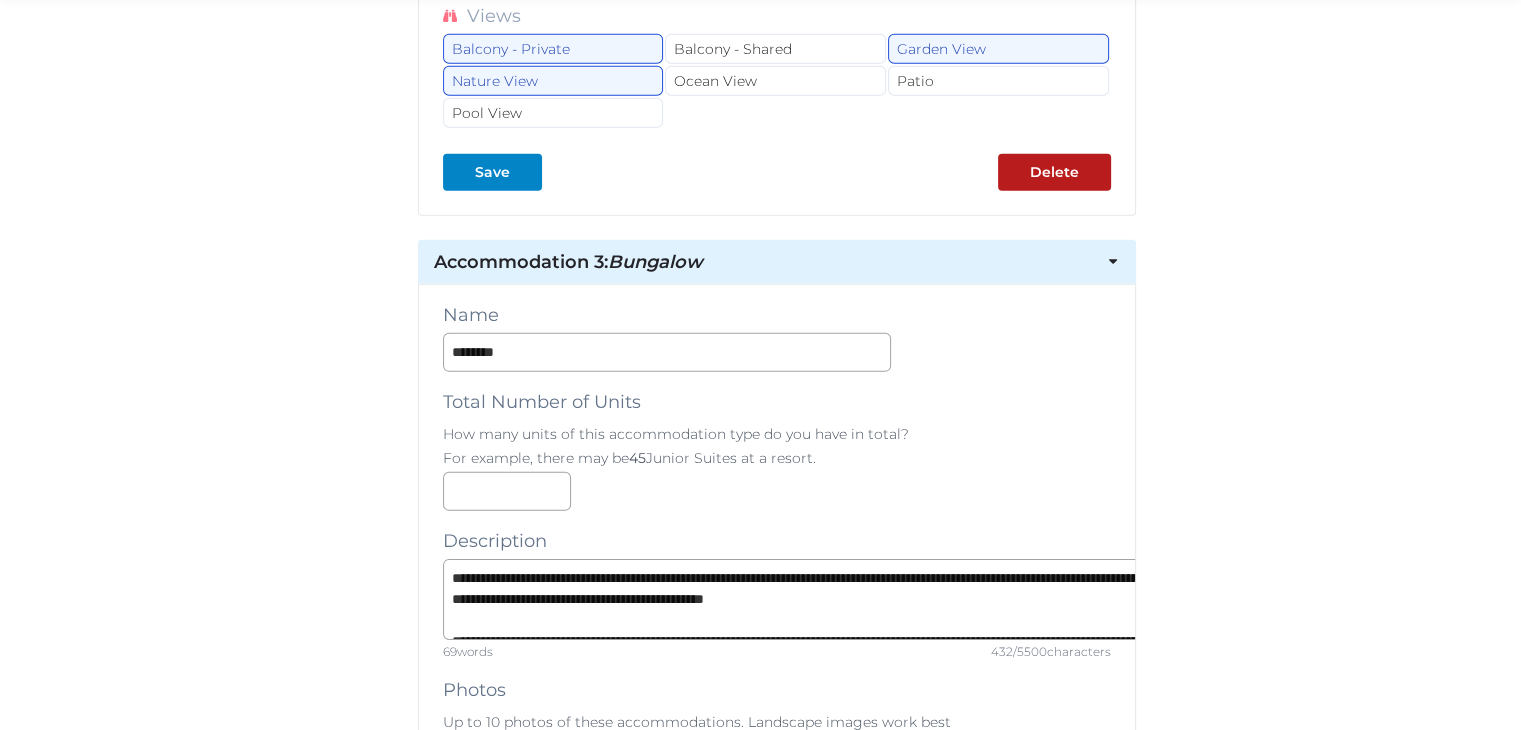 scroll, scrollTop: 6100, scrollLeft: 0, axis: vertical 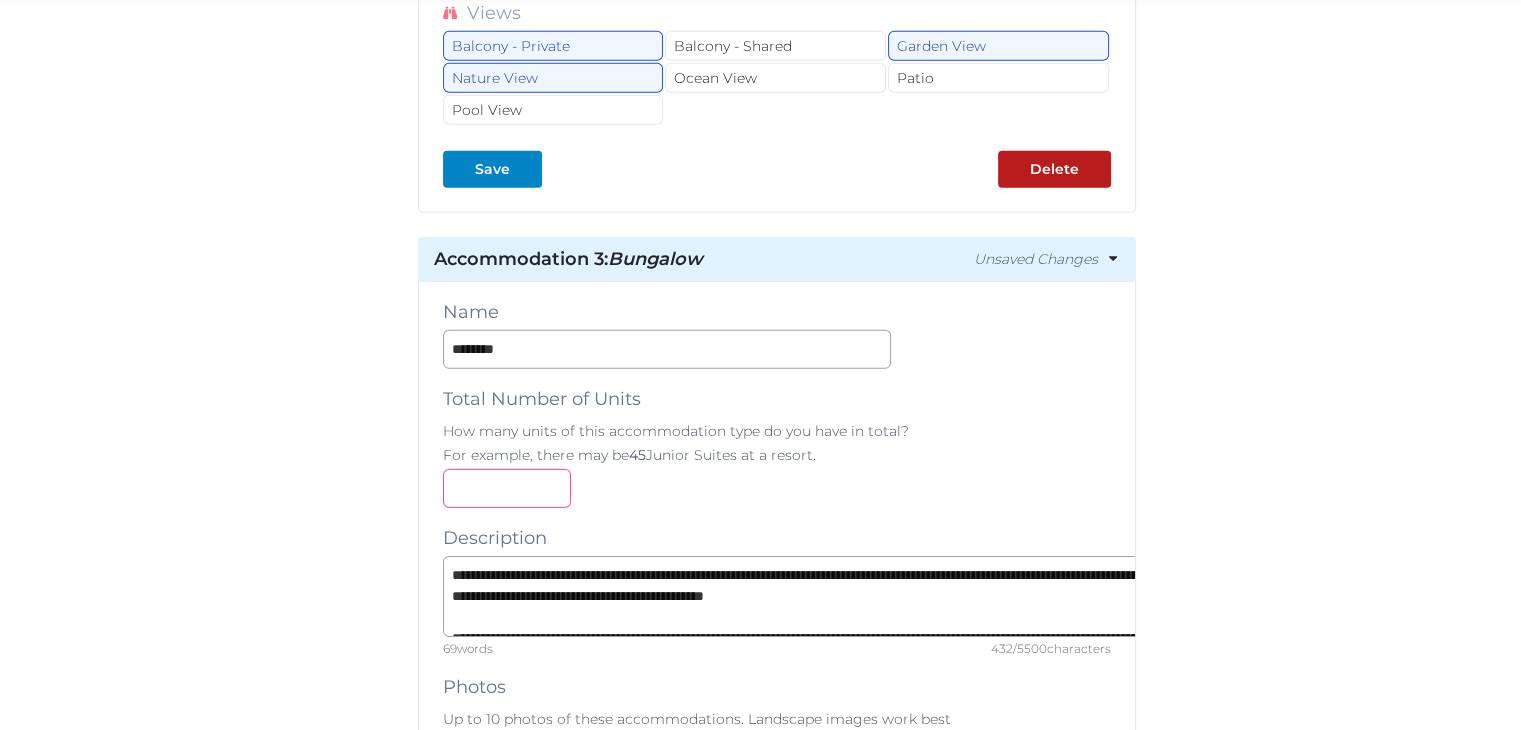 click on "*" at bounding box center (507, 488) 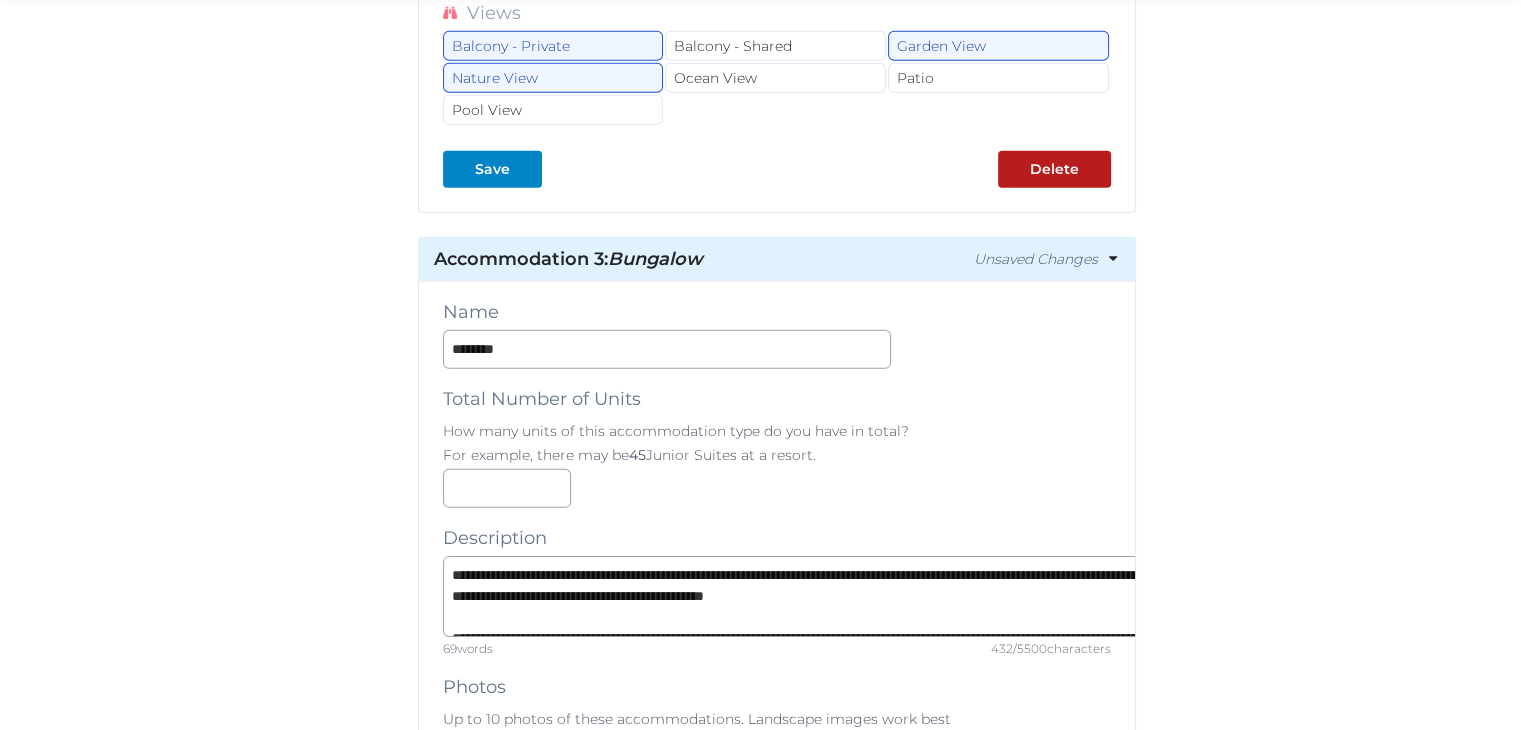 click on "**********" at bounding box center [777, 1625] 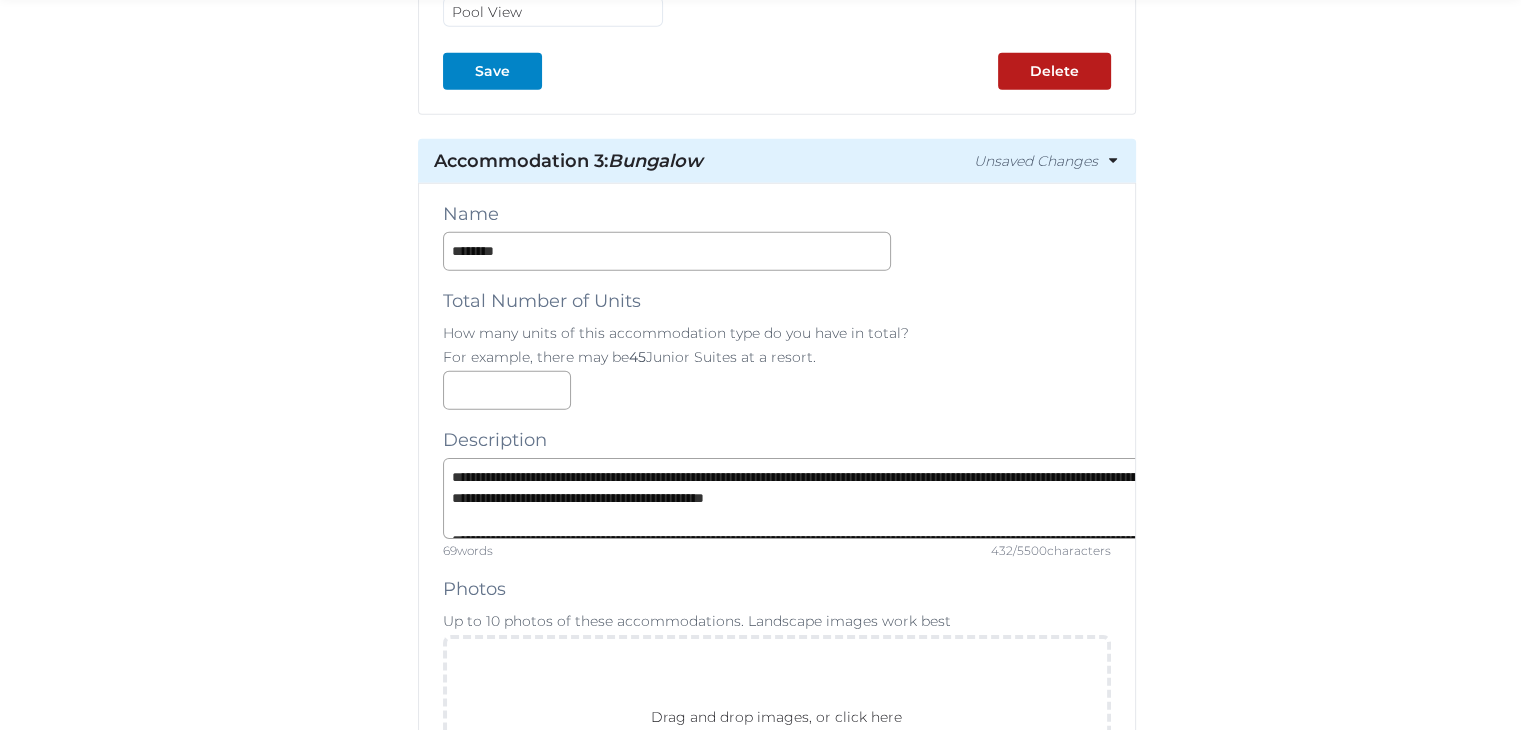 scroll, scrollTop: 6200, scrollLeft: 0, axis: vertical 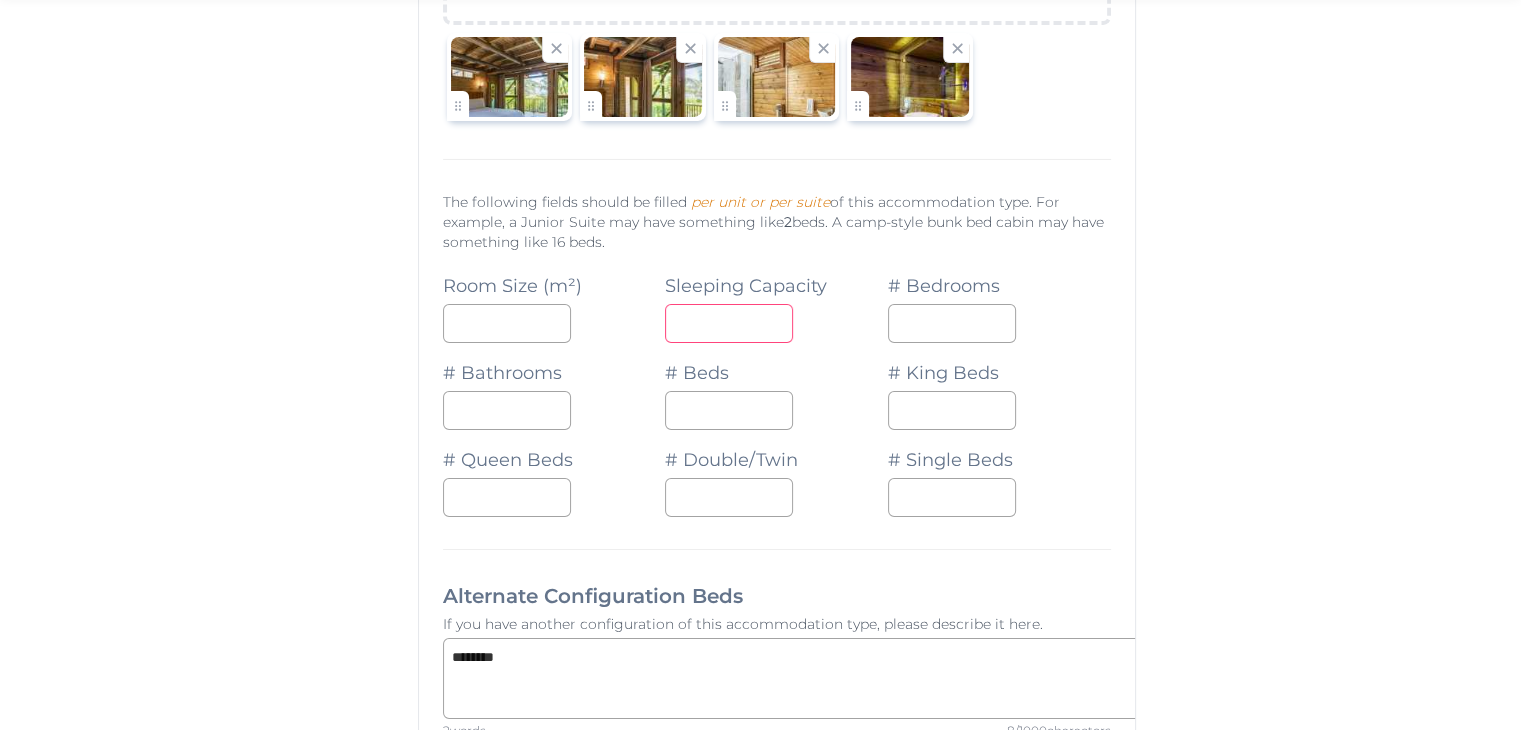 type on "*" 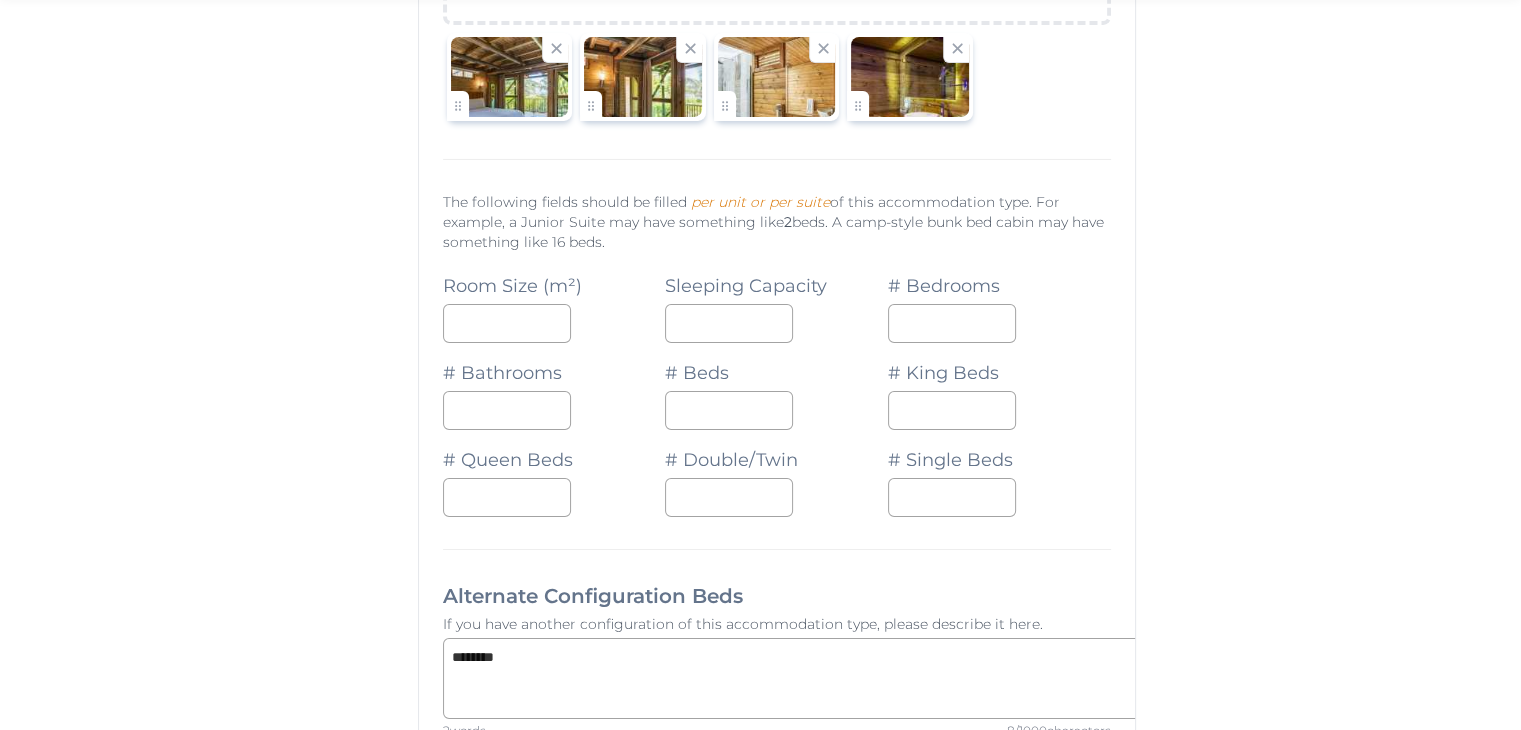 click on "*" at bounding box center (776, 323) 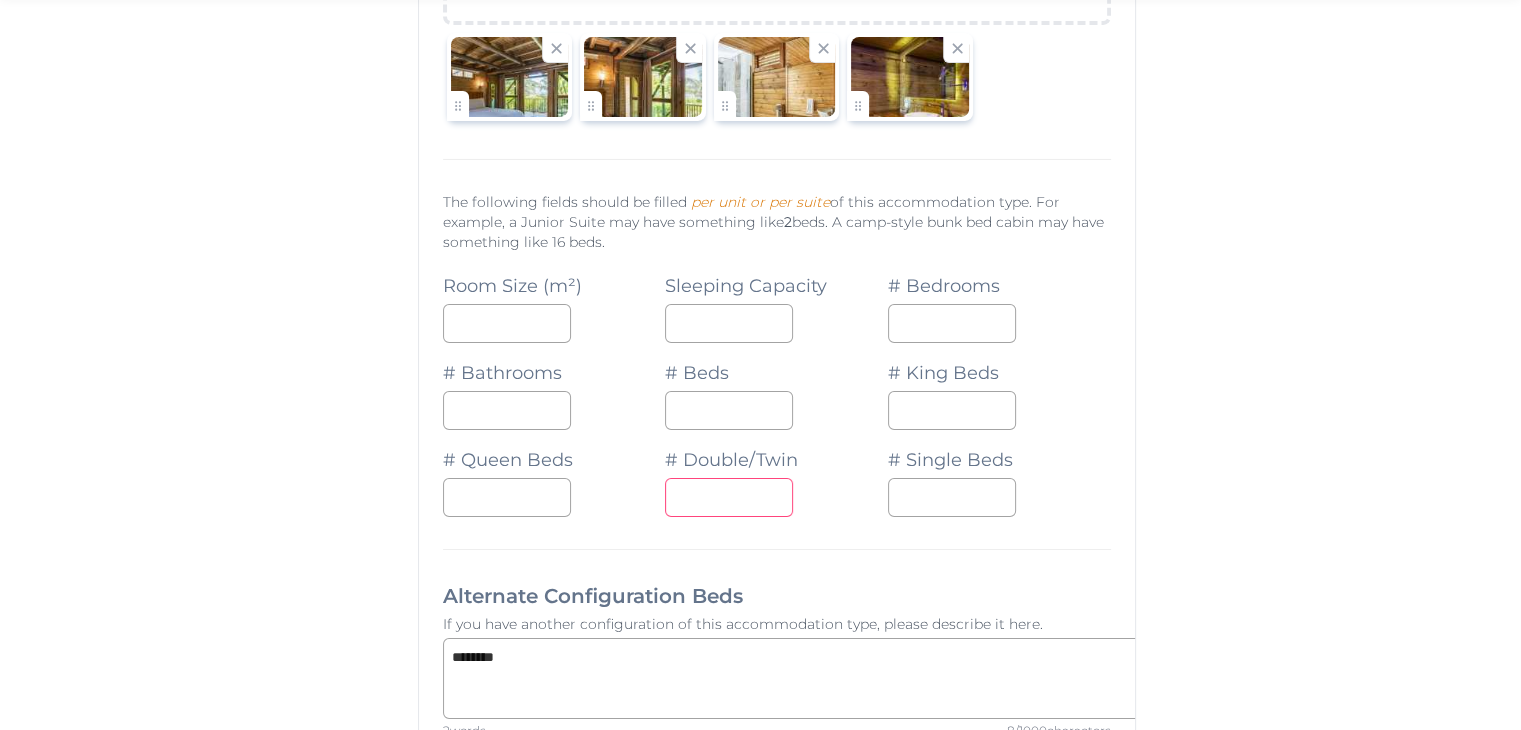 click on "*" at bounding box center (729, 497) 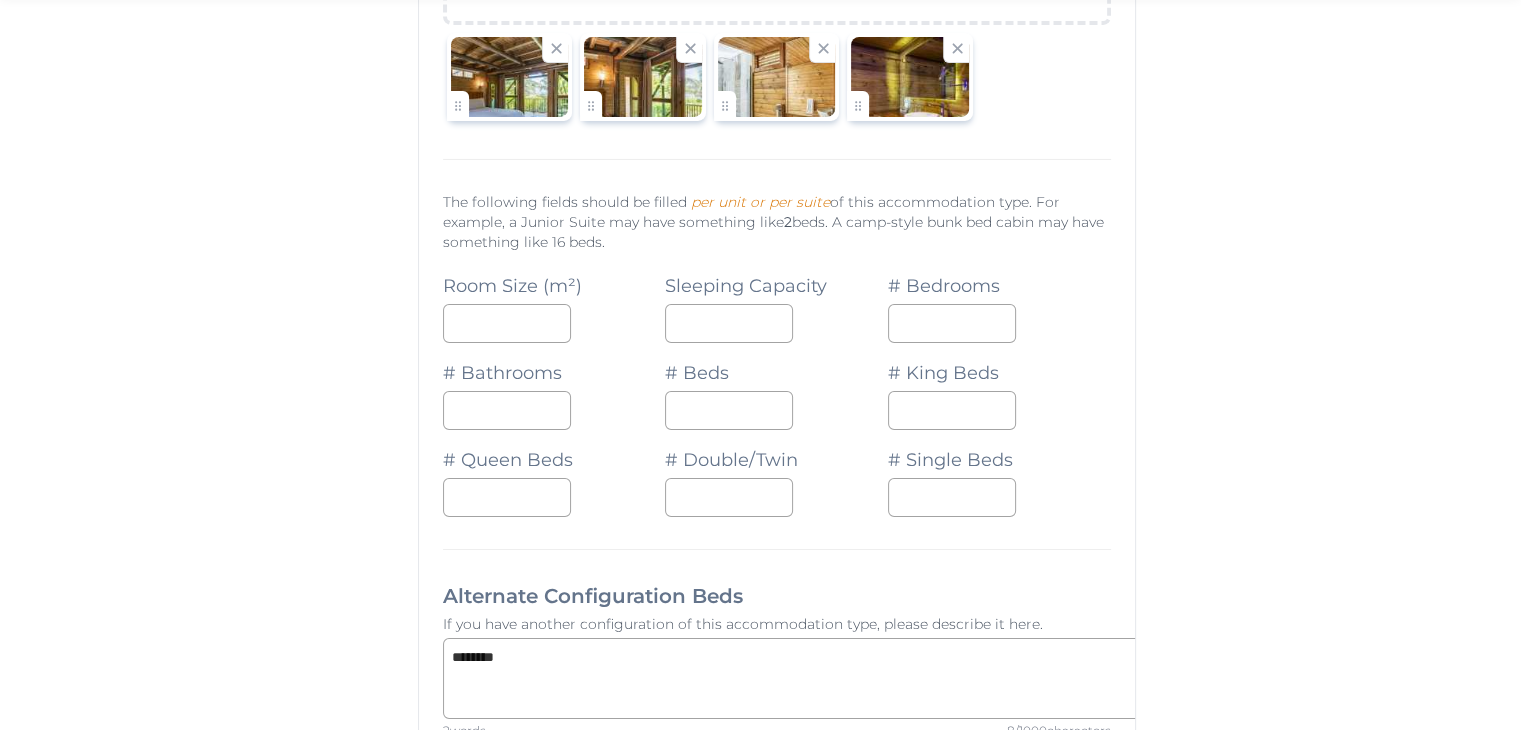 click on "# Double/Twin *" at bounding box center [776, 473] 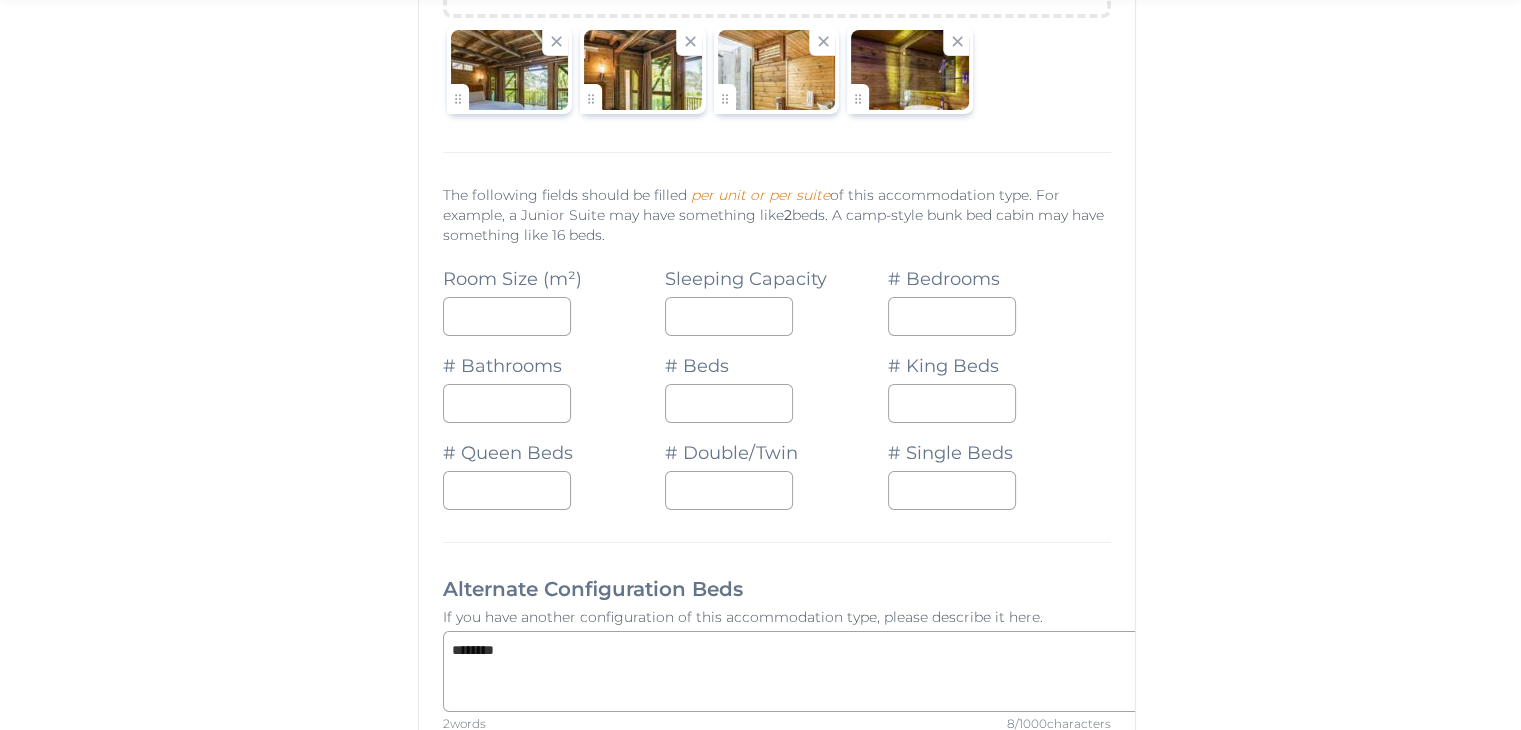 scroll, scrollTop: 7000, scrollLeft: 0, axis: vertical 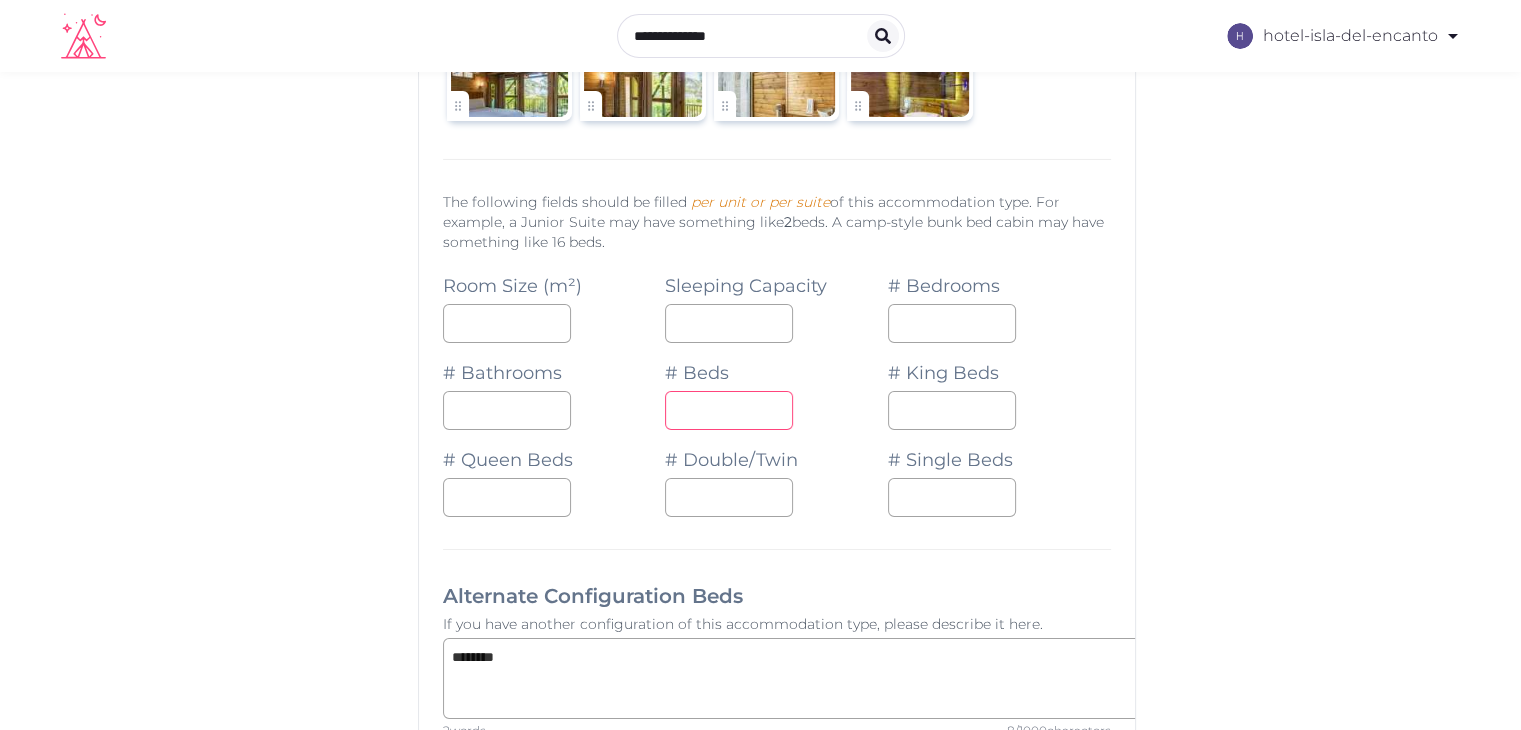 type on "*" 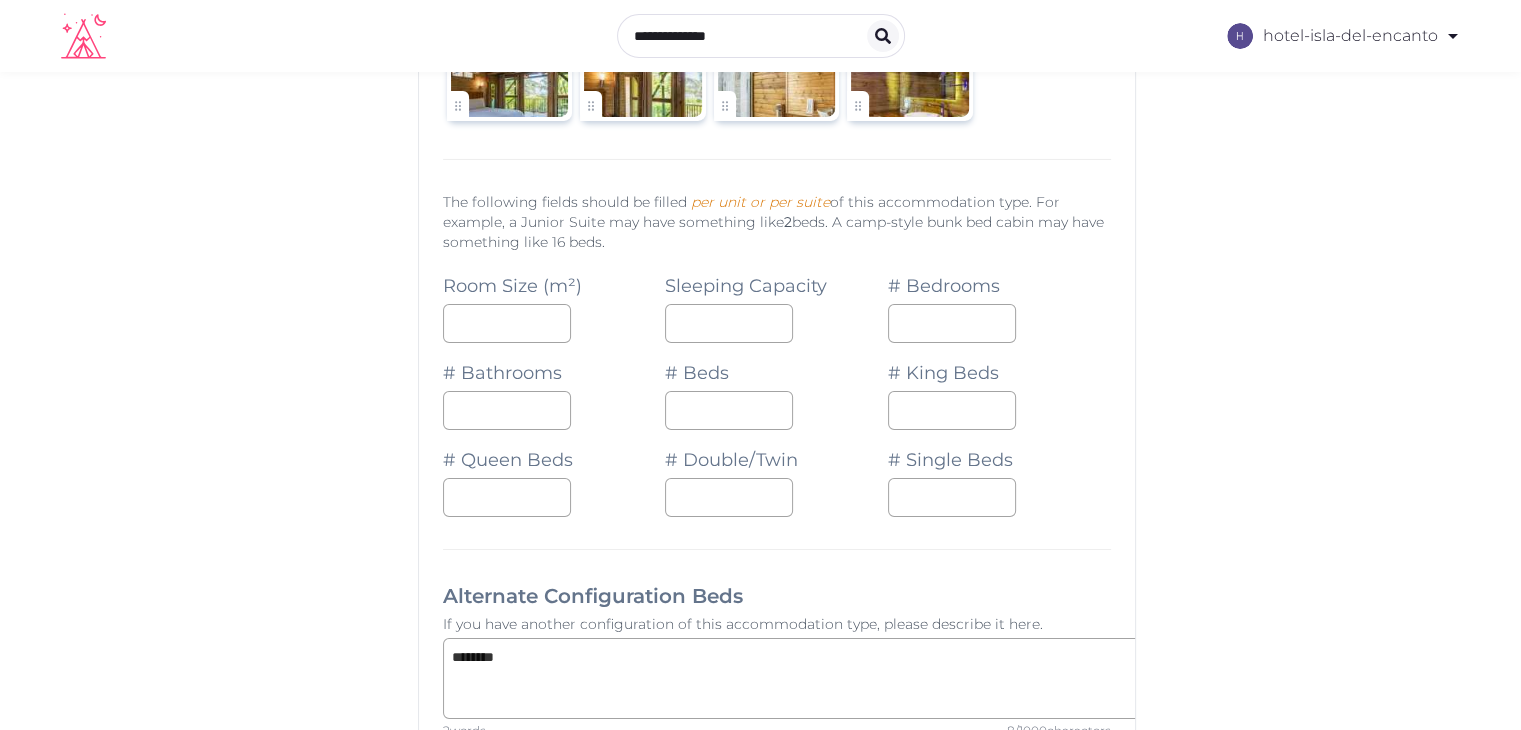 click on "*" at bounding box center (776, 410) 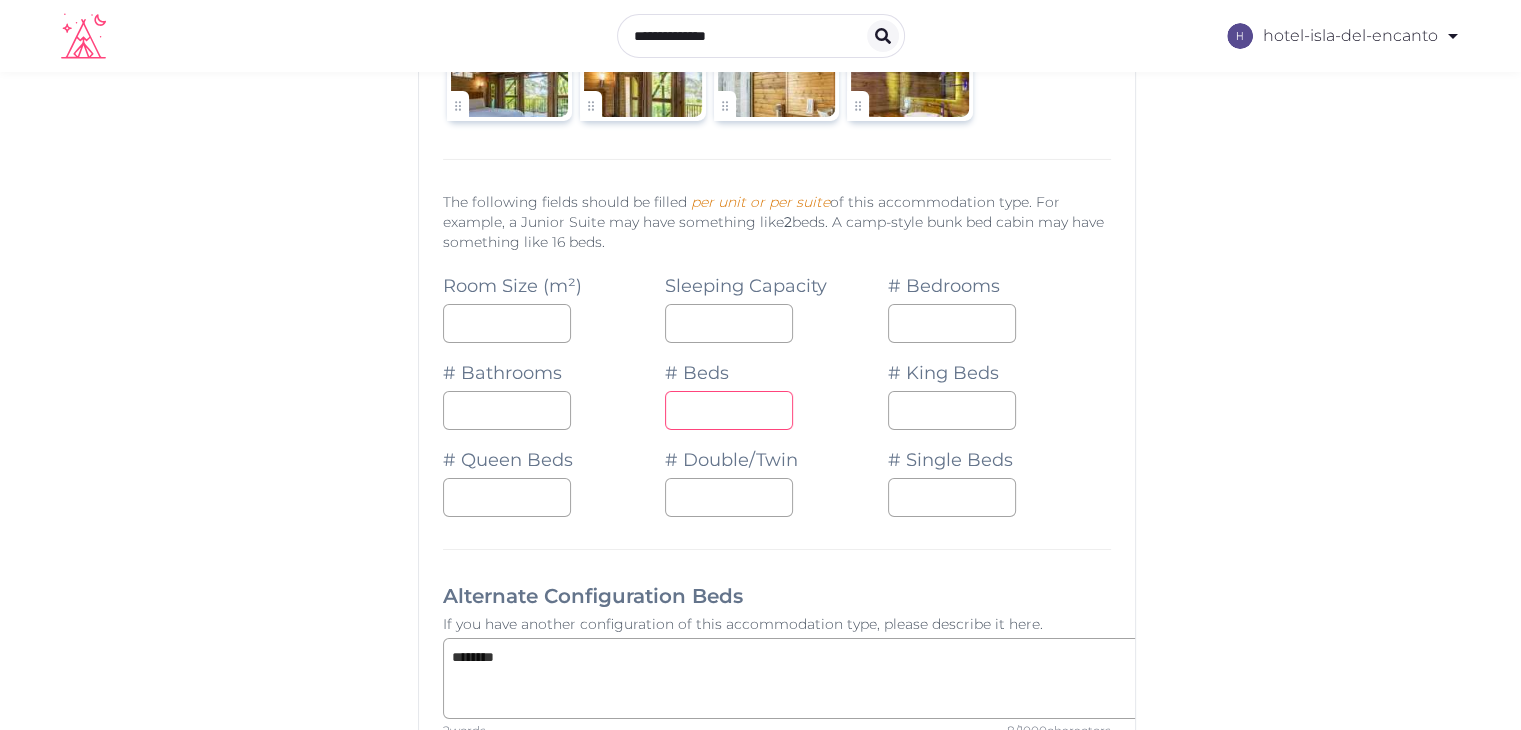 click on "*" at bounding box center [729, 410] 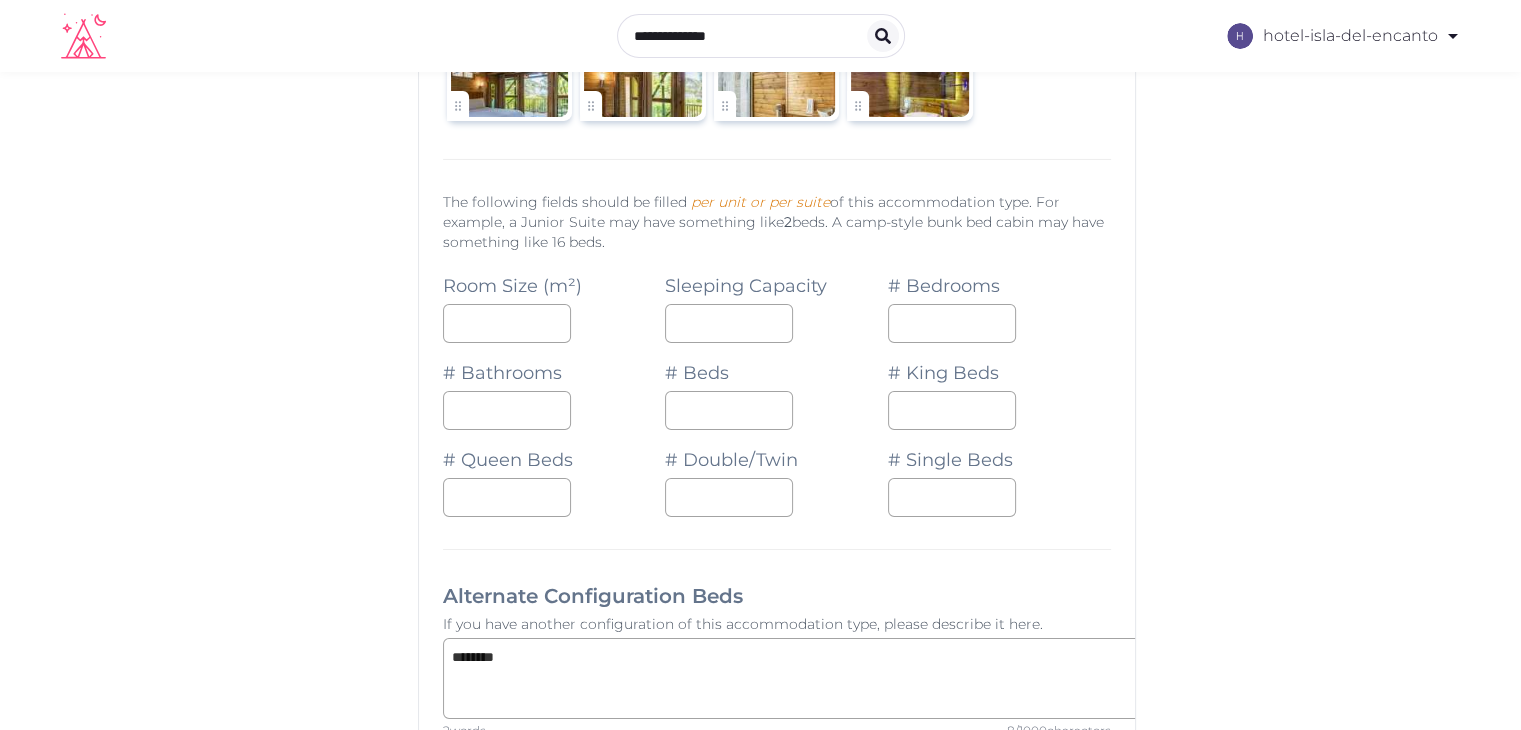 click on "# Beds *" at bounding box center [776, 386] 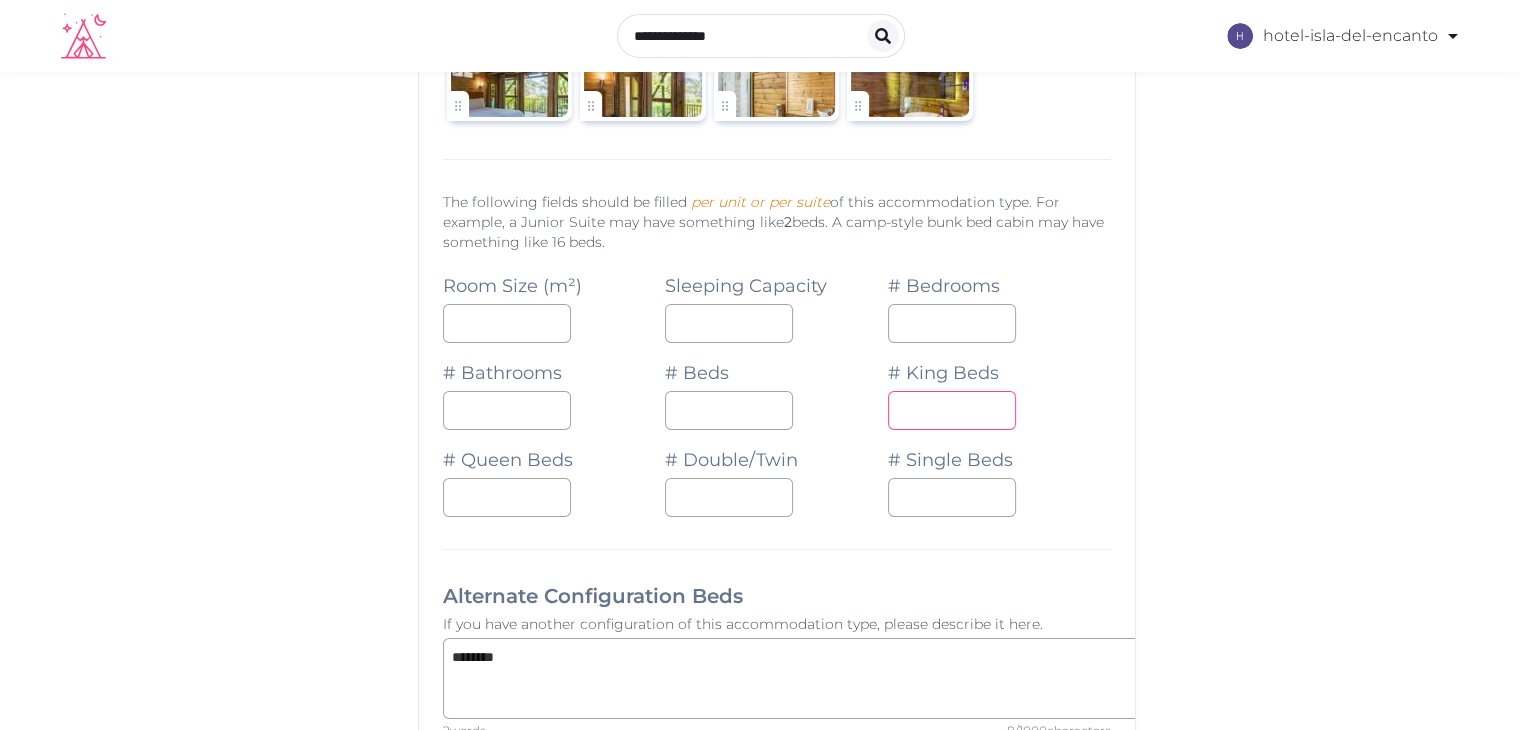 type on "*" 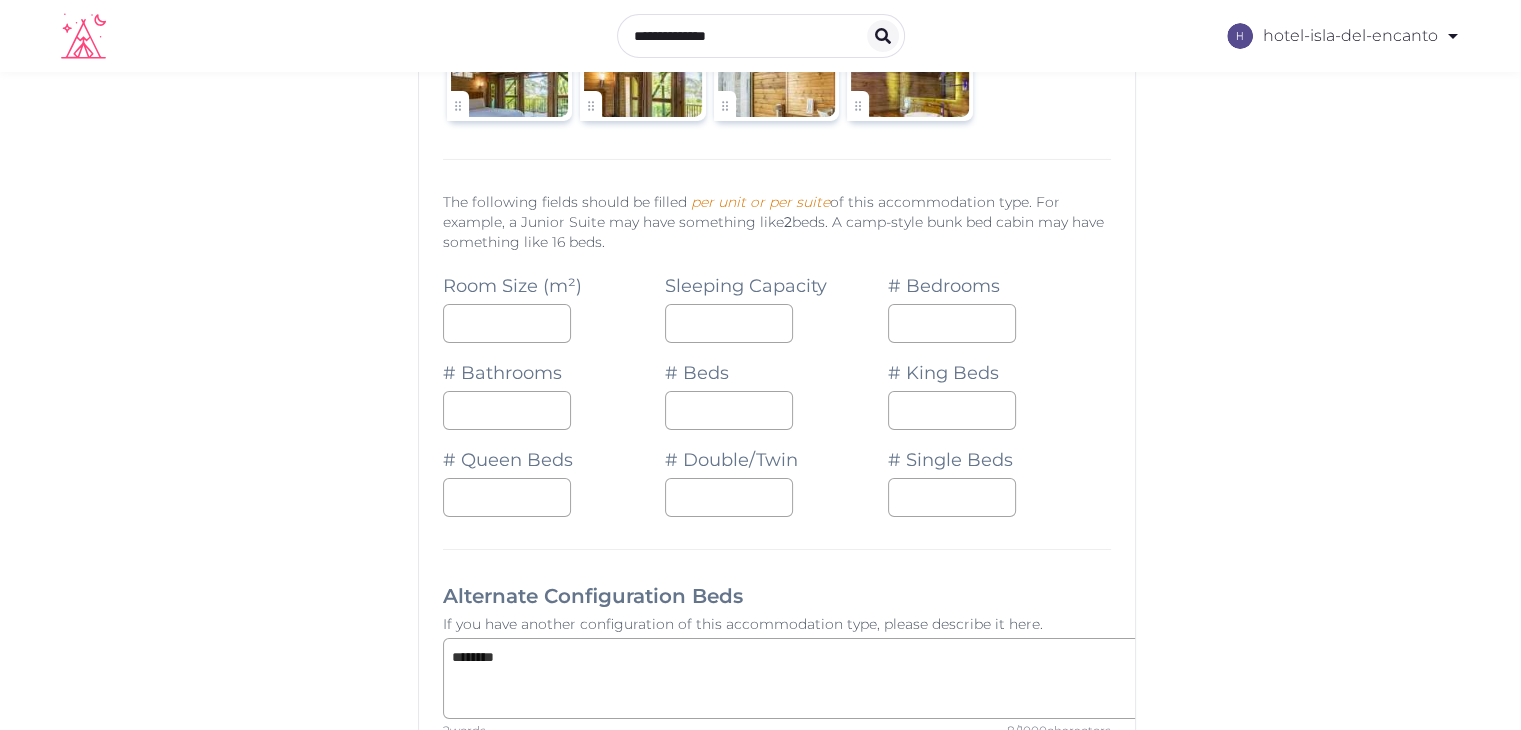 click on "# Double/Twin *" at bounding box center (776, 473) 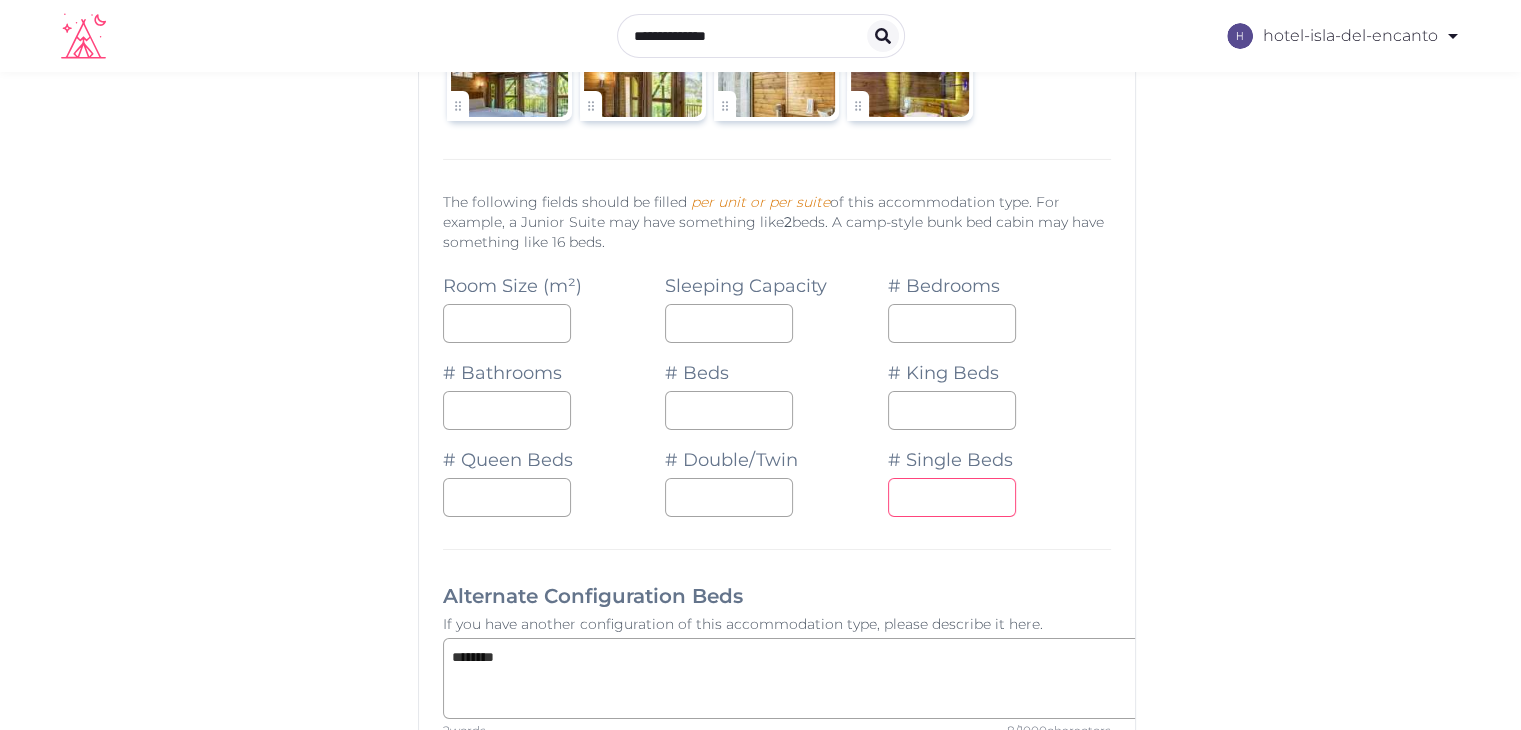 type on "*" 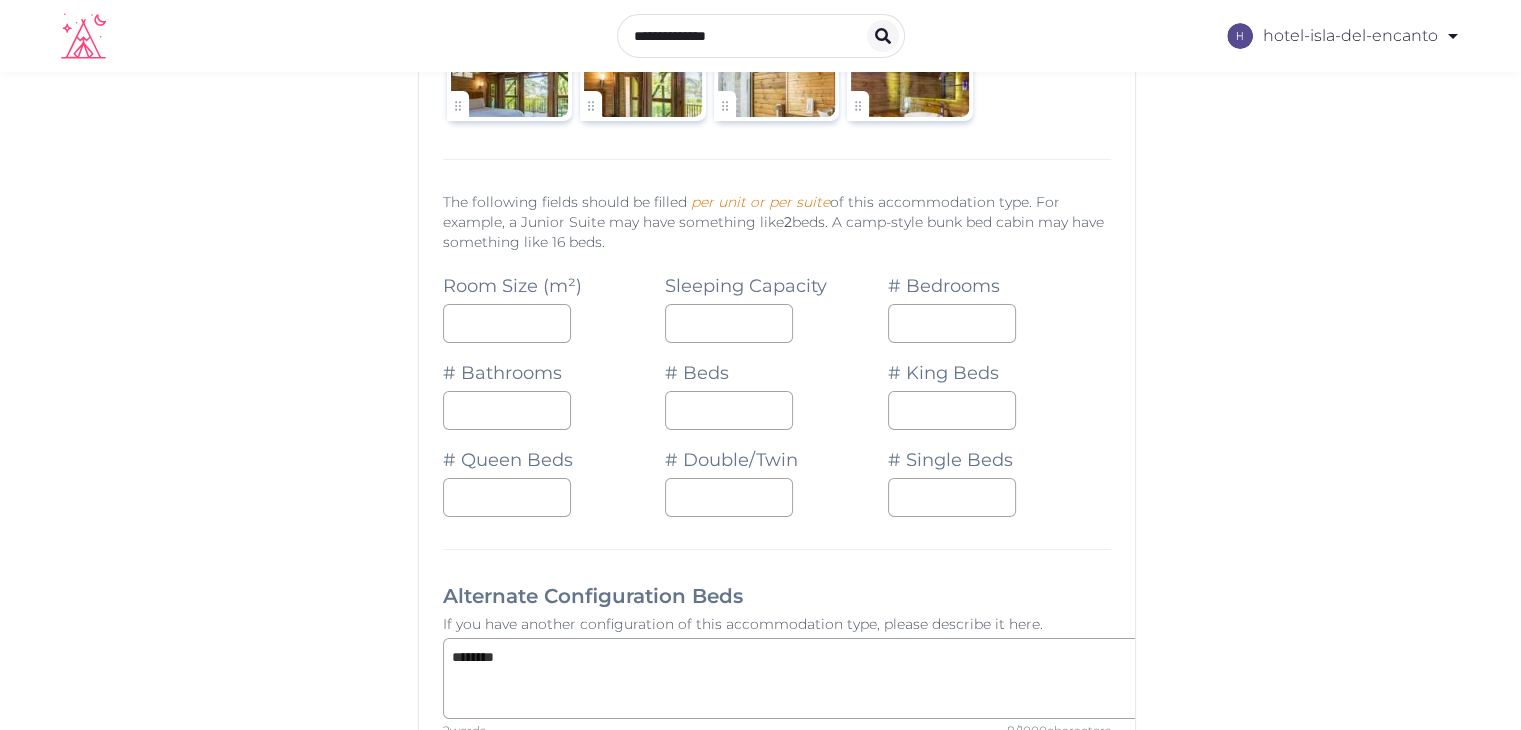 click on "**********" at bounding box center (777, 725) 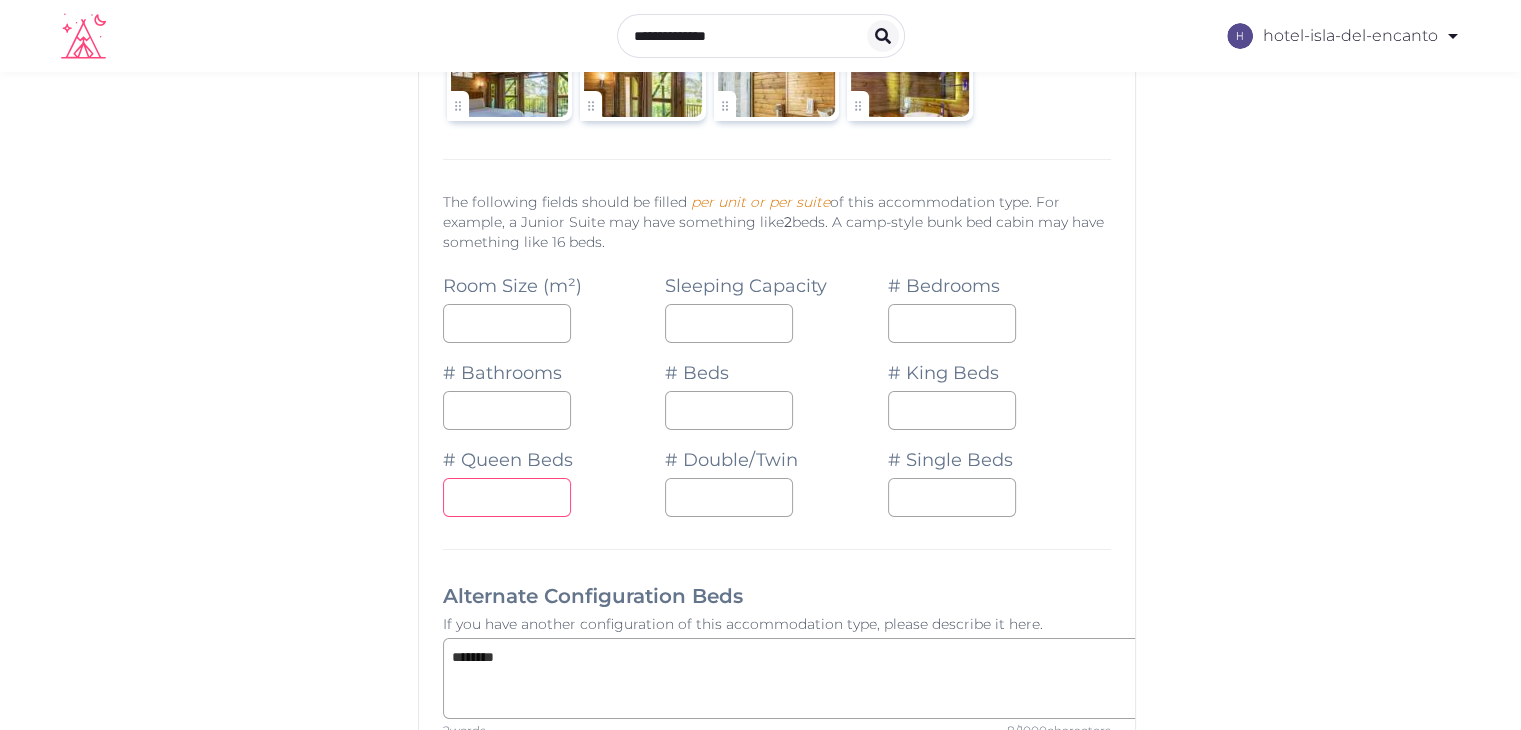 type on "*" 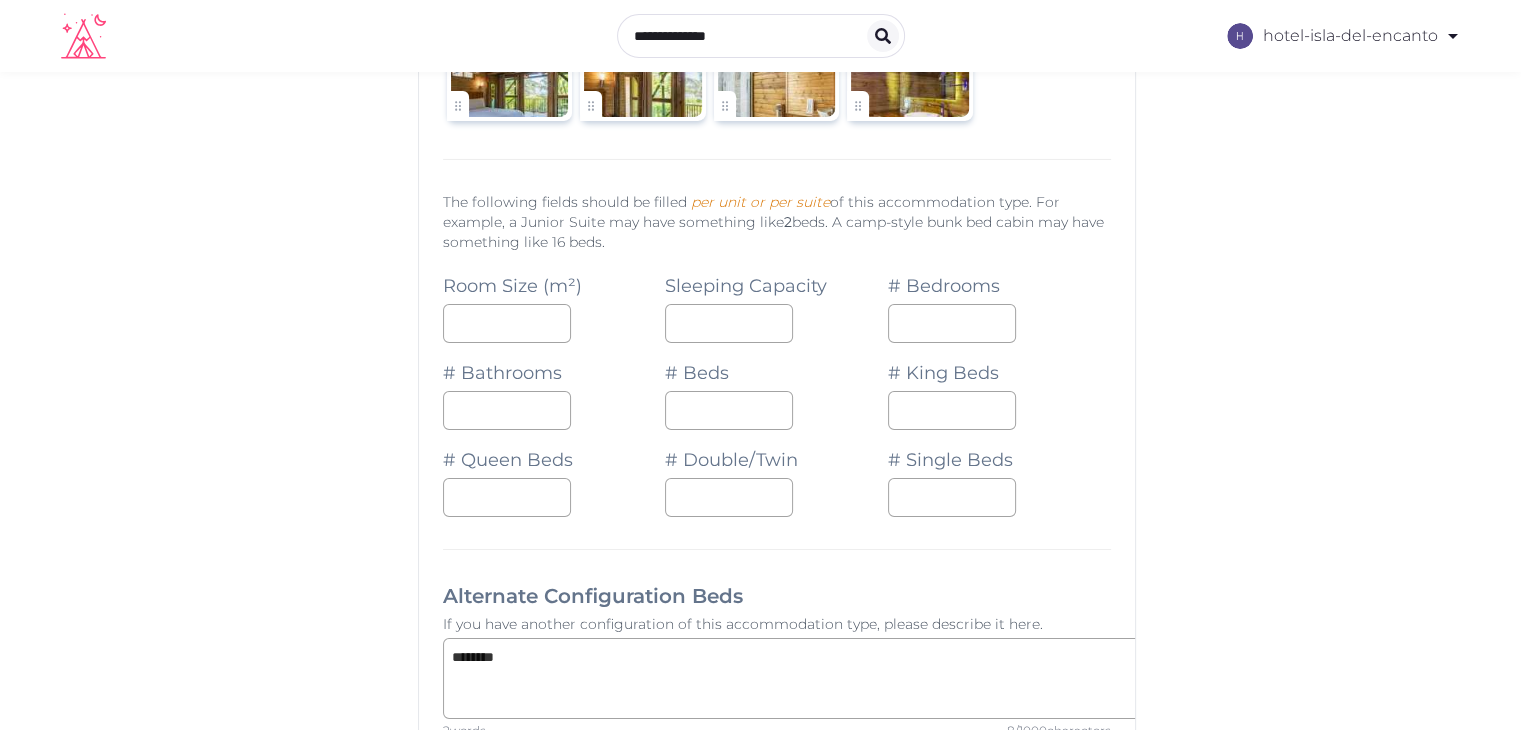 click on "*" at bounding box center (554, 497) 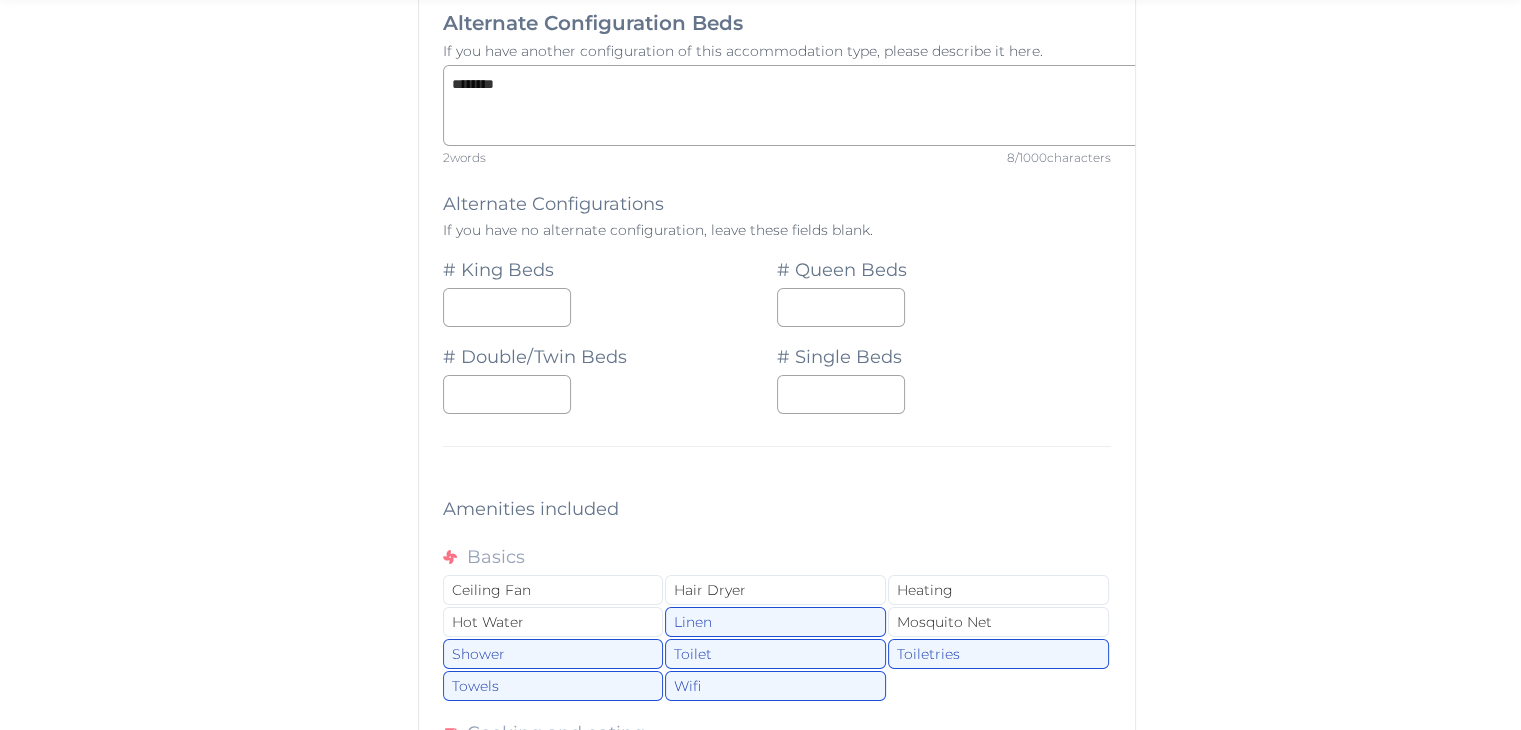 scroll, scrollTop: 7600, scrollLeft: 0, axis: vertical 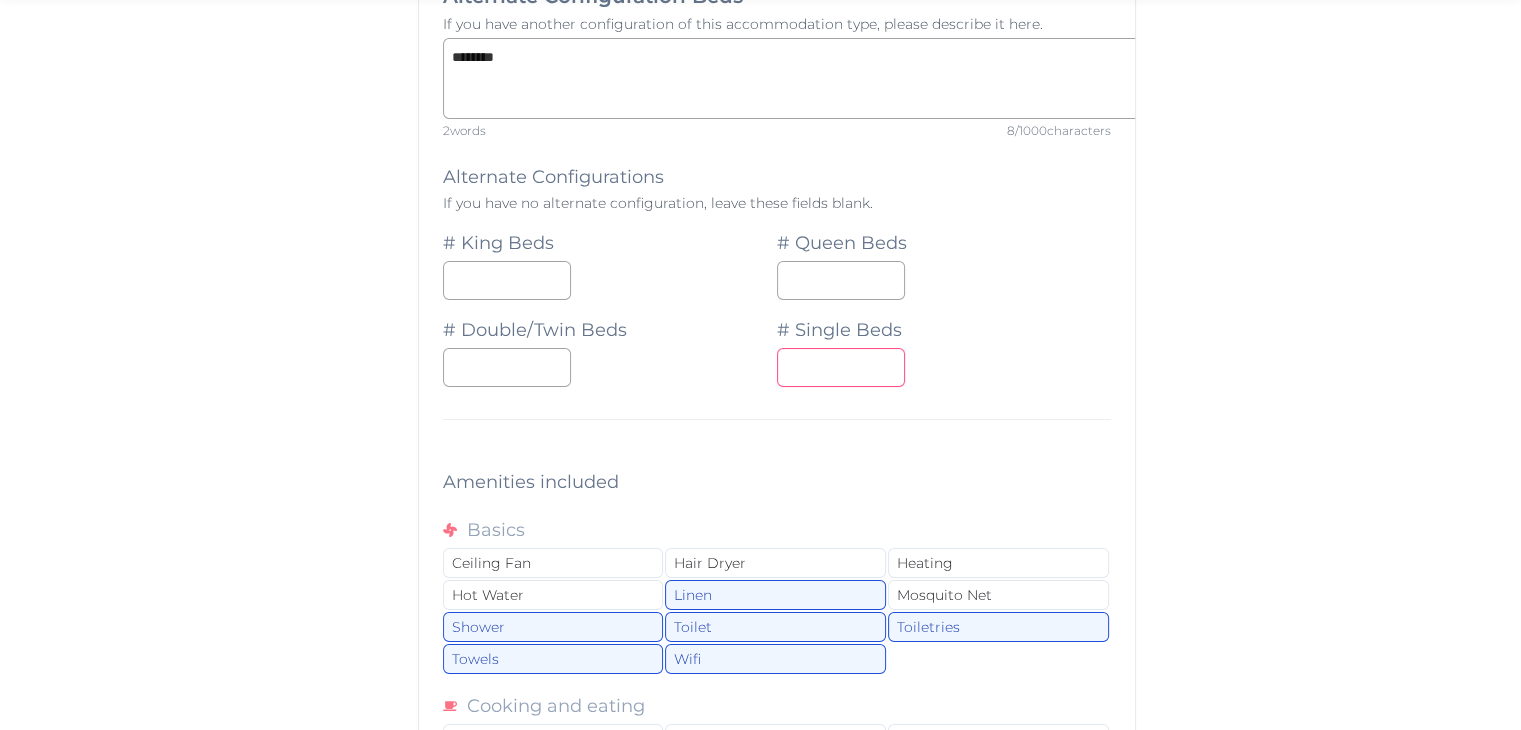 click on "*" at bounding box center [841, 367] 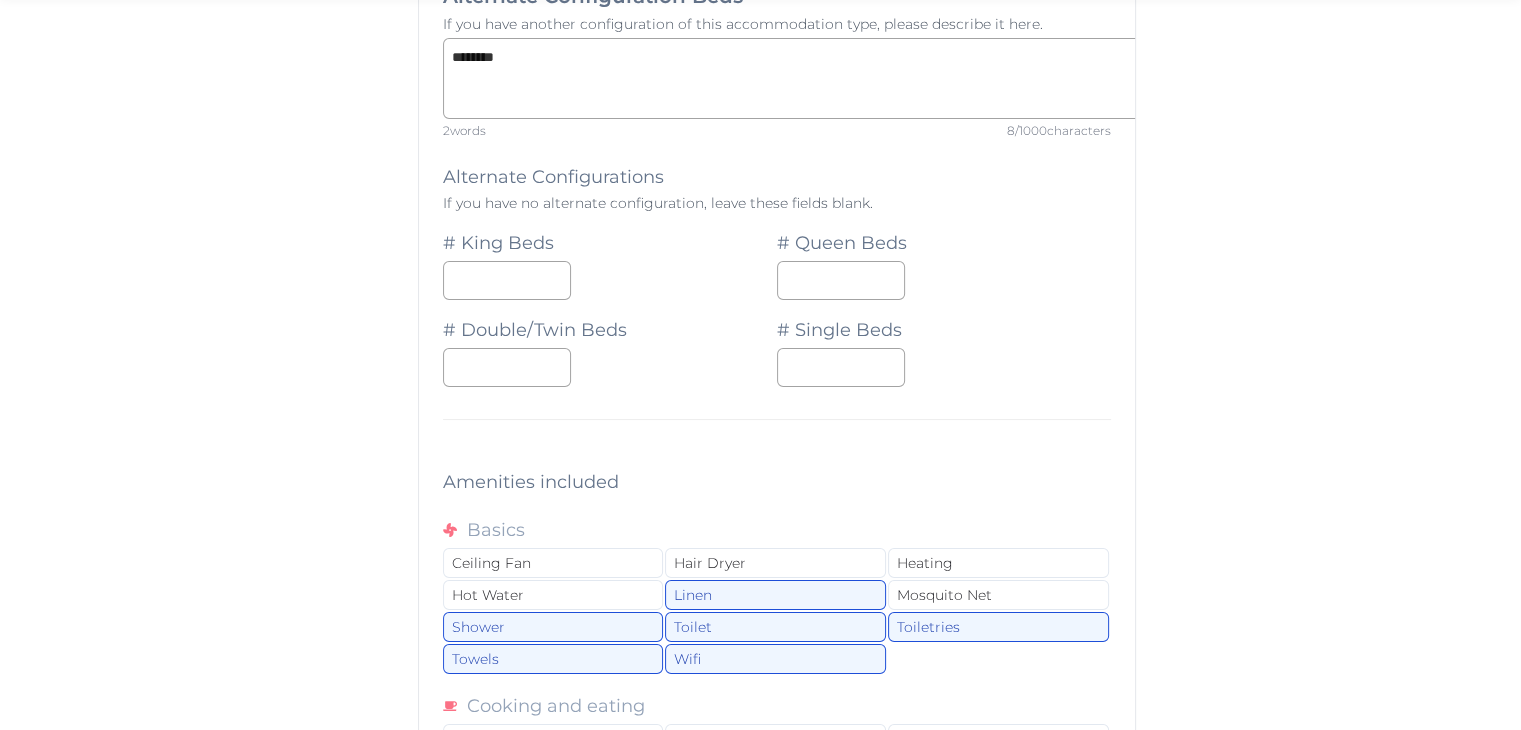 click on "*" at bounding box center (944, 367) 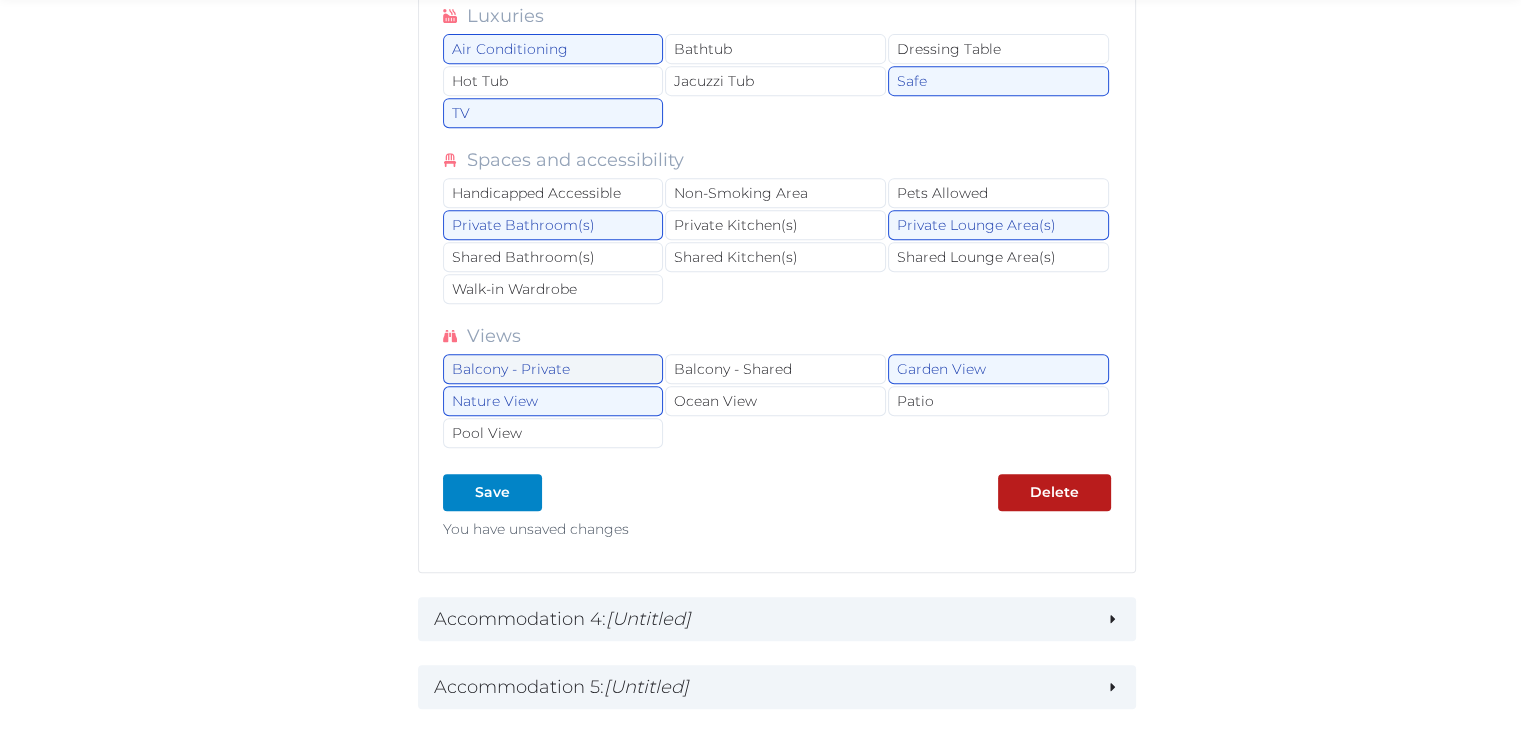 scroll, scrollTop: 8500, scrollLeft: 0, axis: vertical 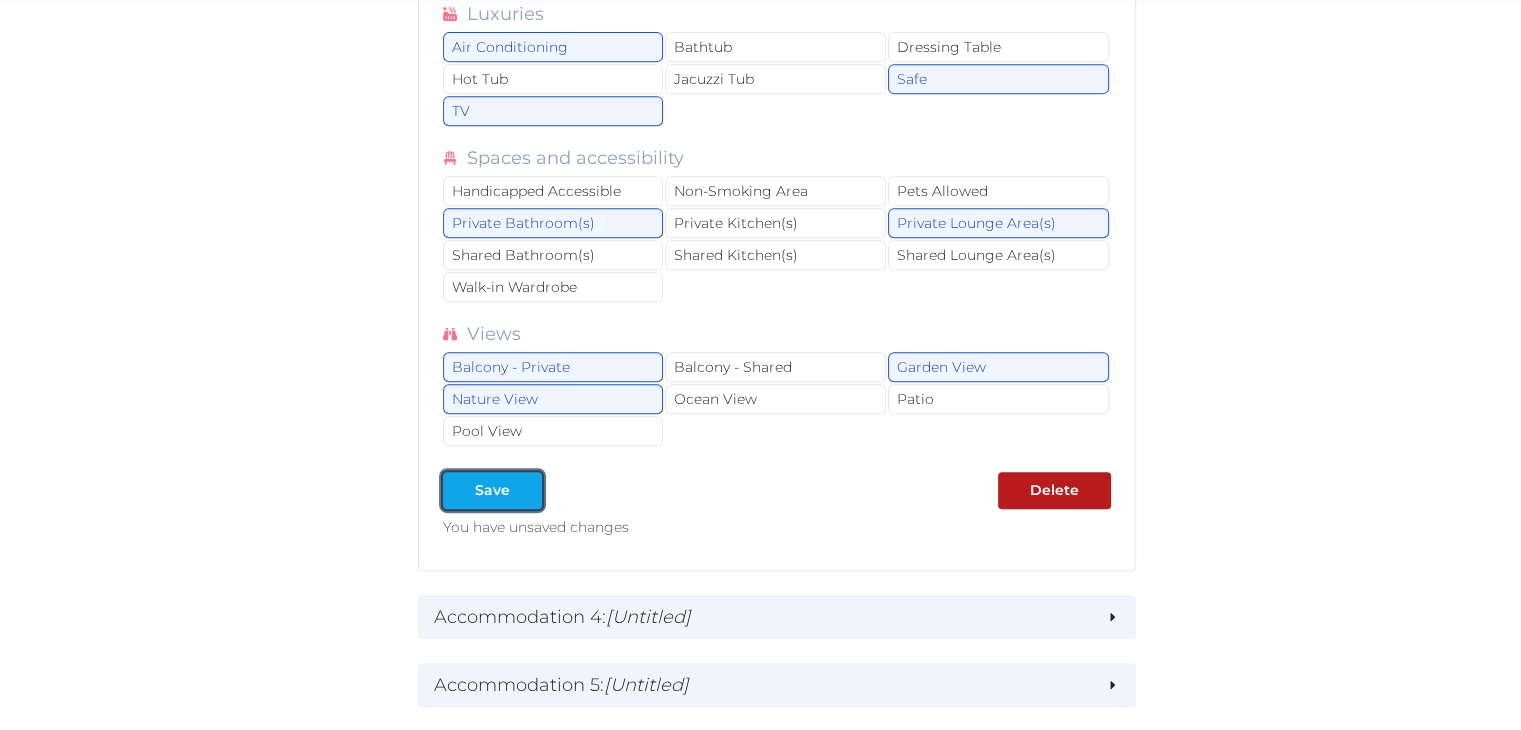 click at bounding box center [459, 490] 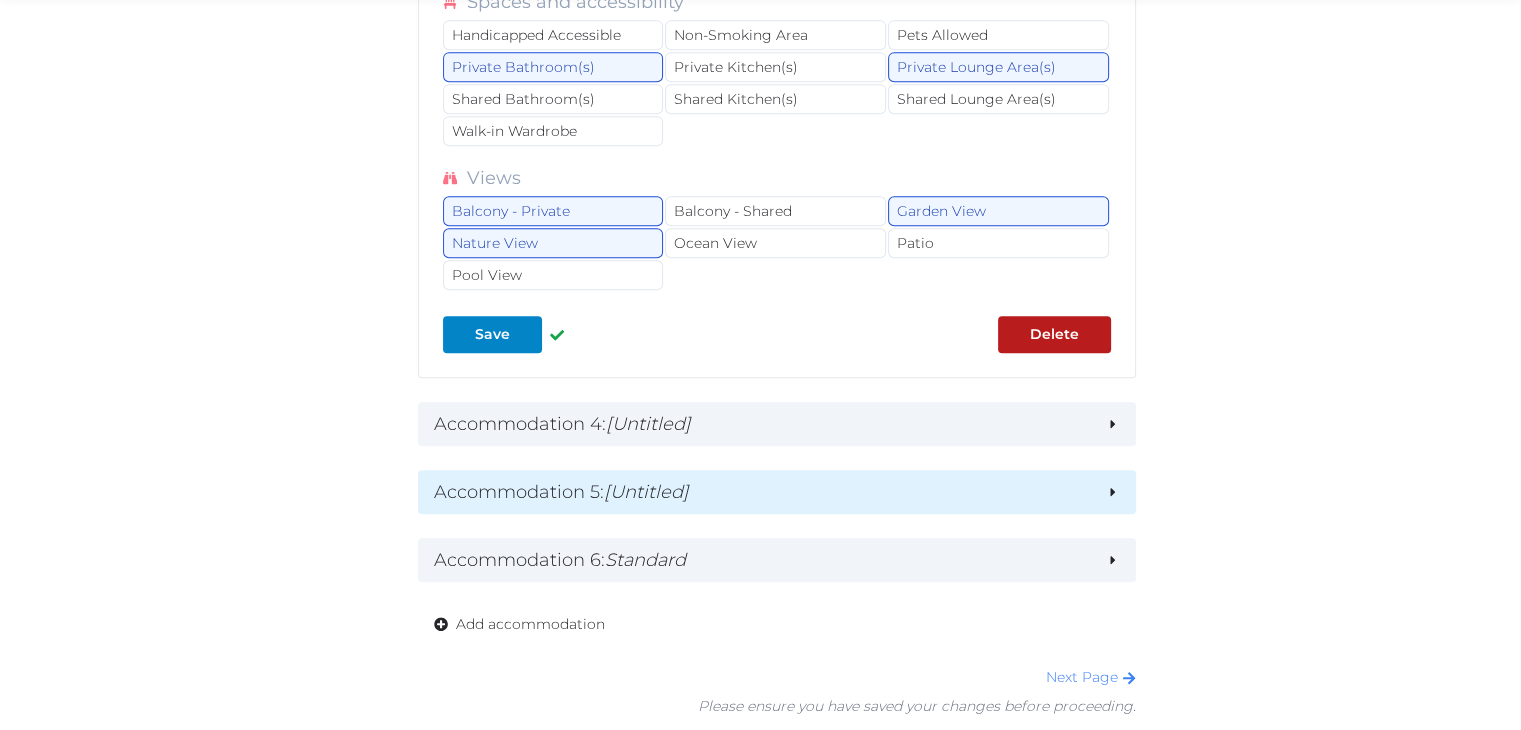 scroll, scrollTop: 8700, scrollLeft: 0, axis: vertical 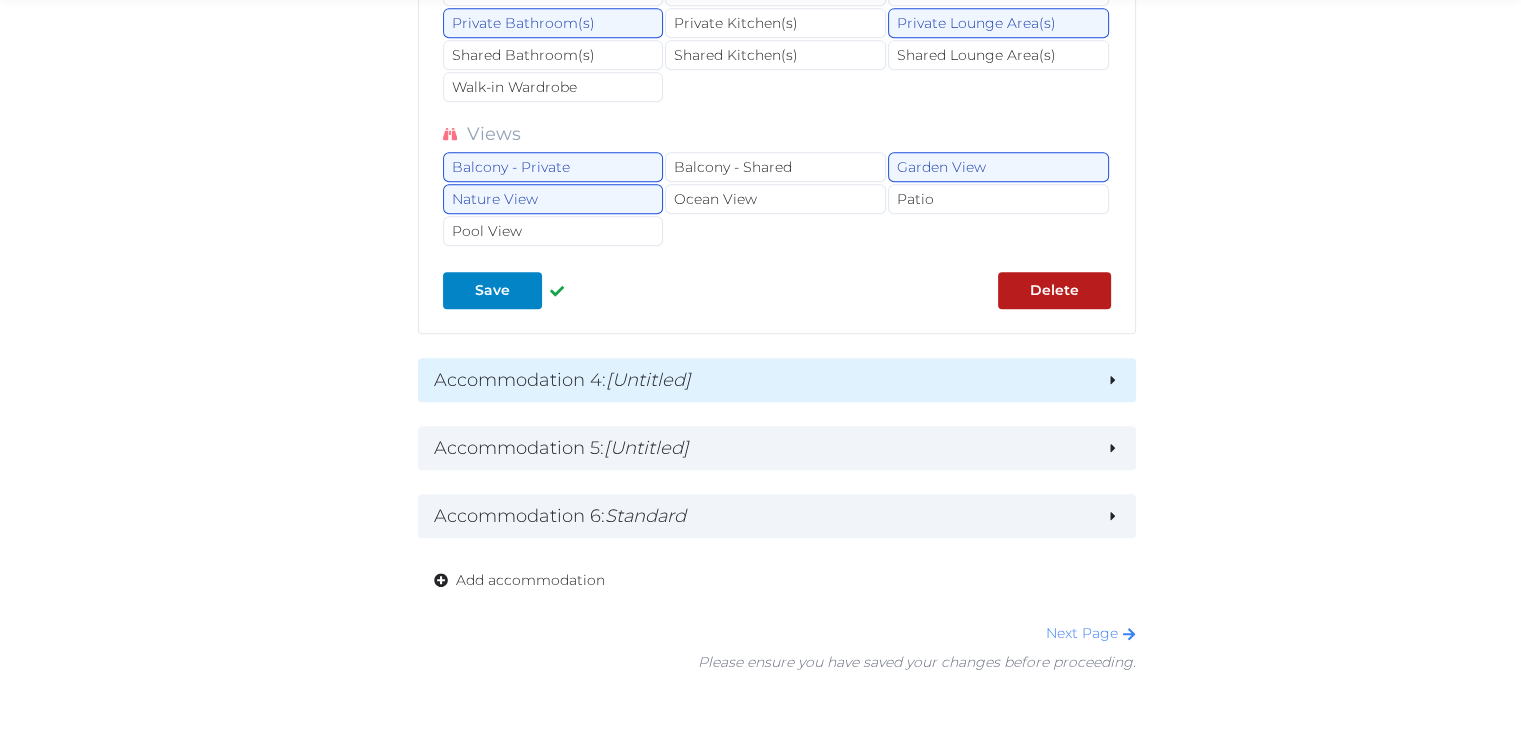 click on "[Untitled]" at bounding box center (648, 380) 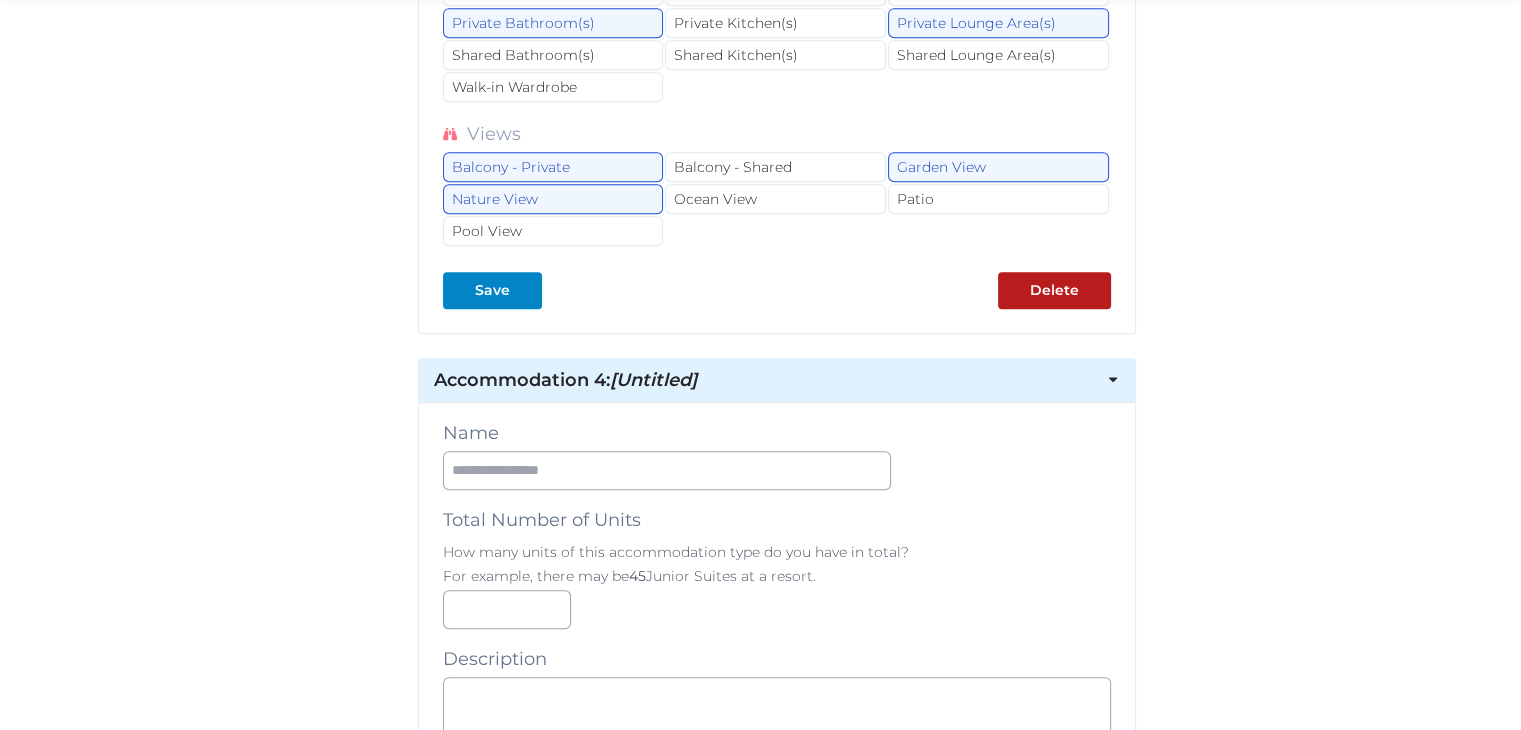 click on "[Untitled]" at bounding box center [653, 380] 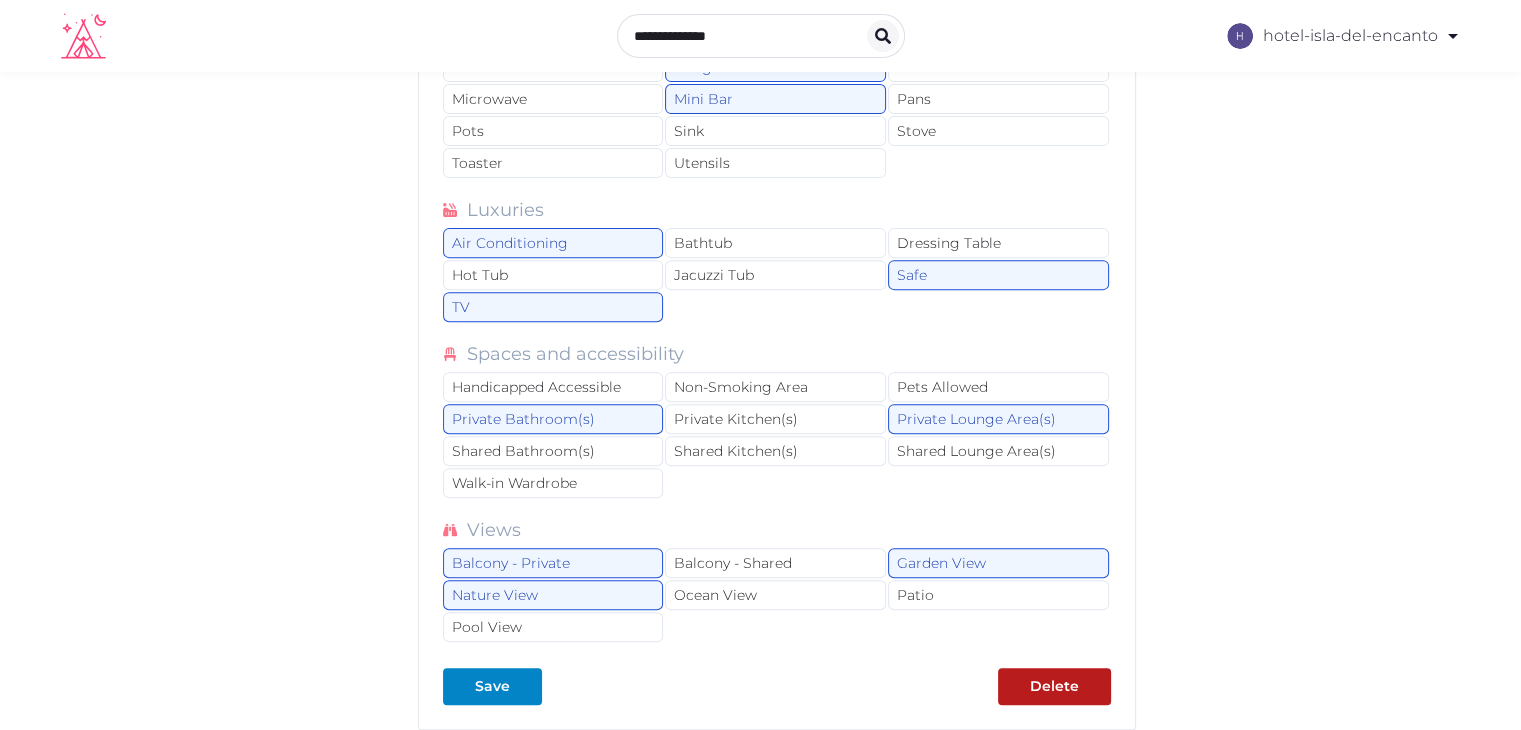 scroll, scrollTop: 8300, scrollLeft: 0, axis: vertical 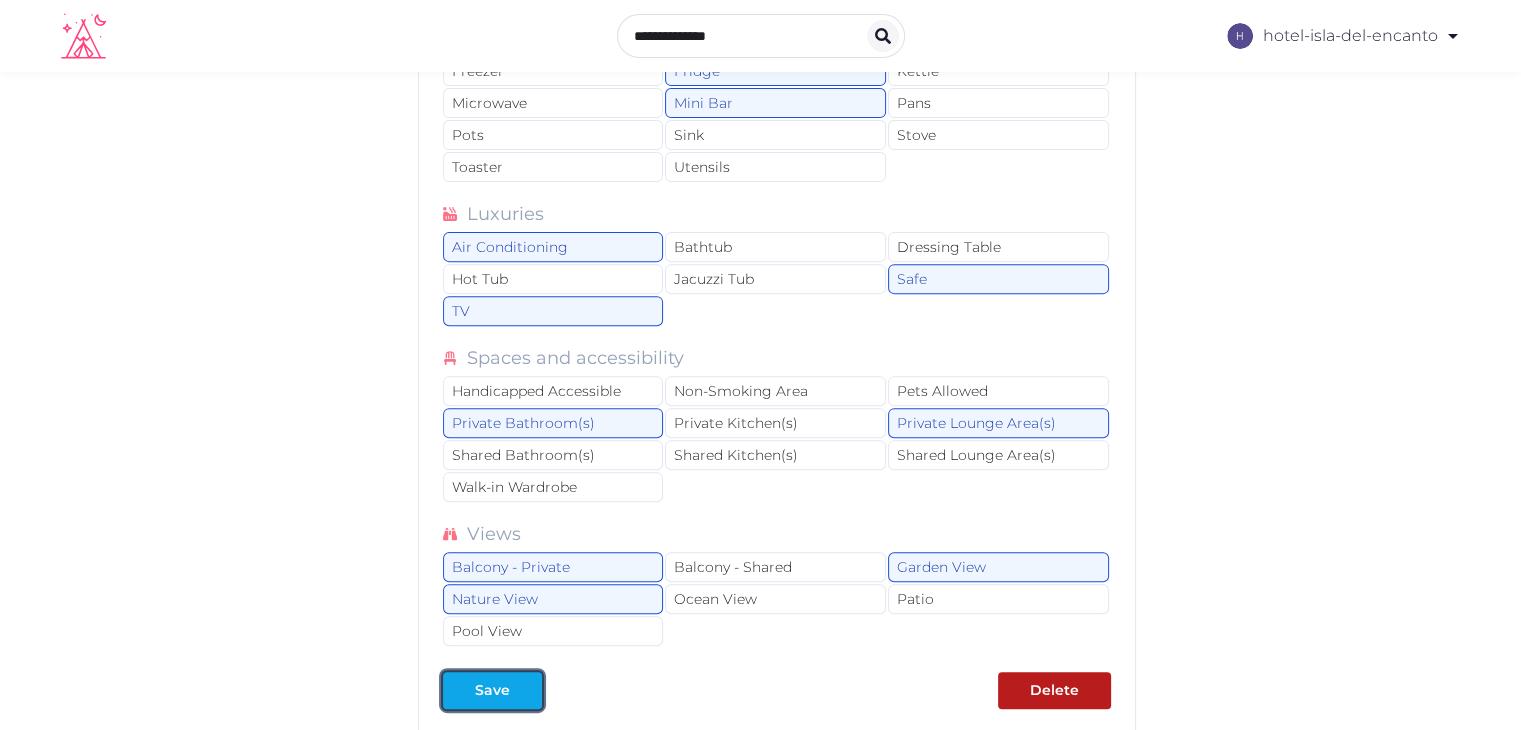 click on "Save" at bounding box center [492, 690] 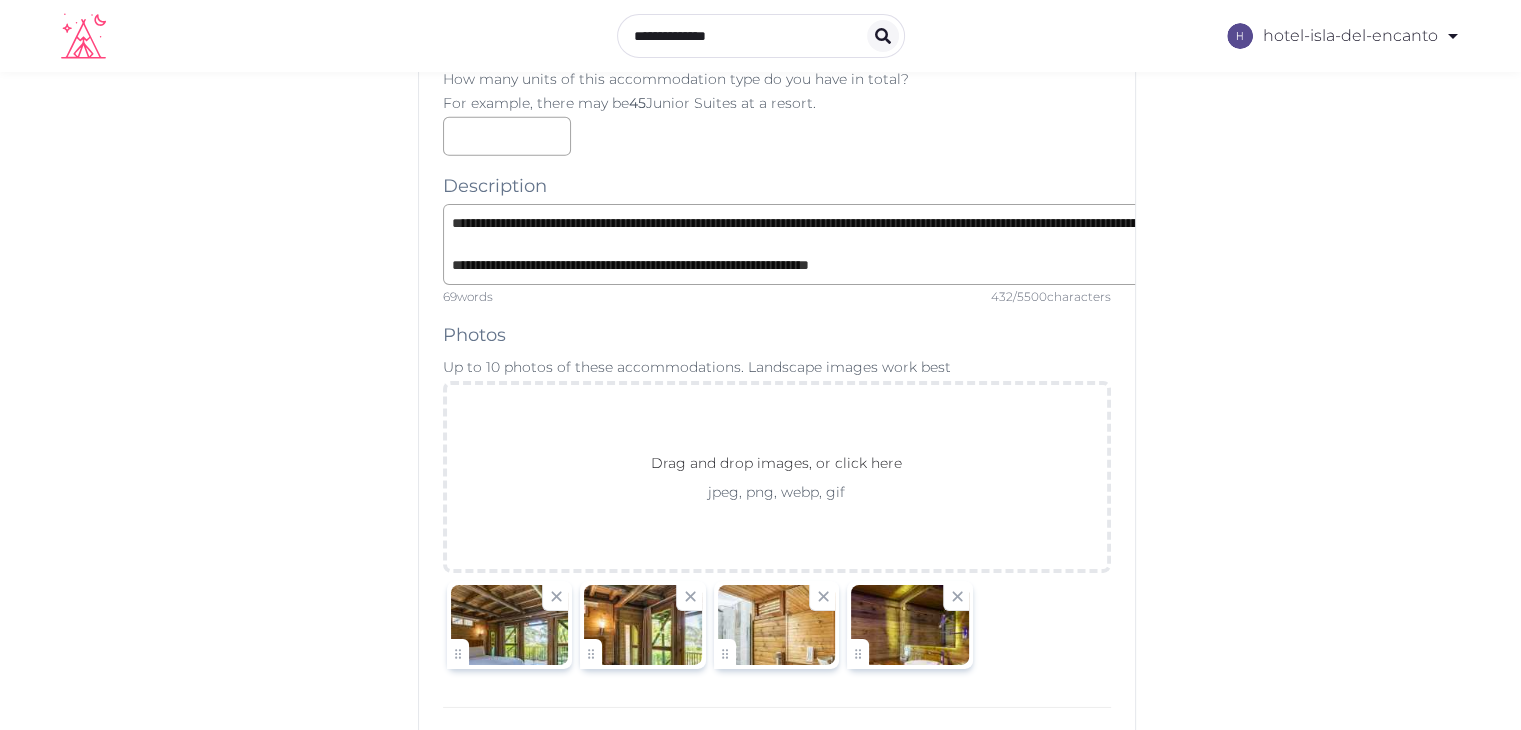 scroll, scrollTop: 6100, scrollLeft: 0, axis: vertical 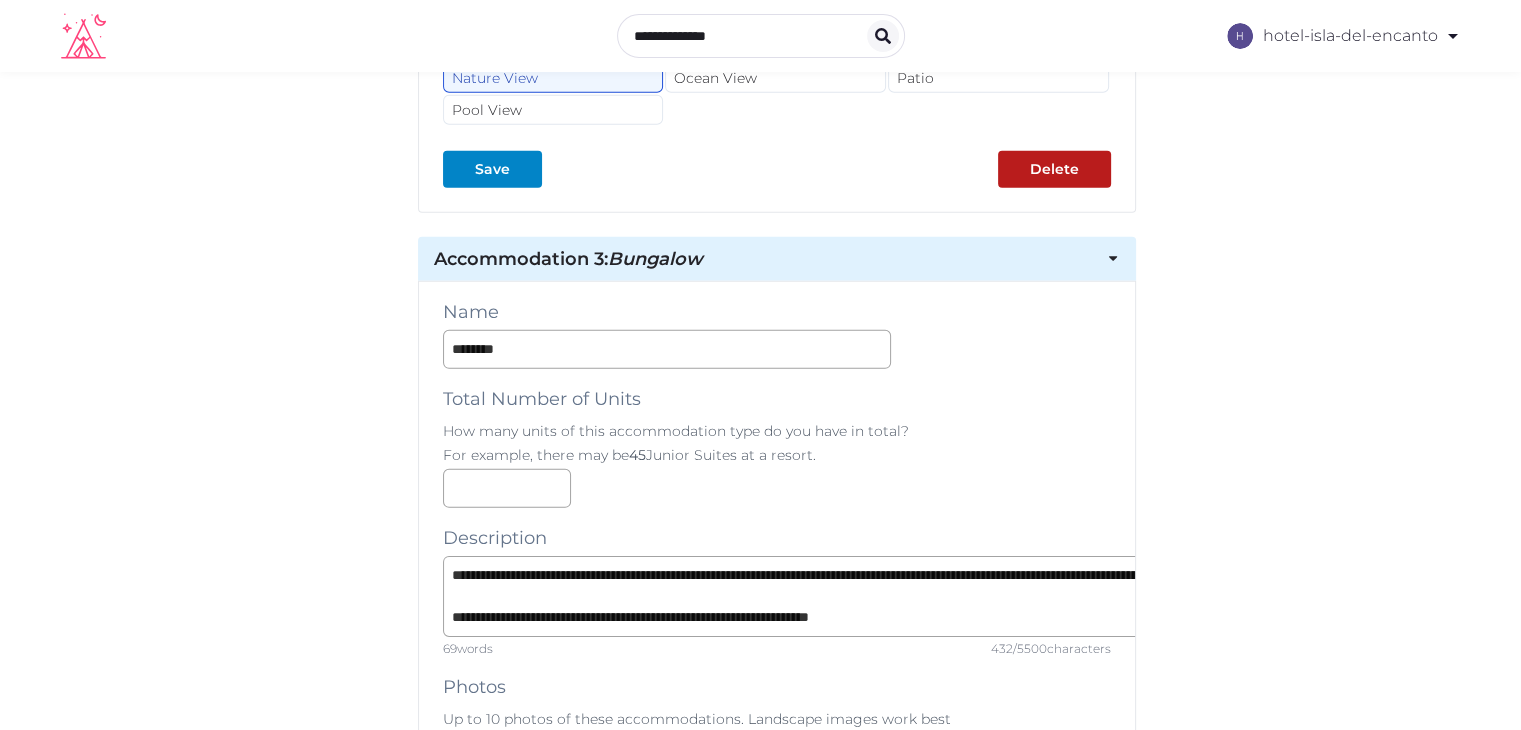 click on "Accommodation 3 :  Bungalow" at bounding box center (777, 259) 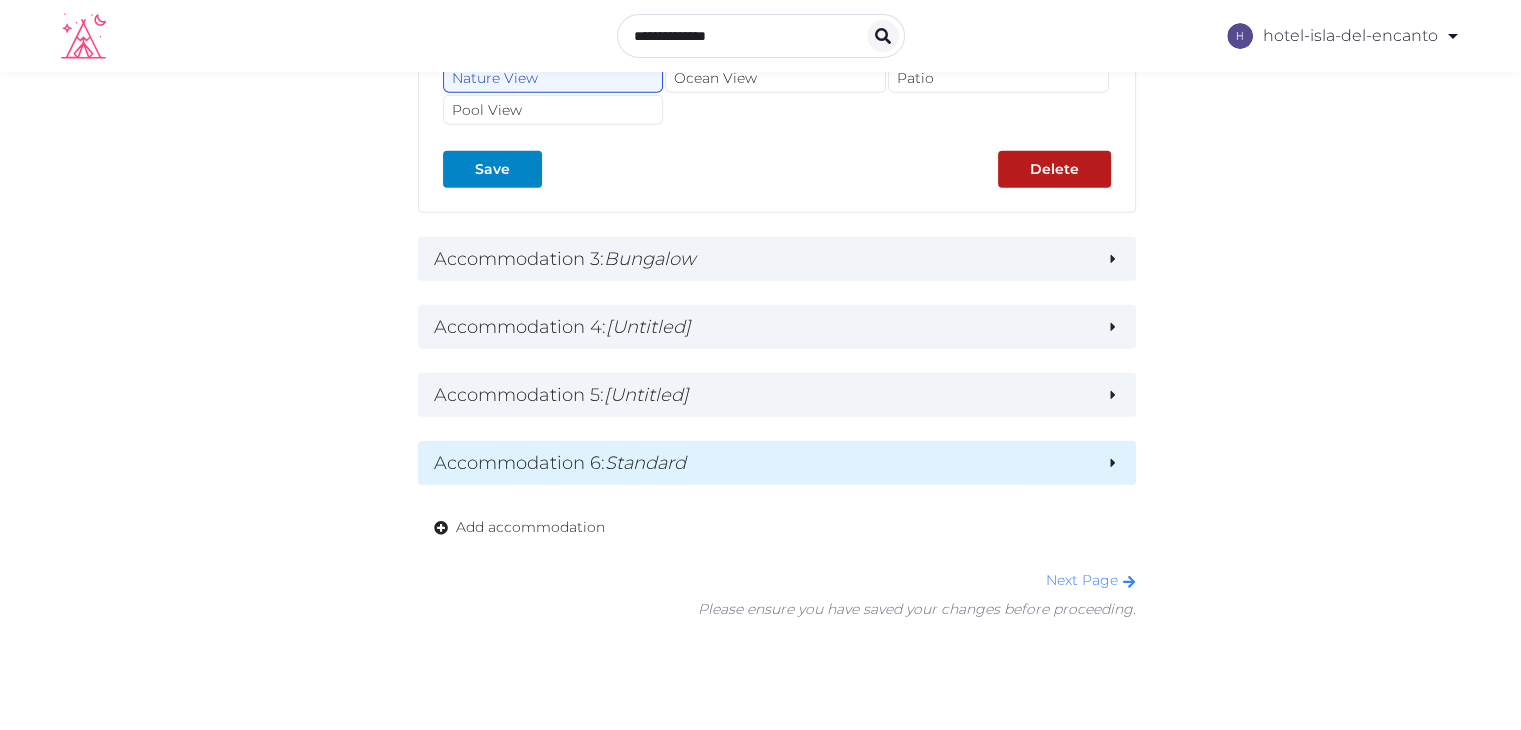 click on "Accommodation 6 :  Standard" at bounding box center (762, 463) 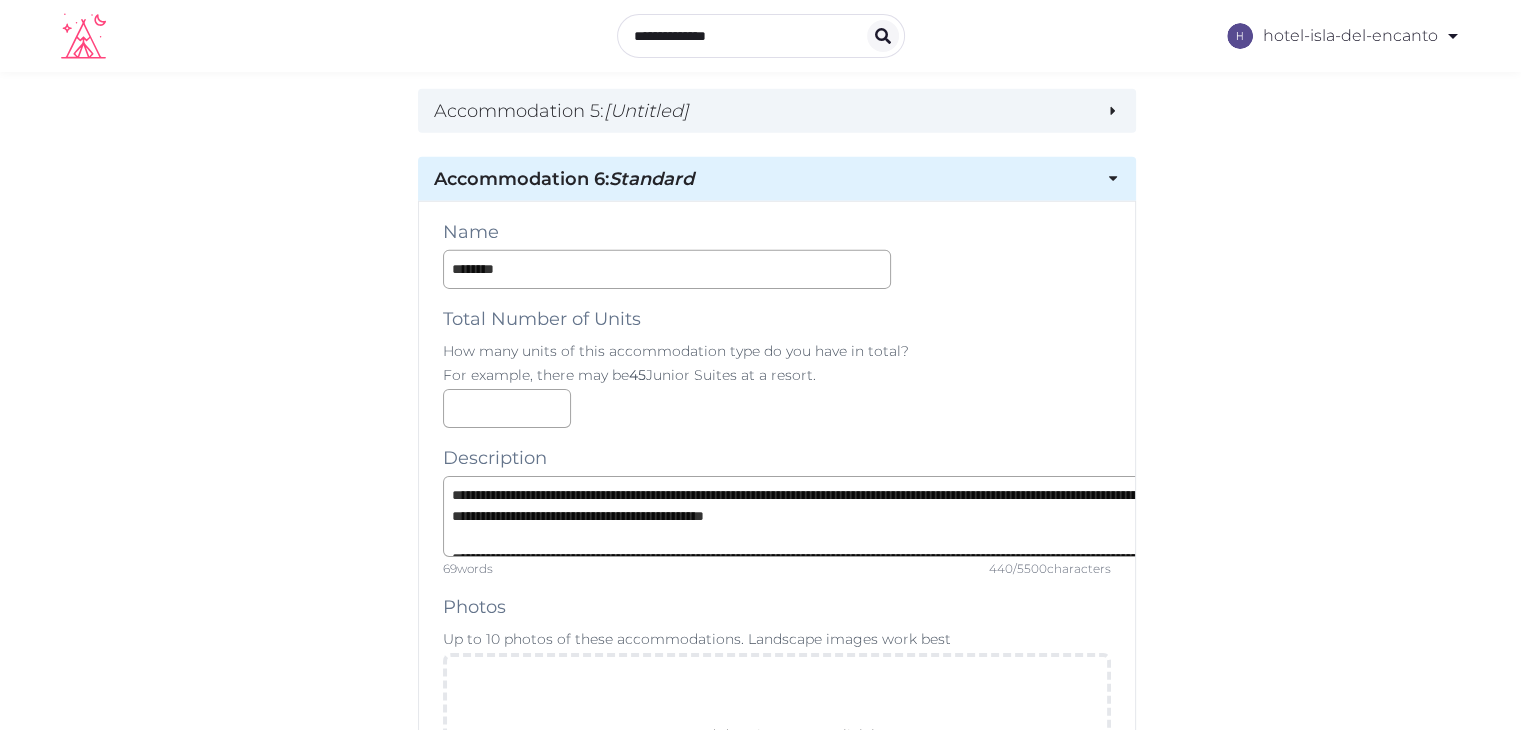 scroll, scrollTop: 6400, scrollLeft: 0, axis: vertical 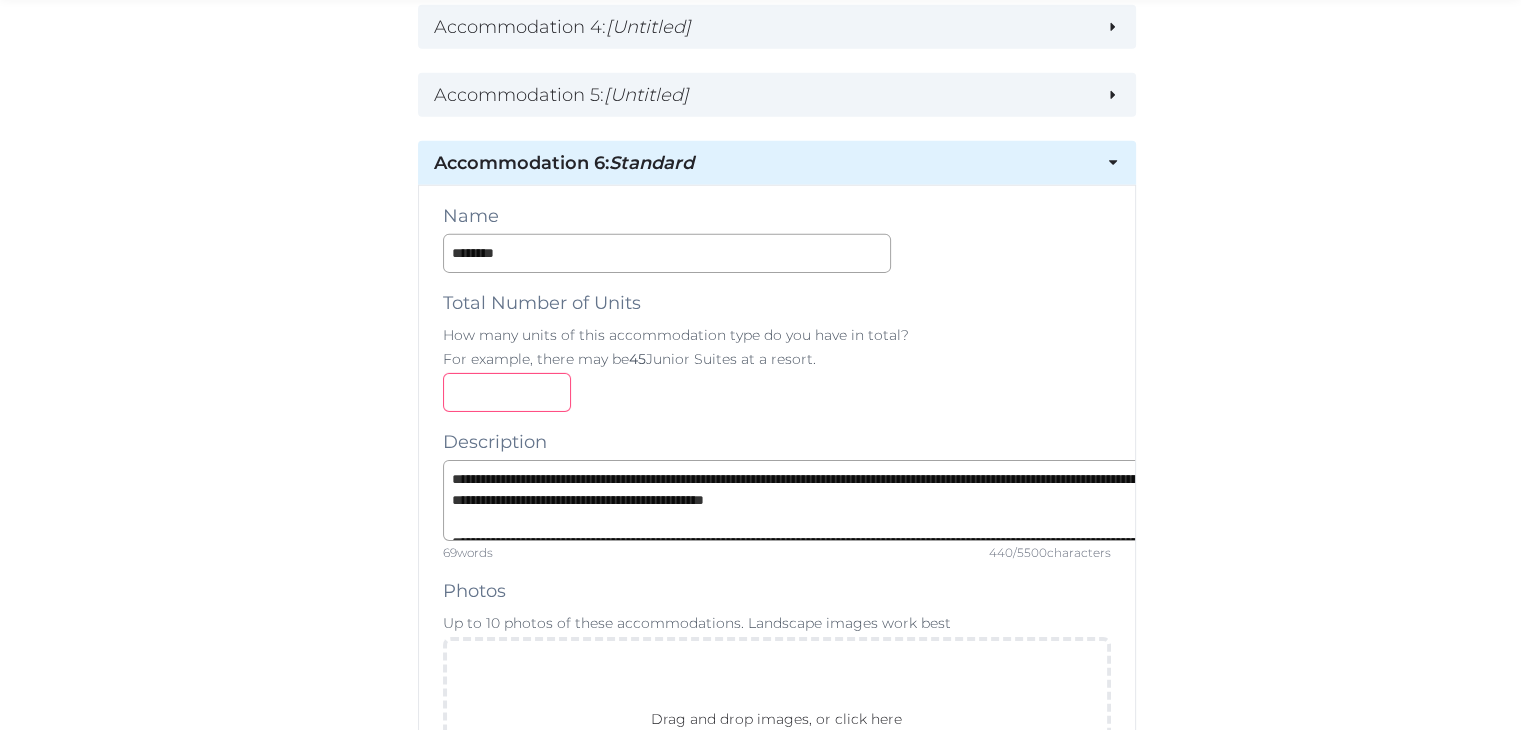 click on "*" at bounding box center [507, 392] 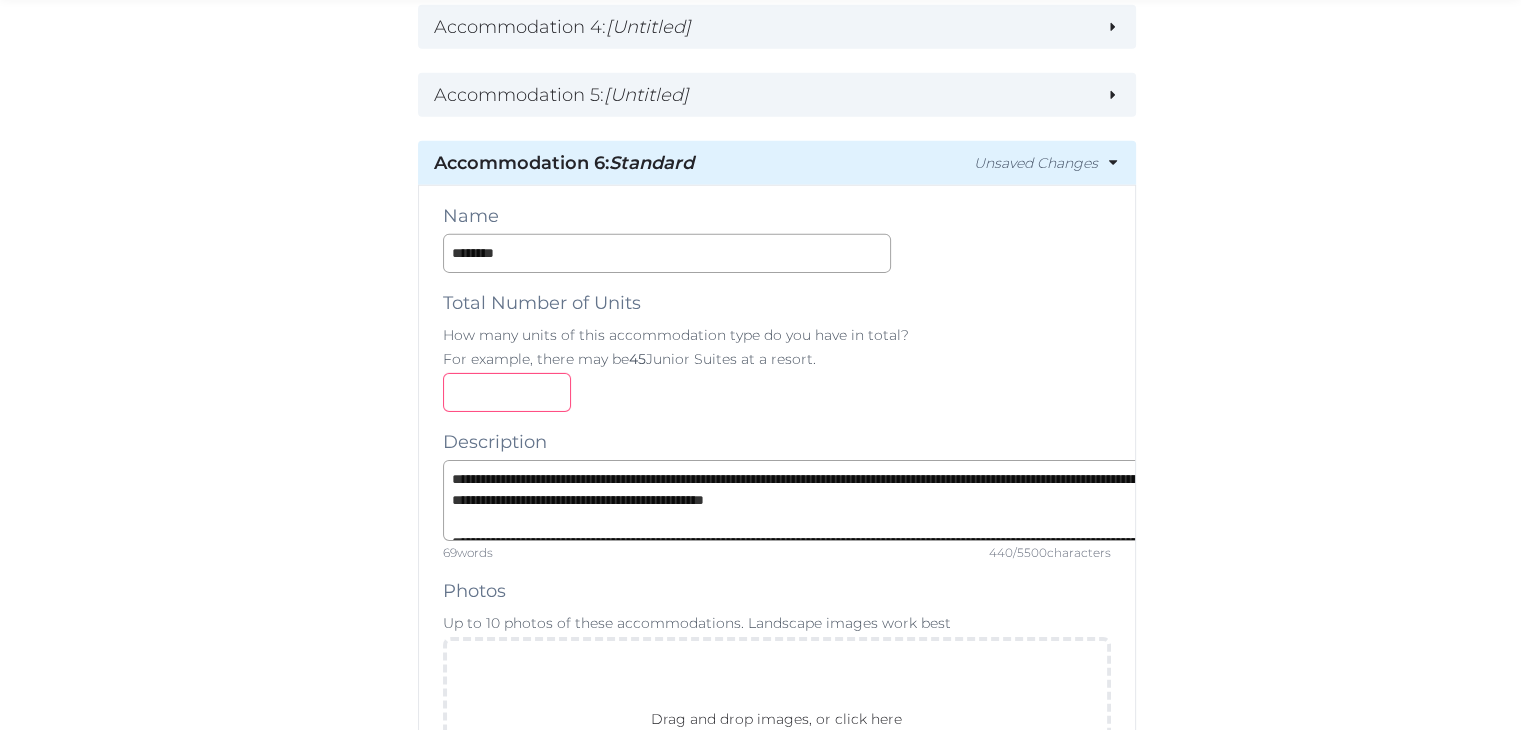 click on "*" at bounding box center [507, 392] 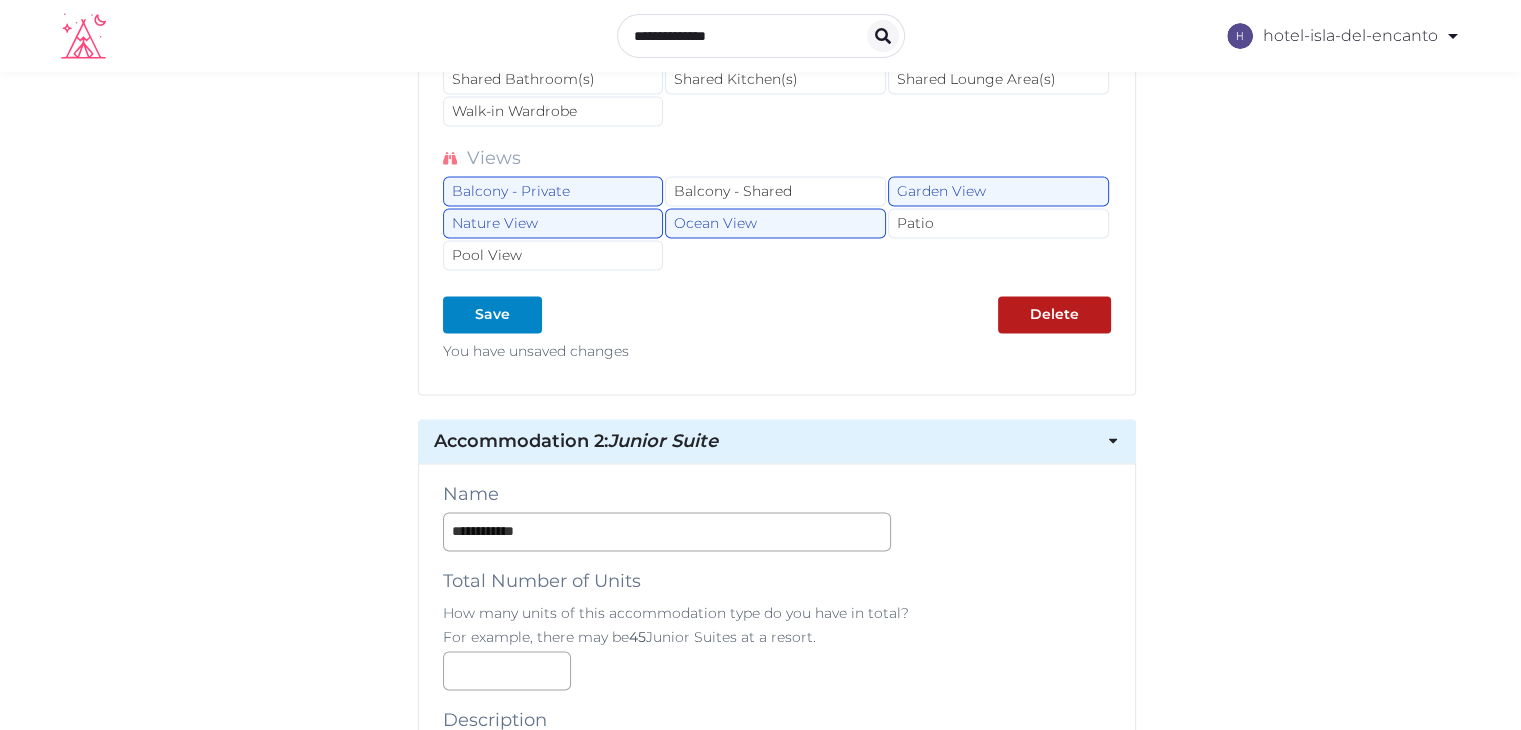 scroll, scrollTop: 3000, scrollLeft: 0, axis: vertical 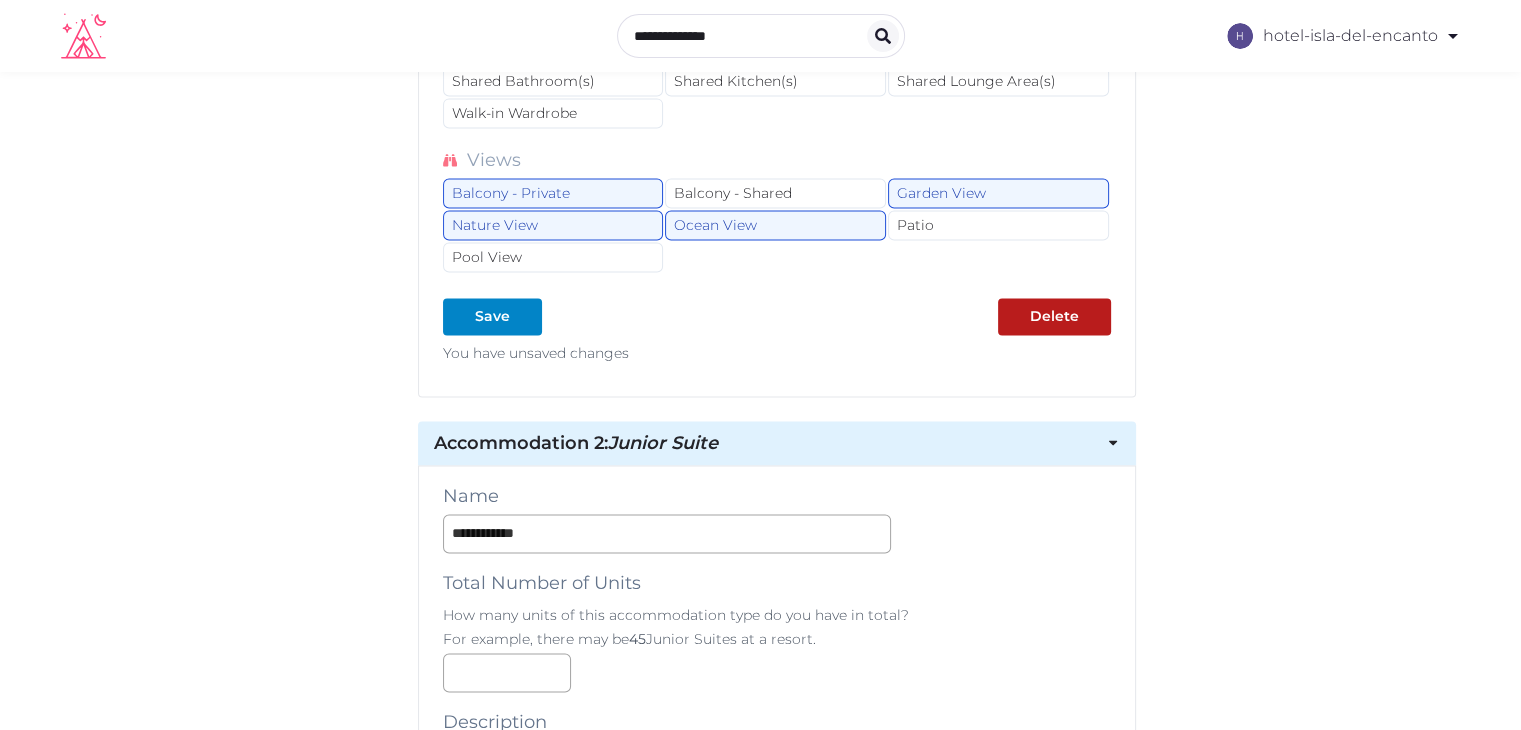 click 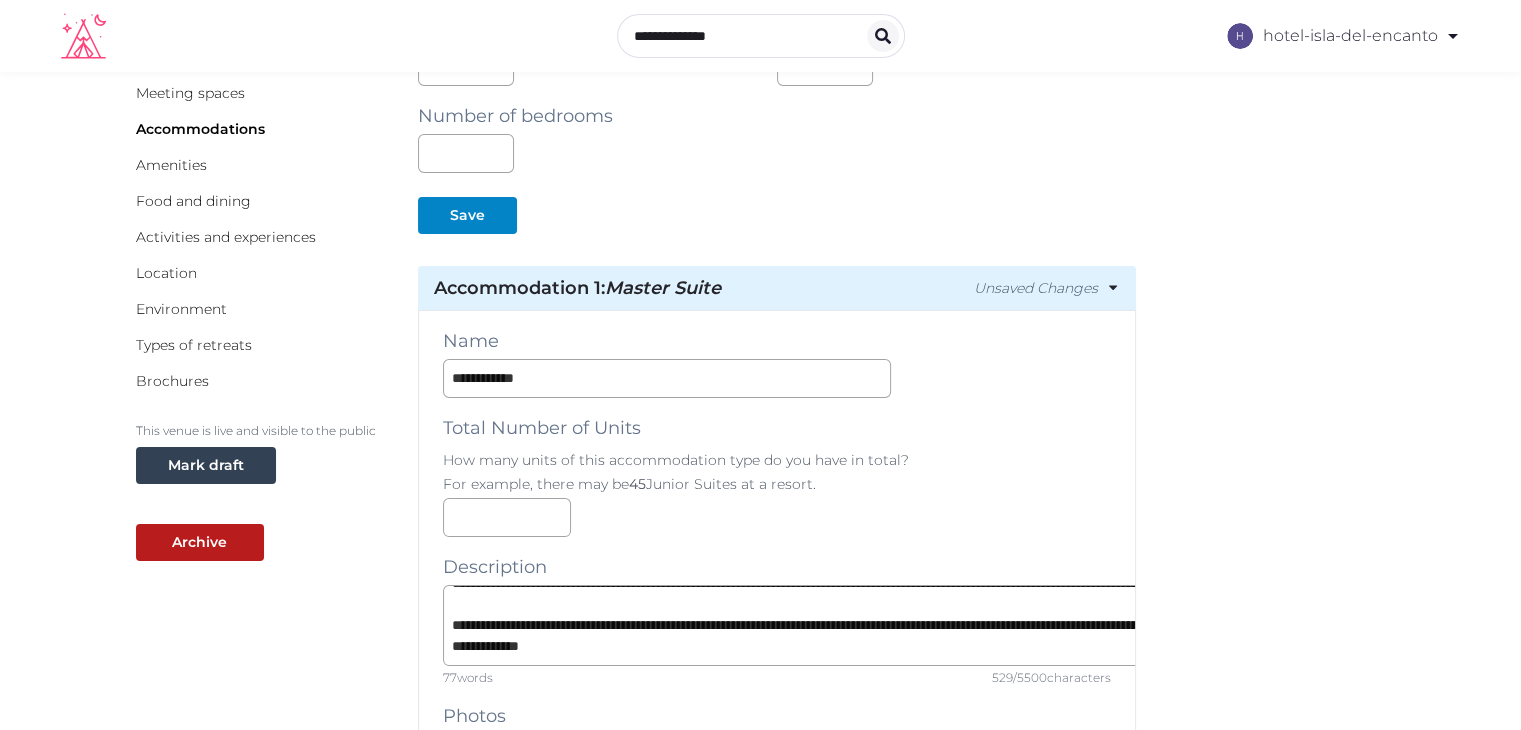 scroll, scrollTop: 200, scrollLeft: 0, axis: vertical 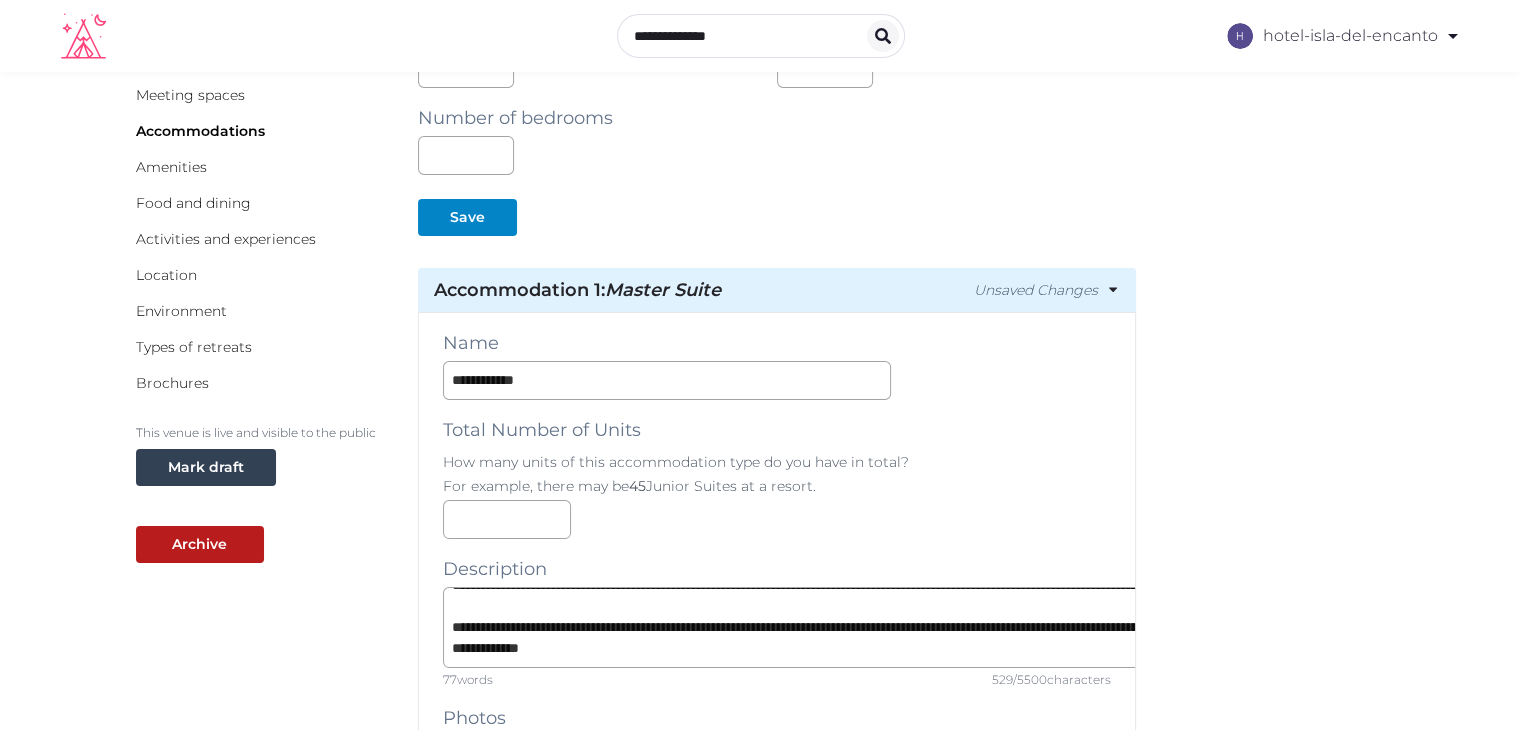 click 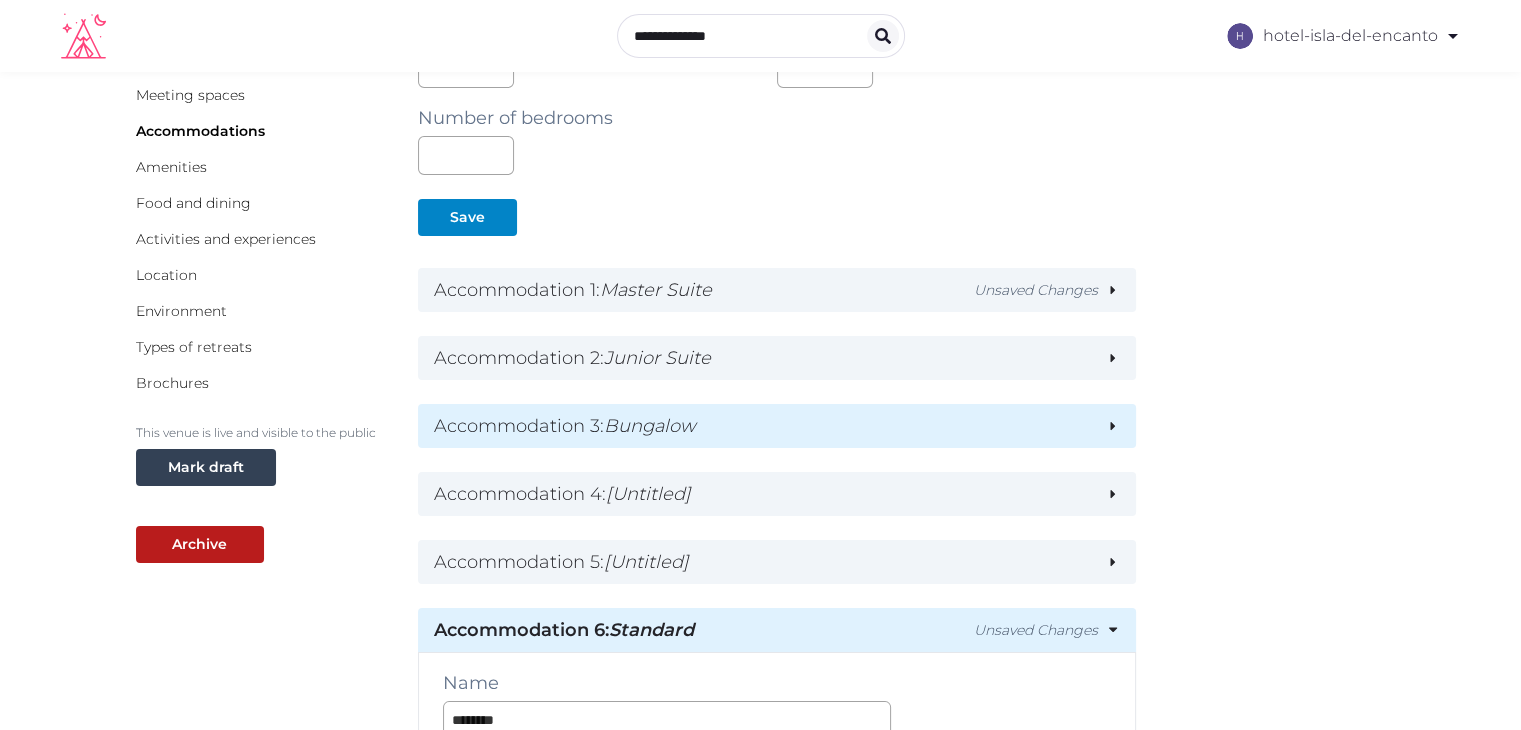 click on "Accommodation 3 :  Bungalow" at bounding box center (777, 426) 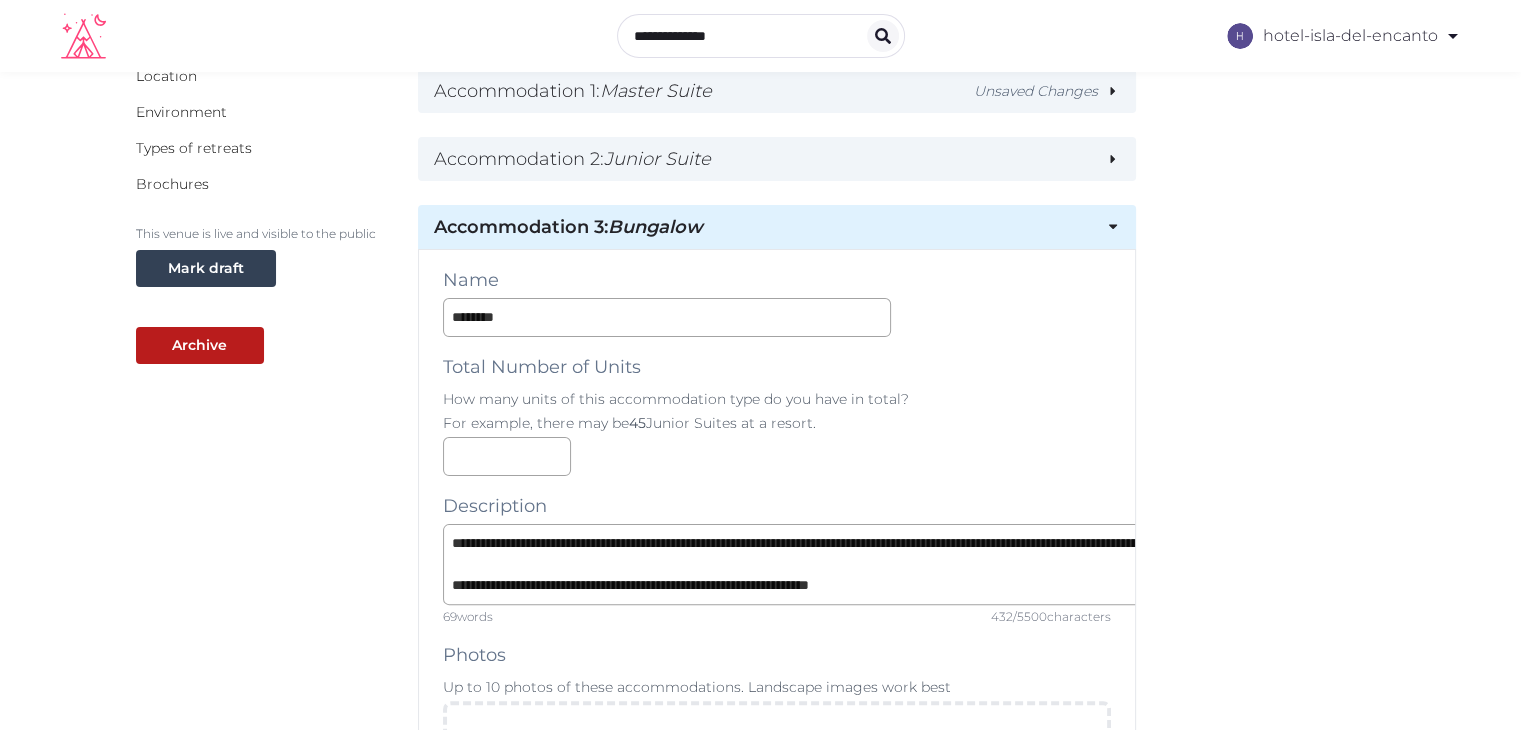 scroll, scrollTop: 400, scrollLeft: 0, axis: vertical 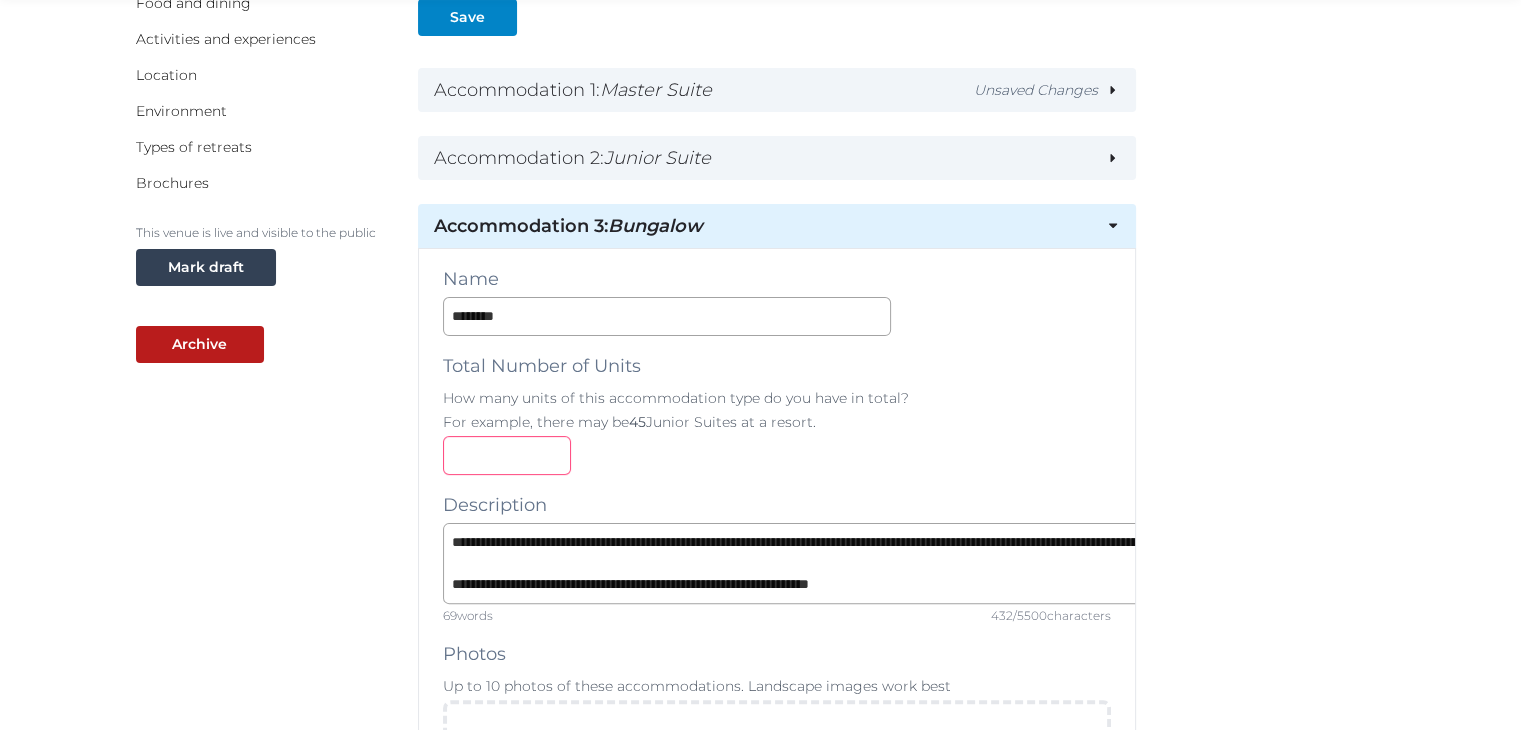 type on "*" 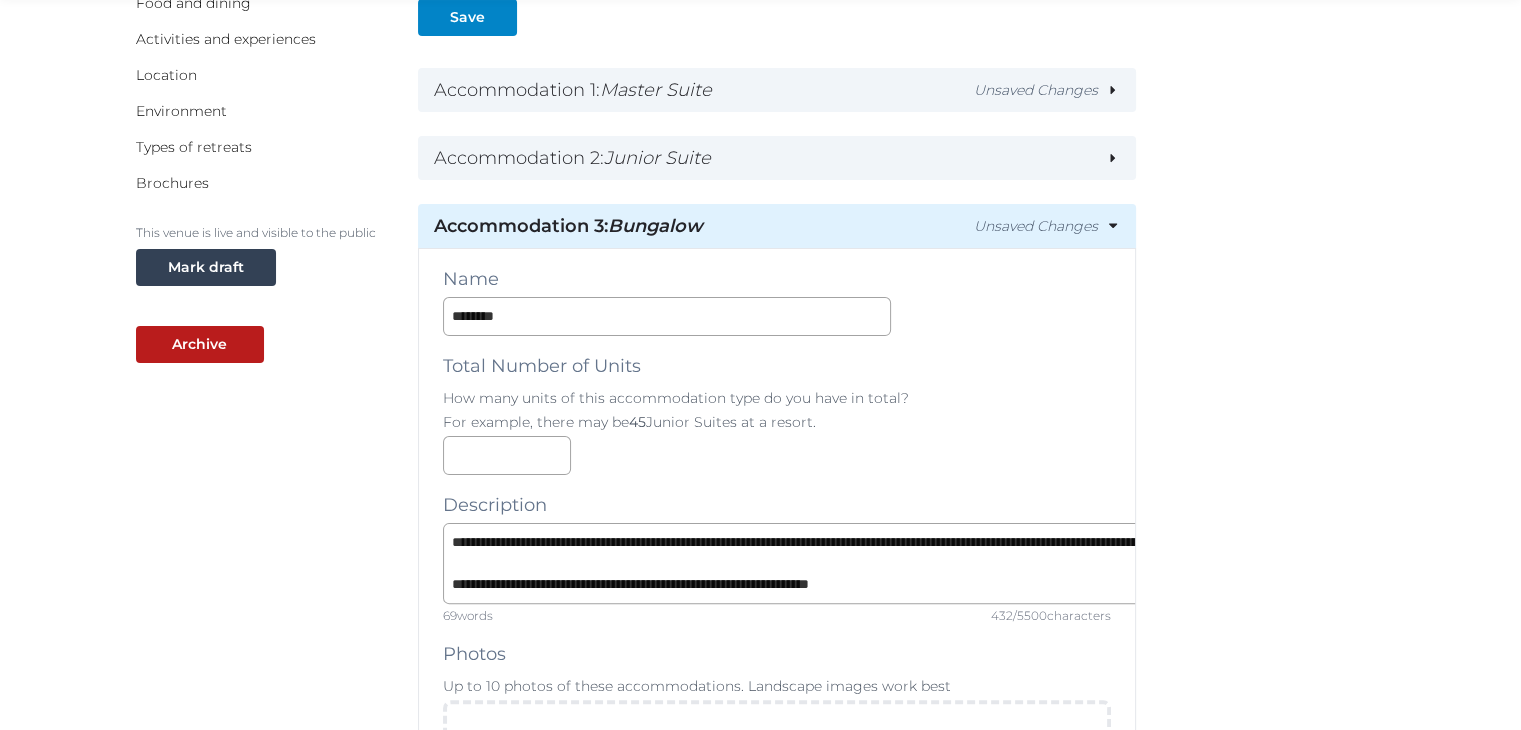 click on "*" at bounding box center [777, 455] 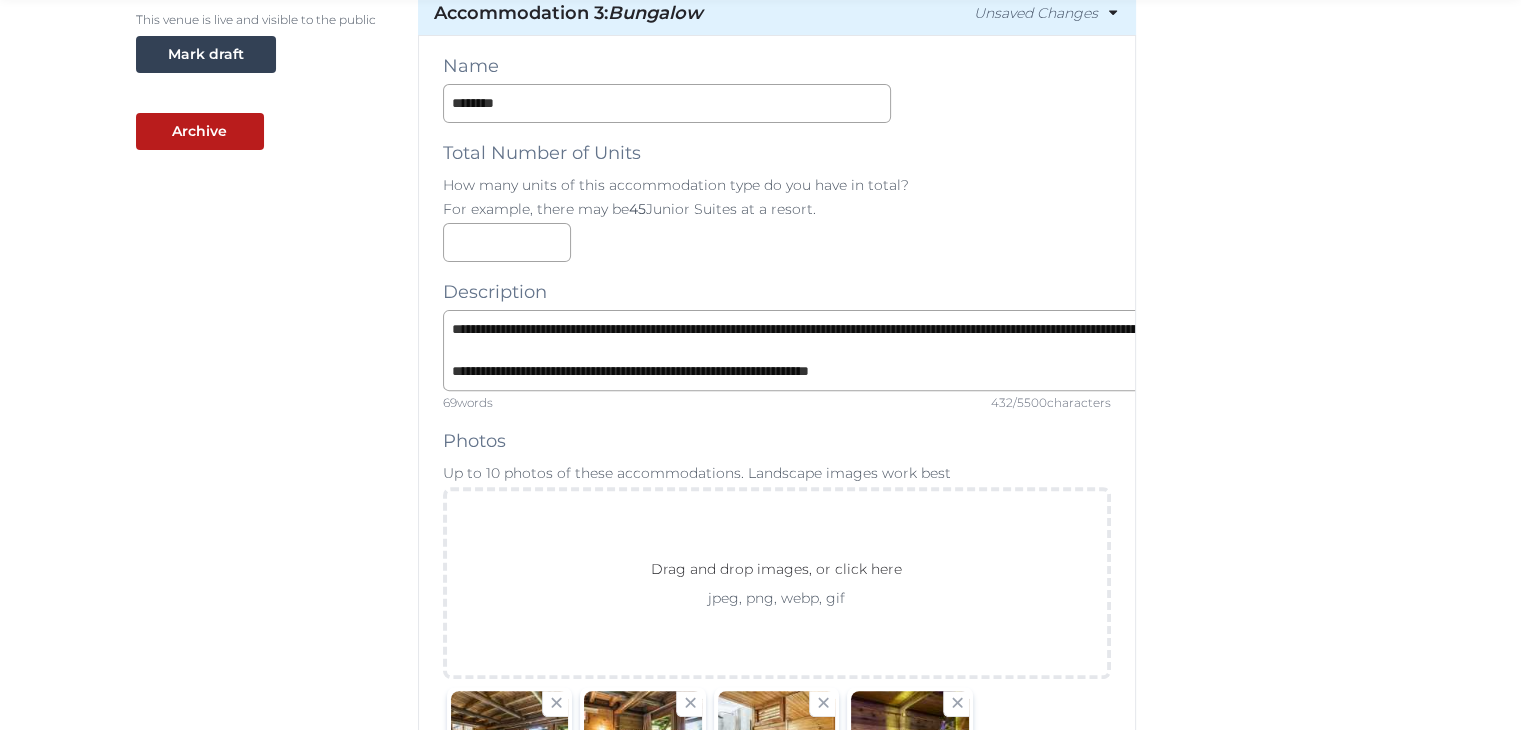 scroll, scrollTop: 300, scrollLeft: 0, axis: vertical 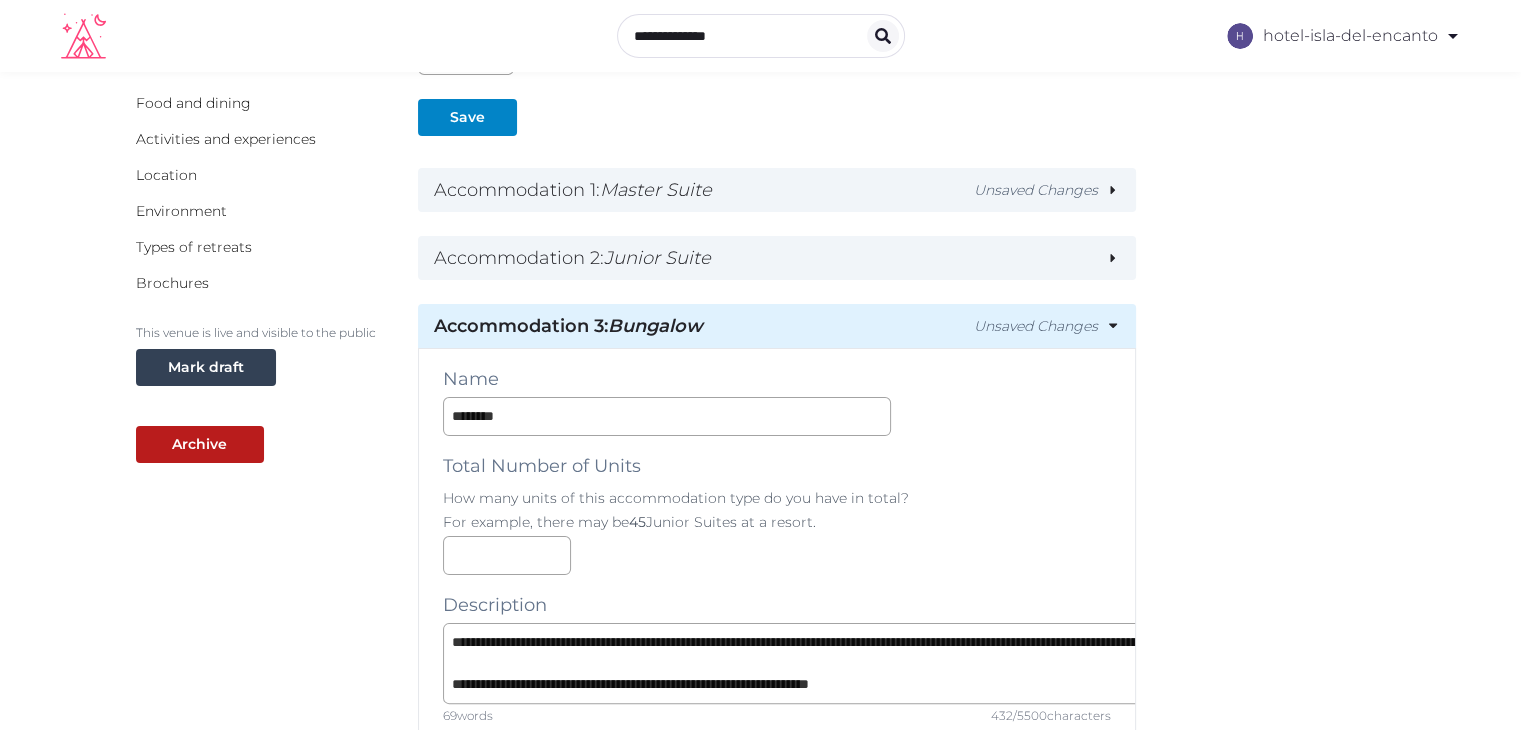 click 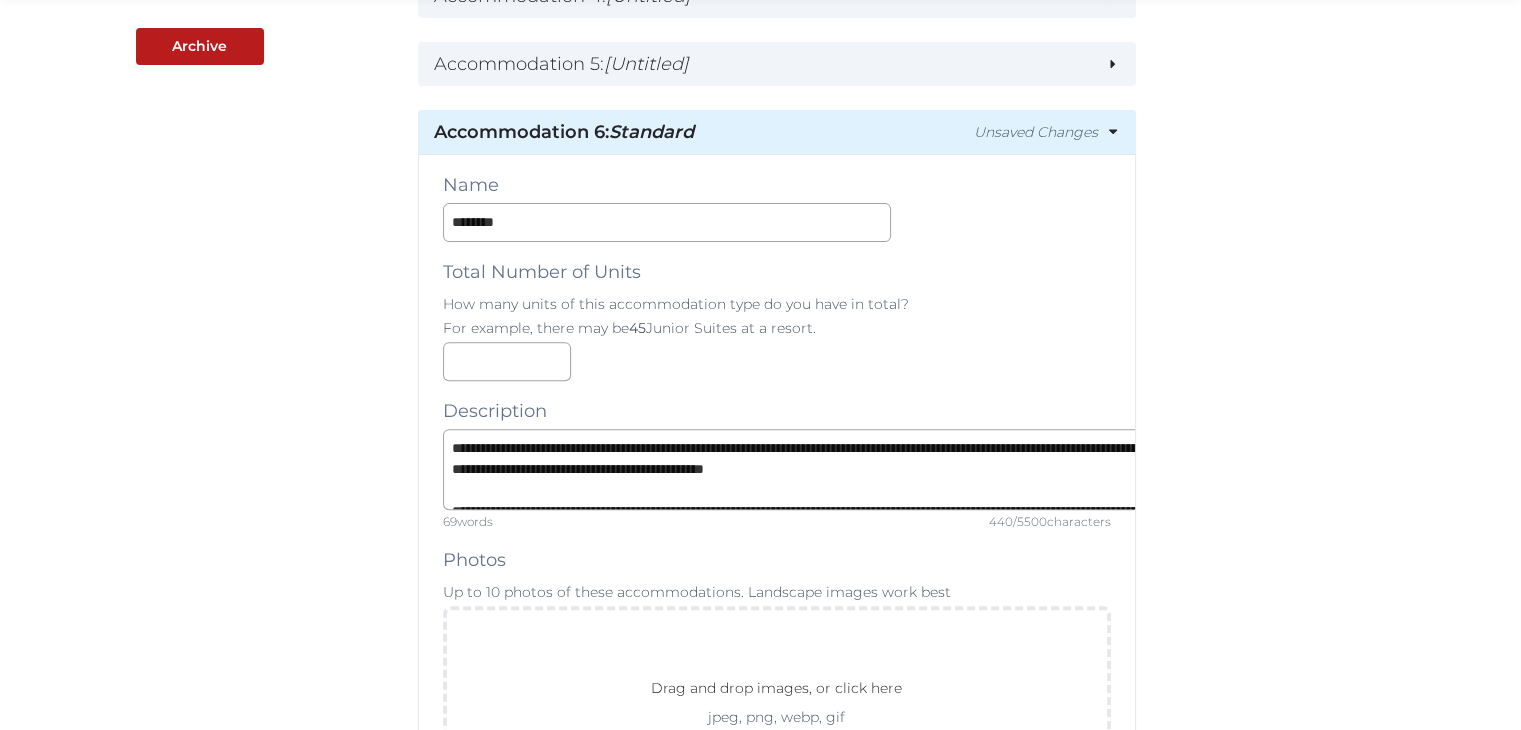 scroll, scrollTop: 700, scrollLeft: 0, axis: vertical 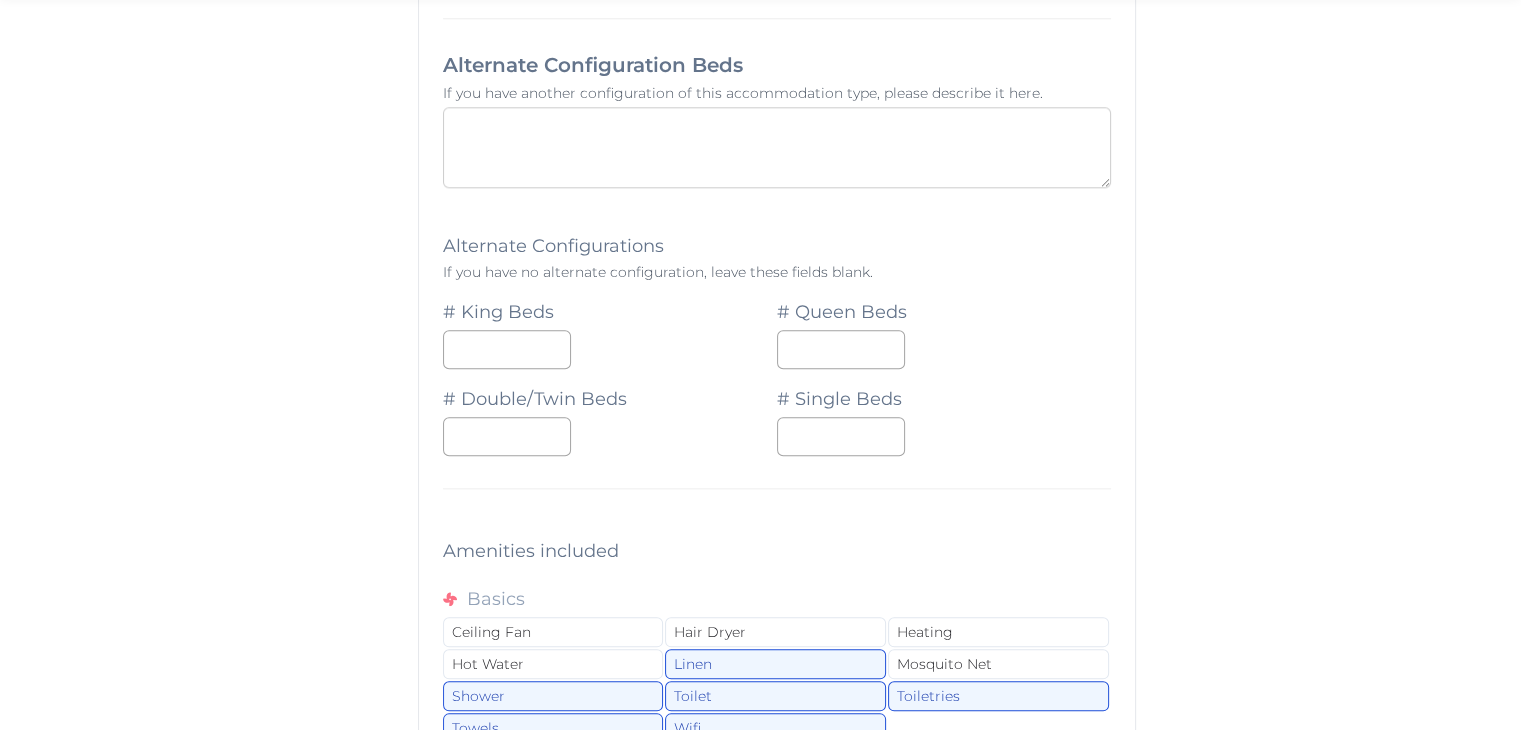 click at bounding box center [777, 147] 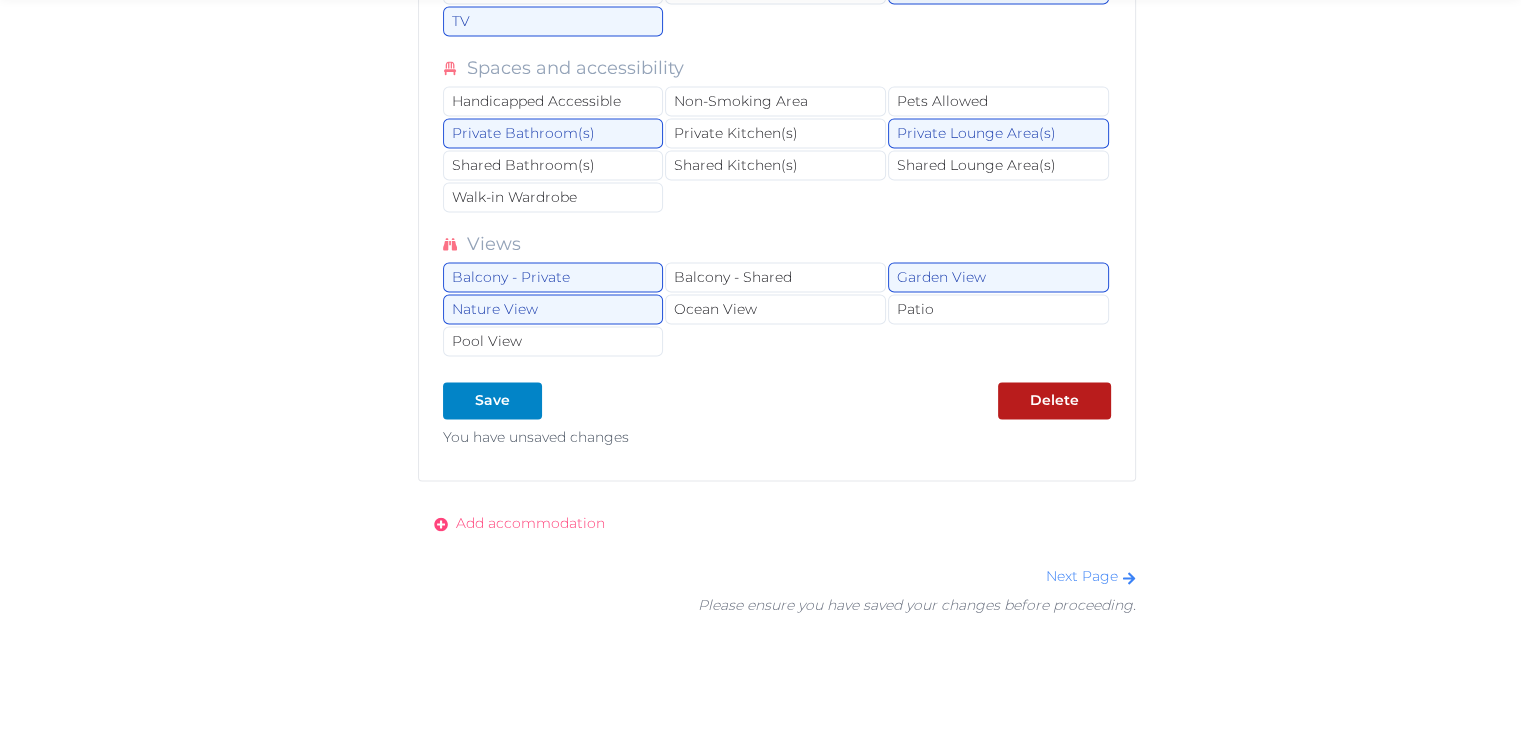 scroll, scrollTop: 3204, scrollLeft: 0, axis: vertical 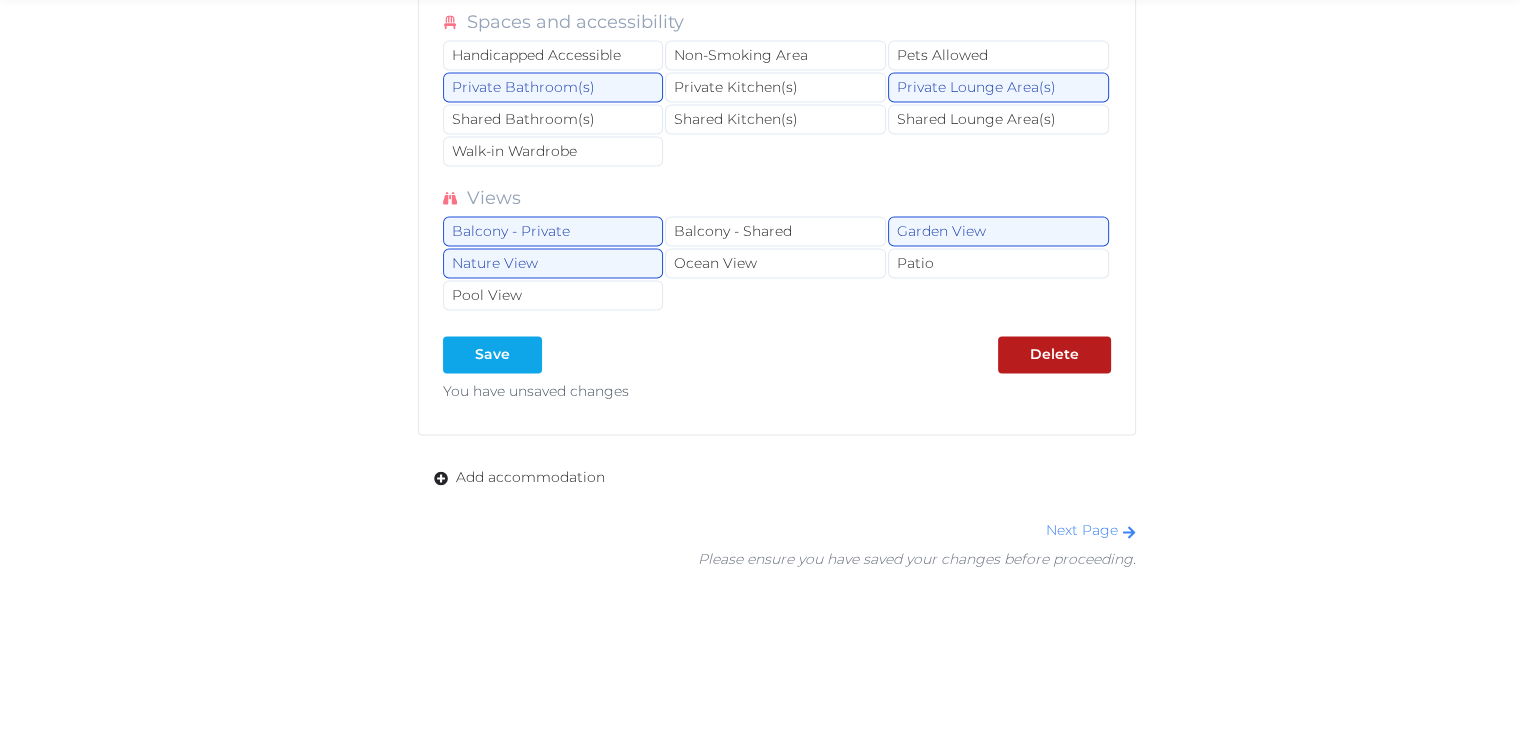 type on "*********" 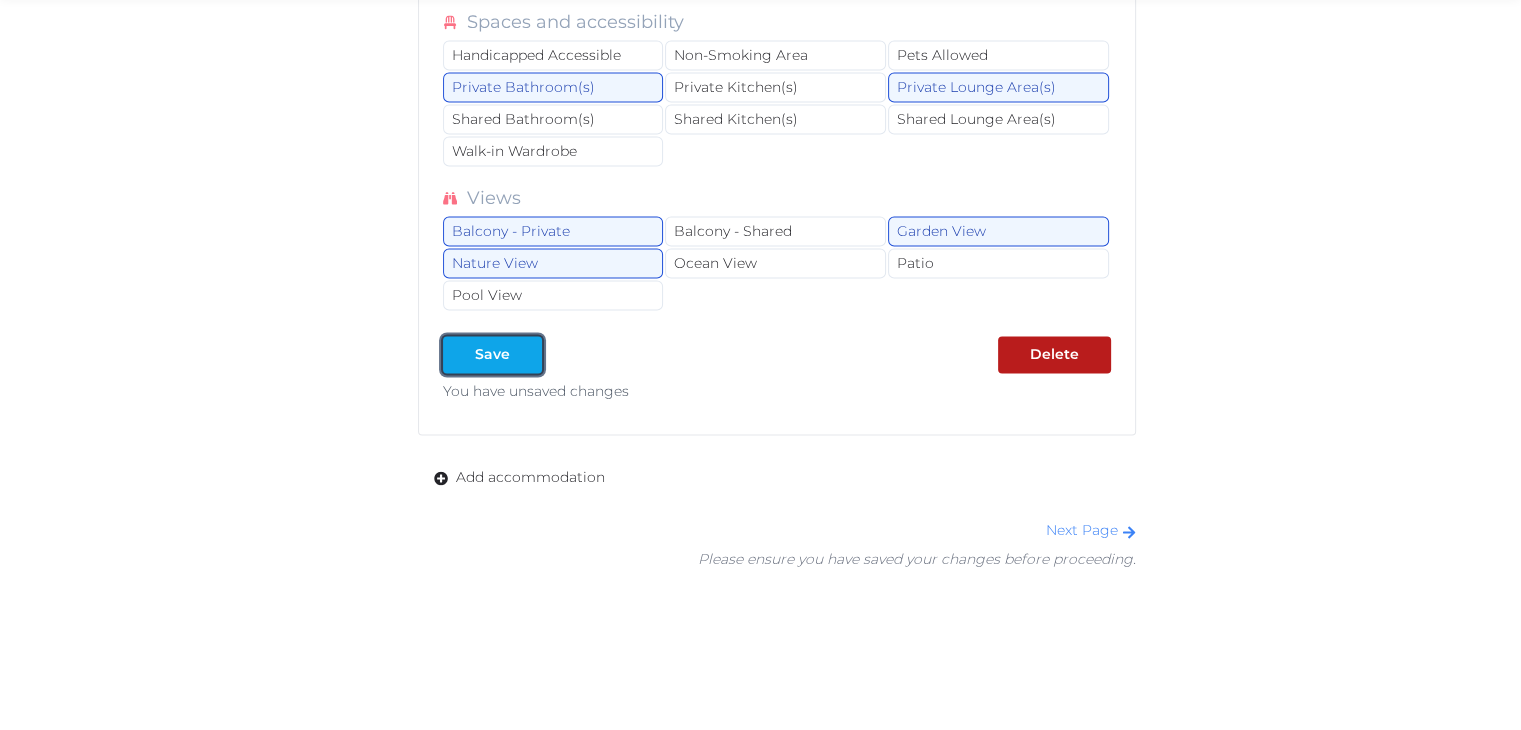 click on "Save" at bounding box center [492, 354] 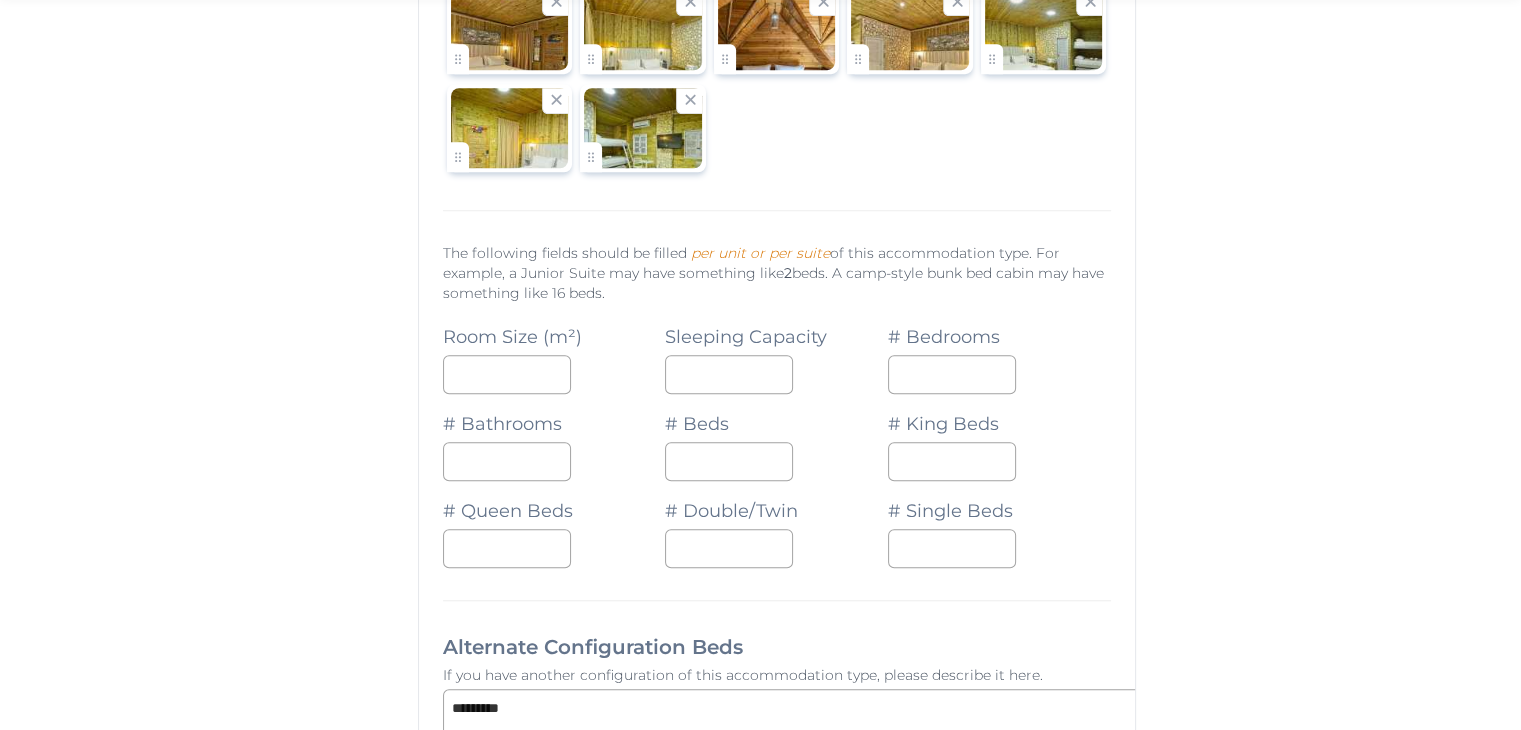 scroll, scrollTop: 1567, scrollLeft: 0, axis: vertical 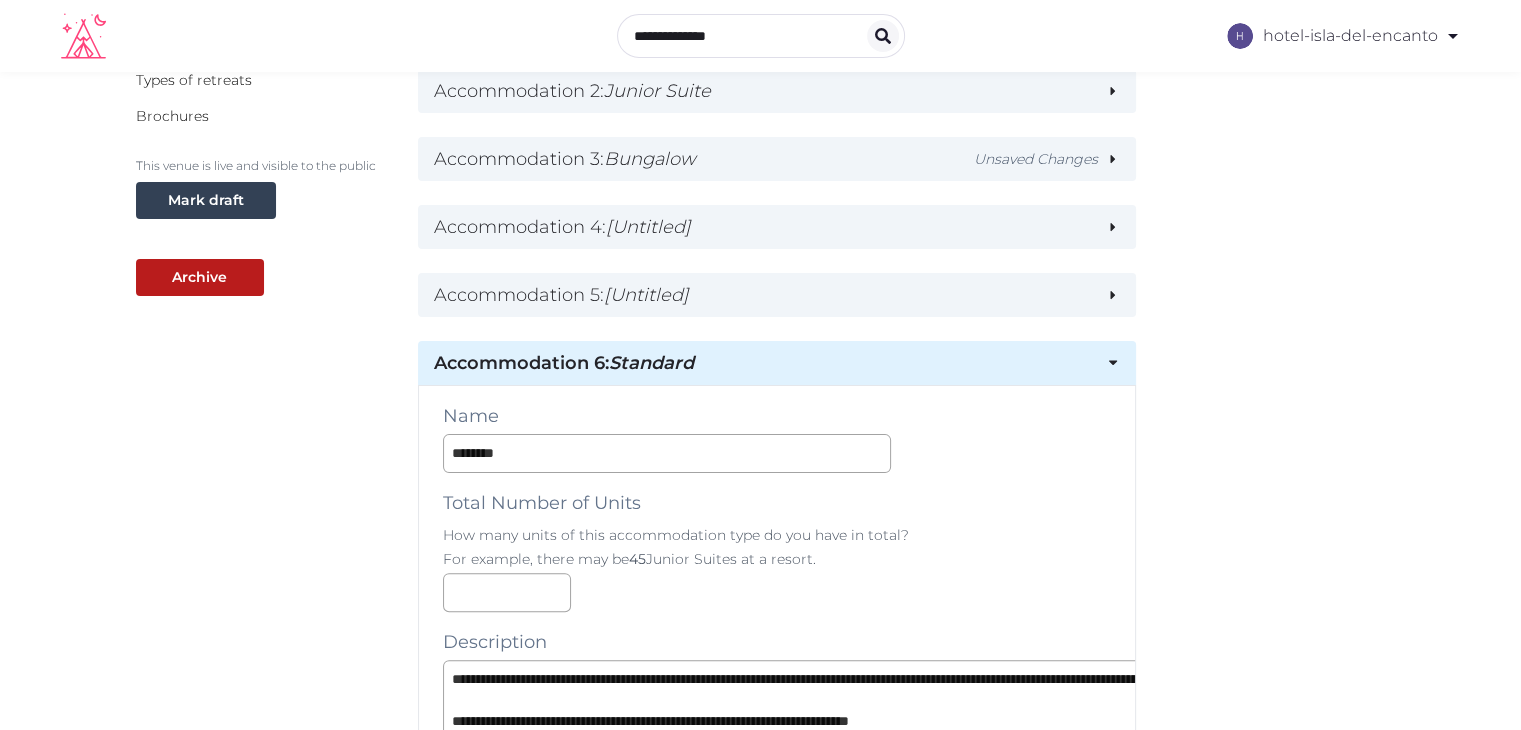 click 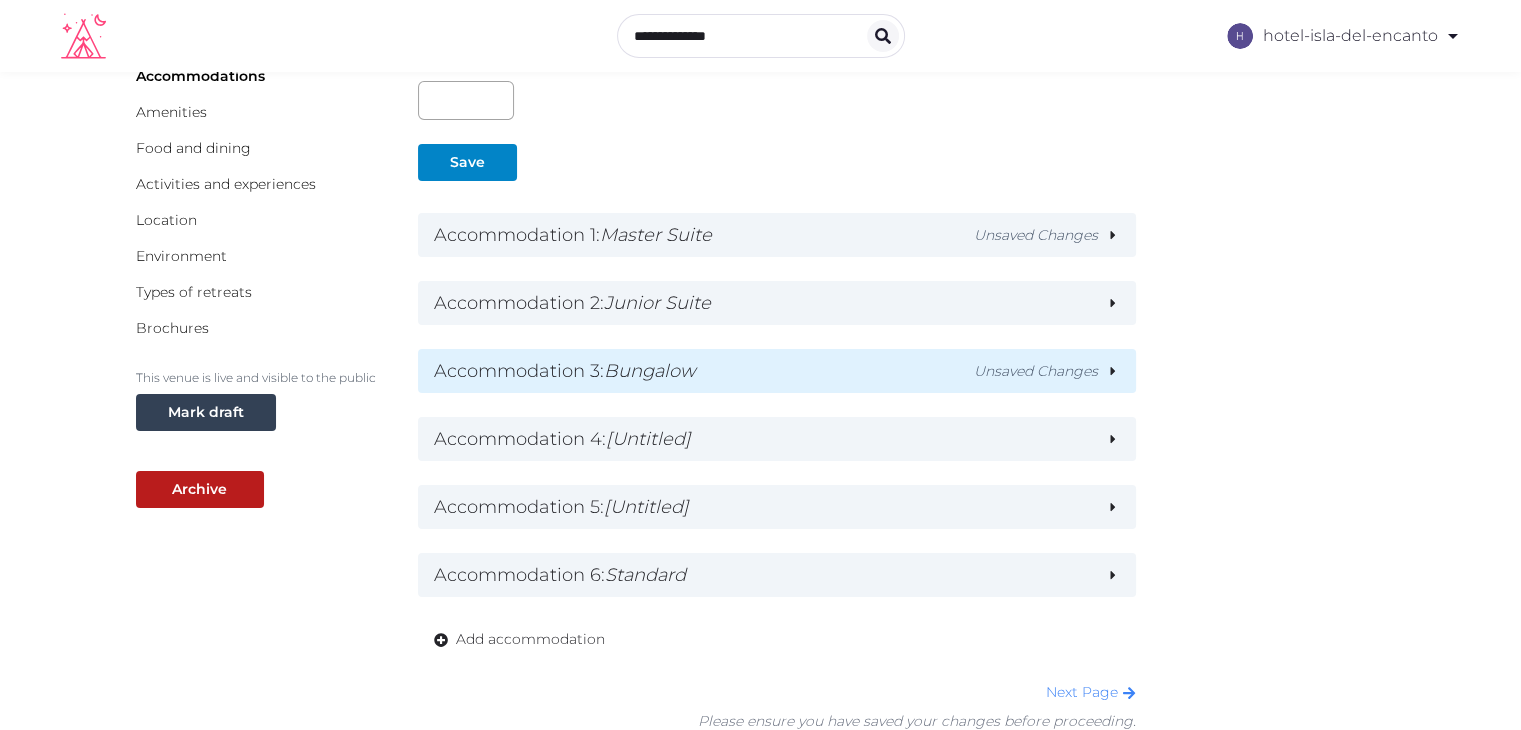 scroll, scrollTop: 248, scrollLeft: 0, axis: vertical 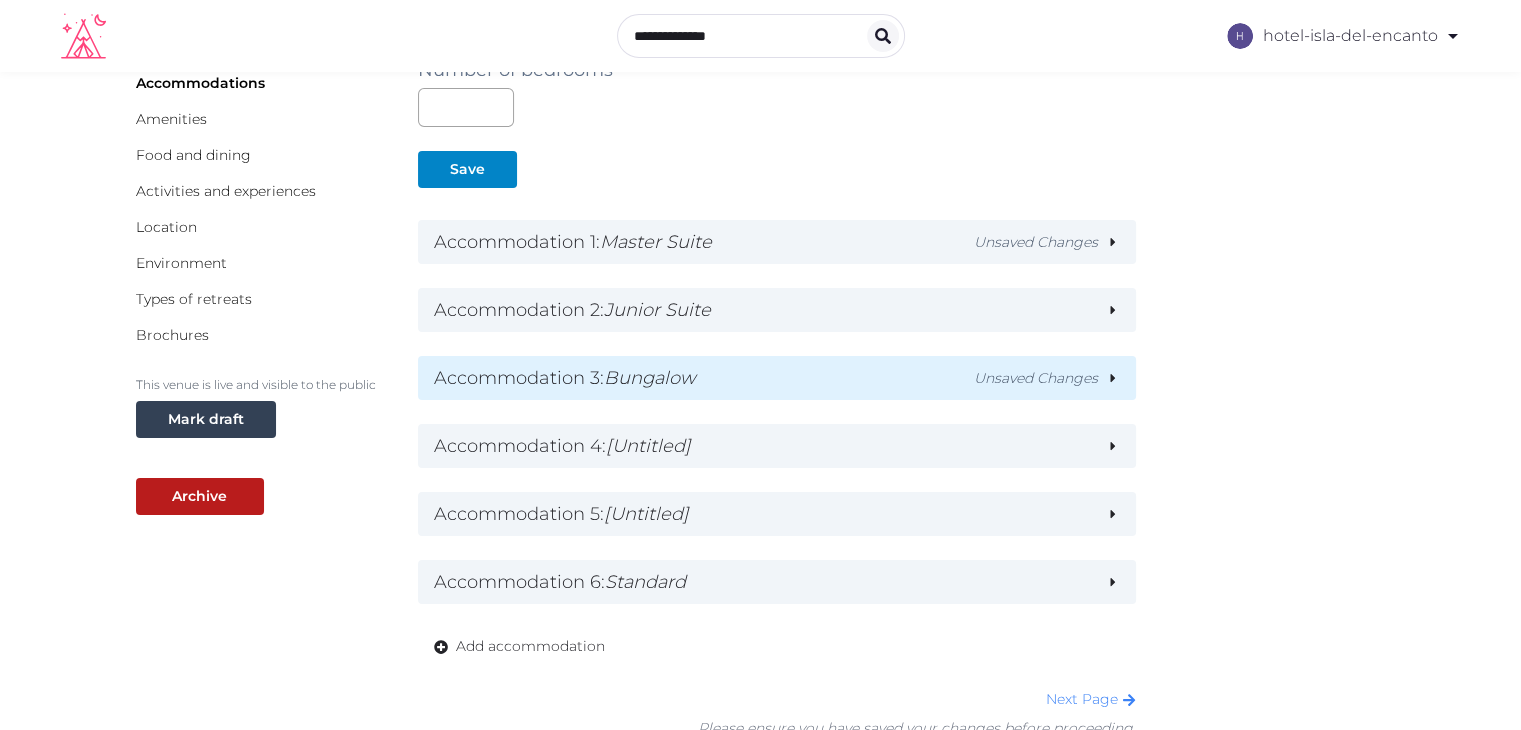 click on "Accommodation 3 :  Bungalow Unsaved Changes" at bounding box center [777, 378] 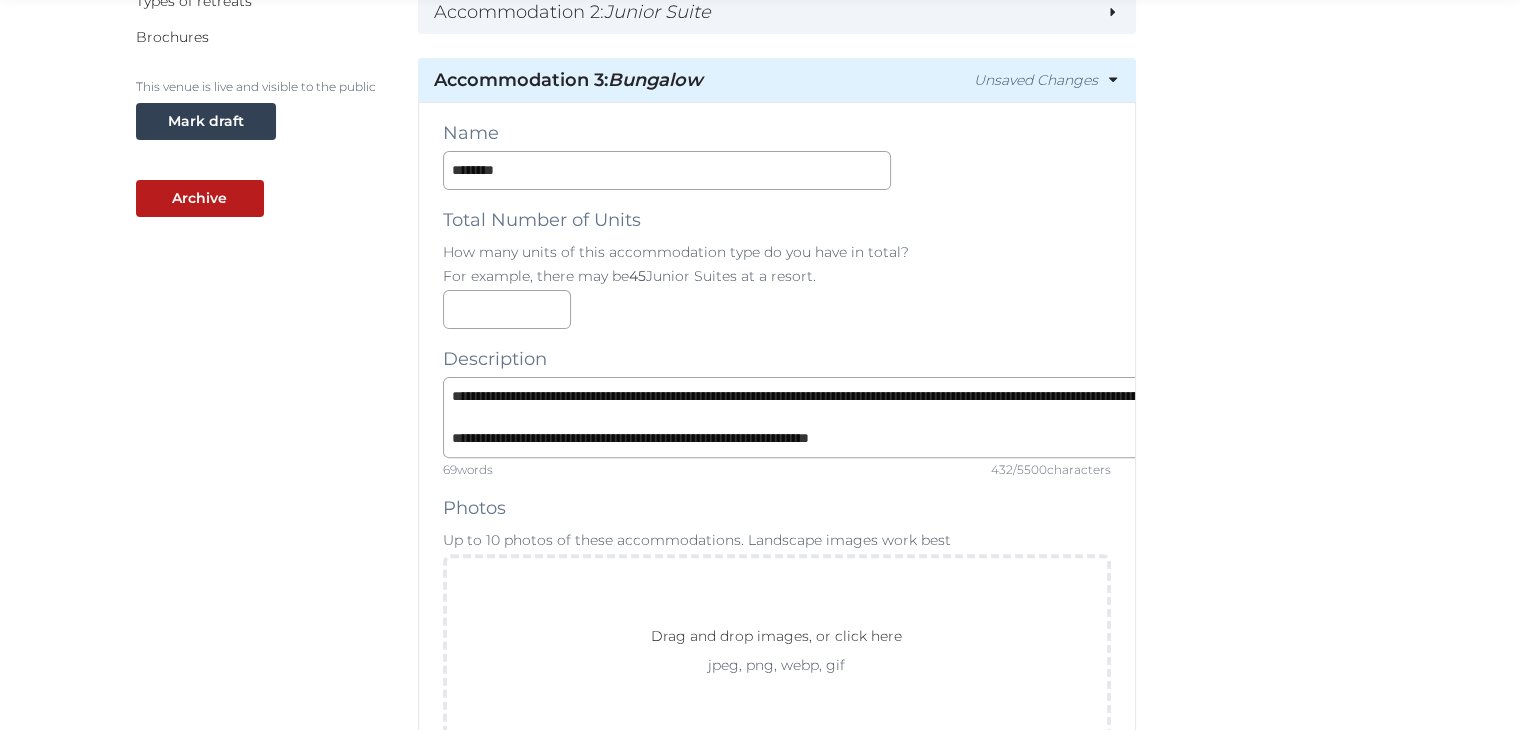 scroll, scrollTop: 548, scrollLeft: 0, axis: vertical 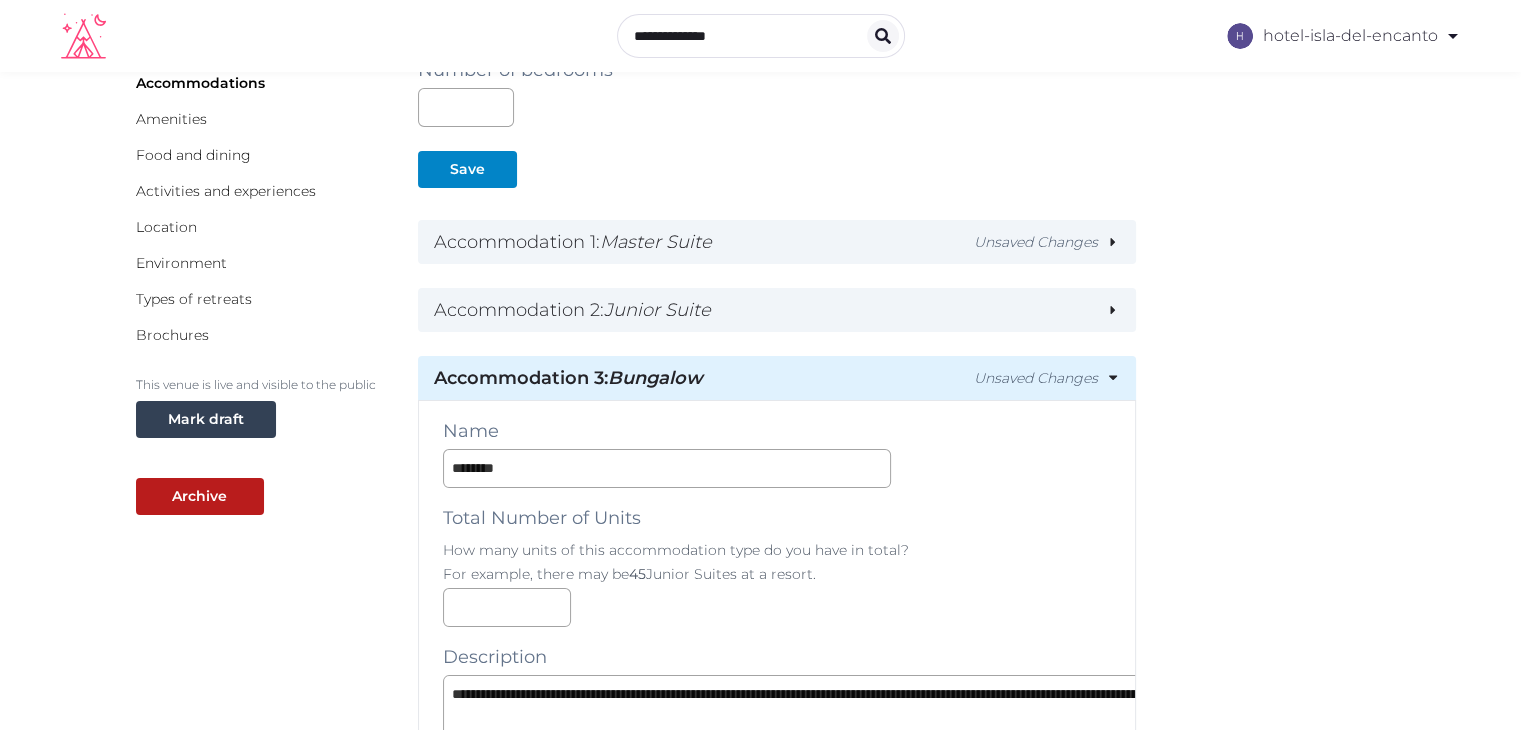click on "Unsaved Changes" at bounding box center (1036, 378) 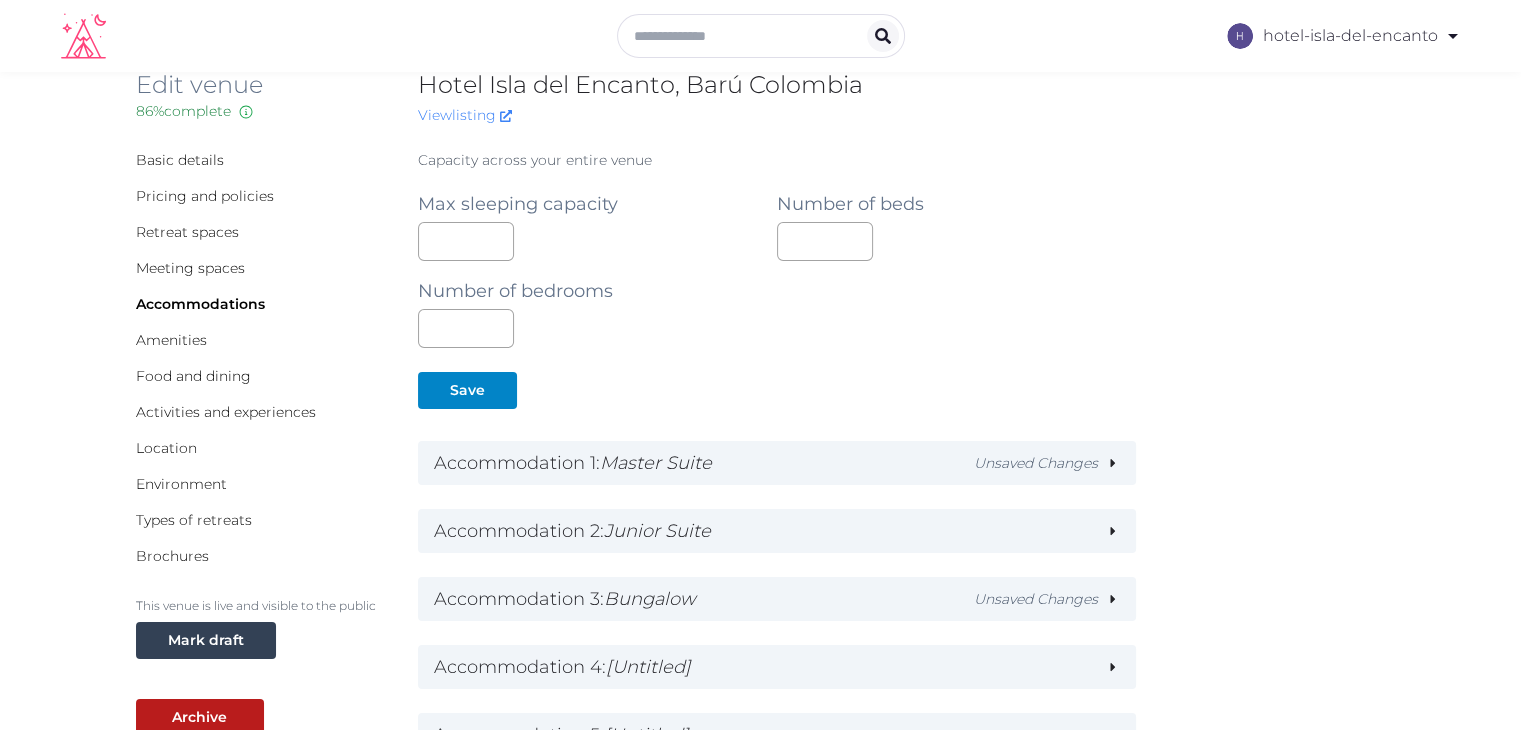 scroll, scrollTop: 0, scrollLeft: 0, axis: both 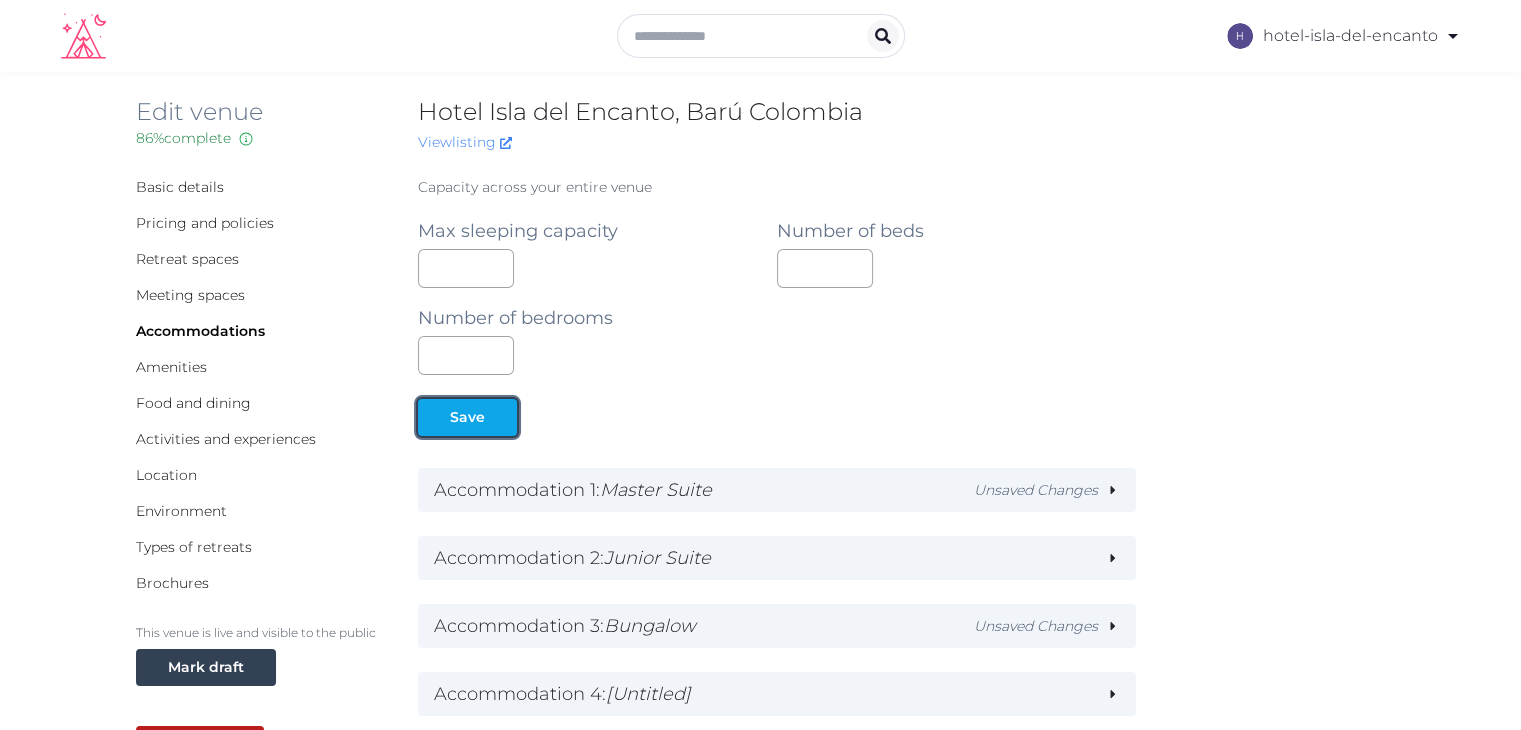 click at bounding box center (501, 417) 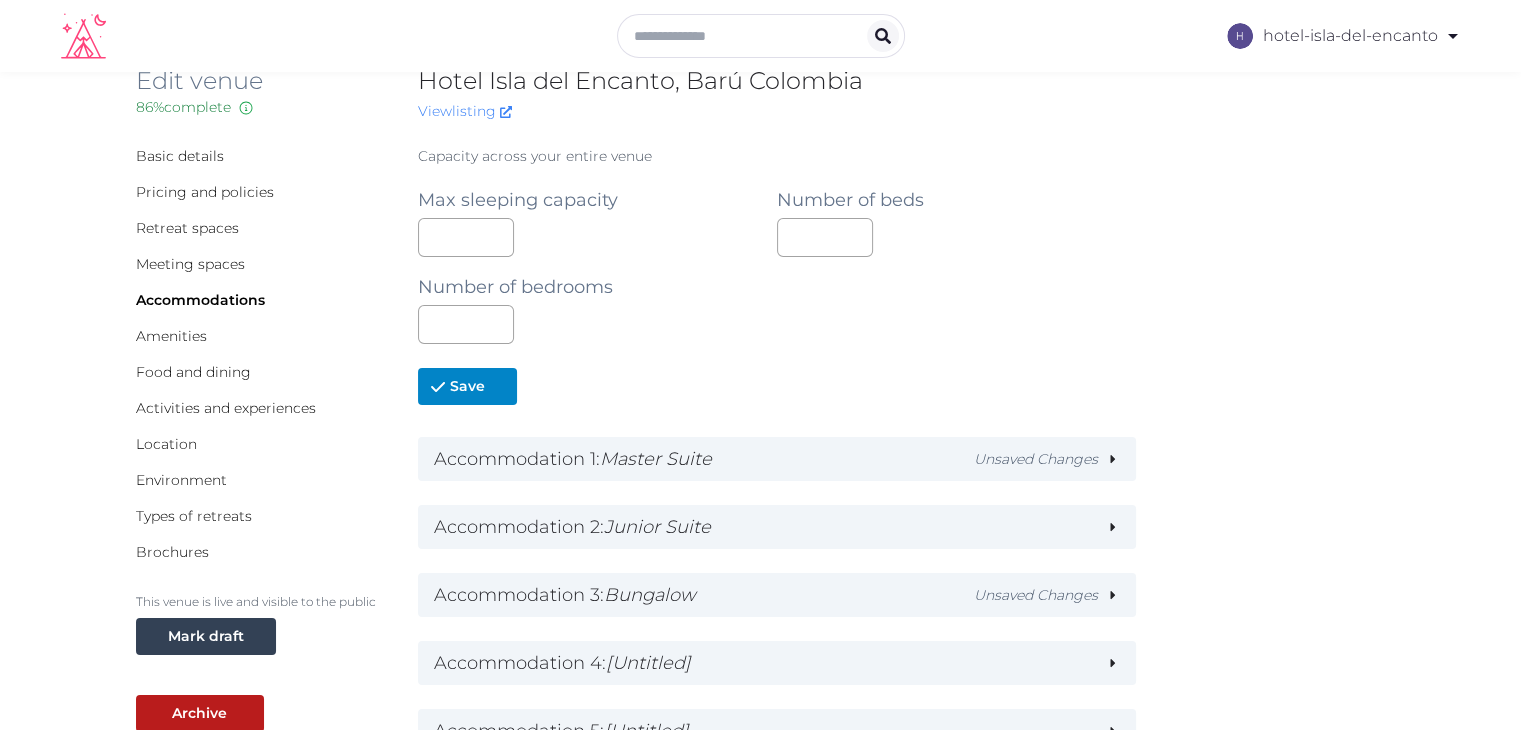 scroll, scrollTop: 0, scrollLeft: 0, axis: both 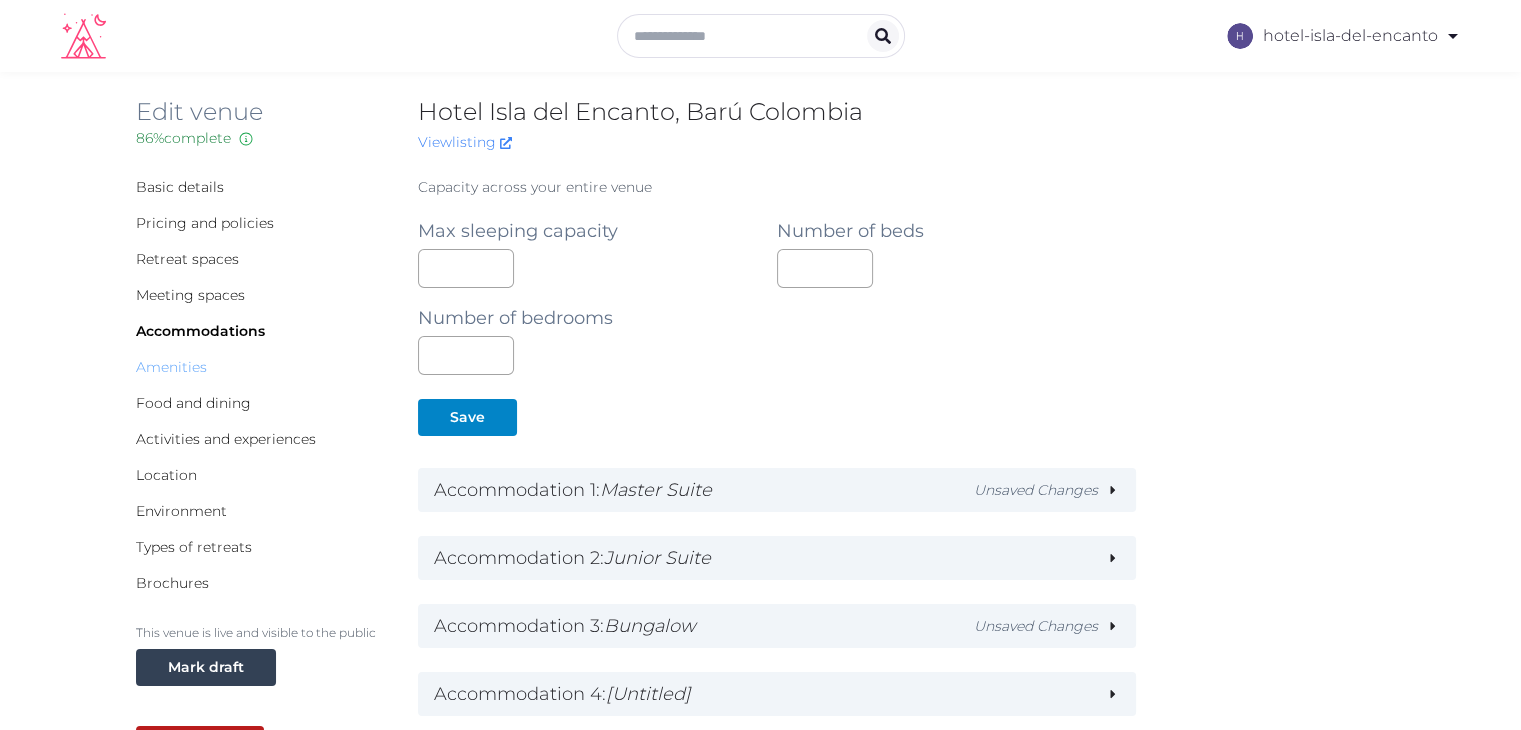 click on "Amenities" at bounding box center (171, 367) 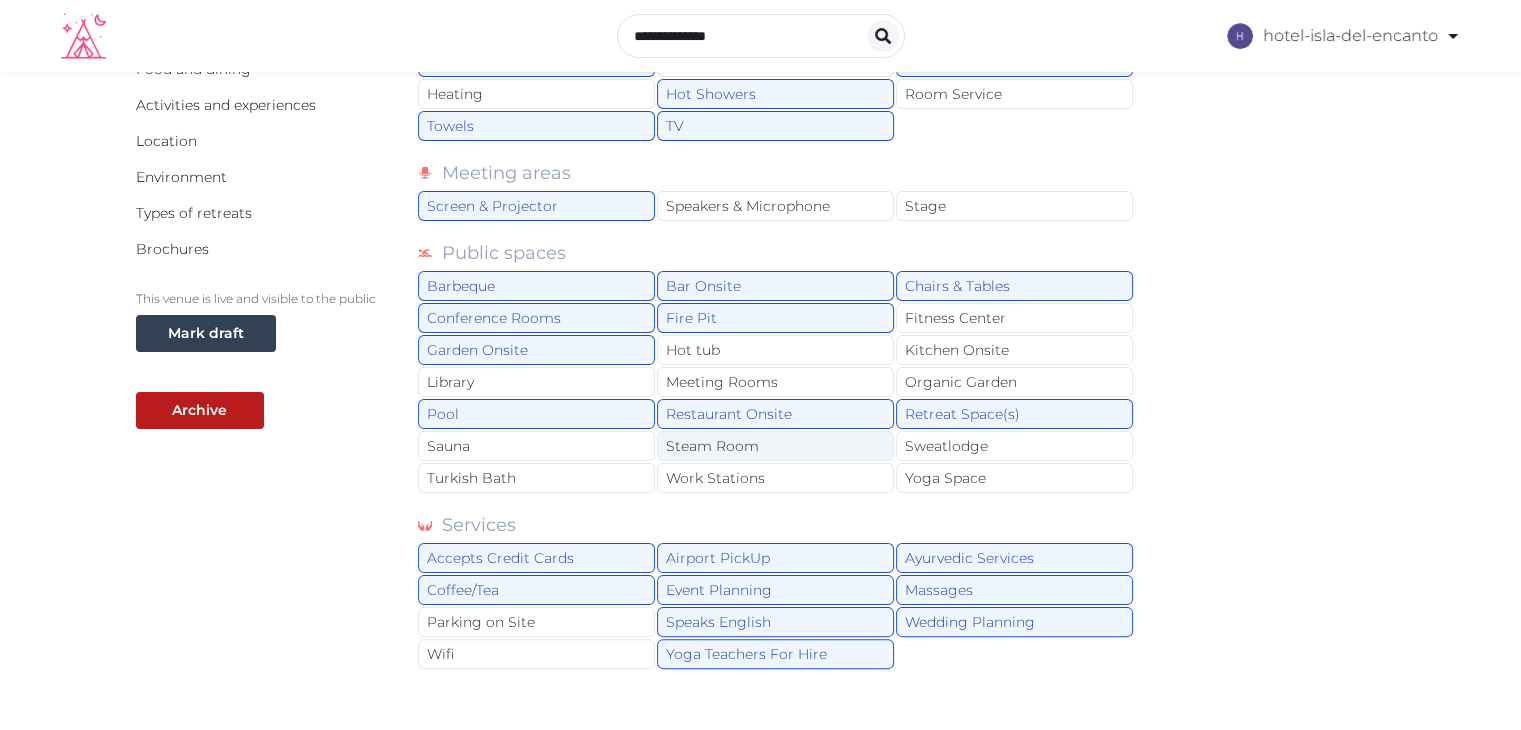 scroll, scrollTop: 461, scrollLeft: 0, axis: vertical 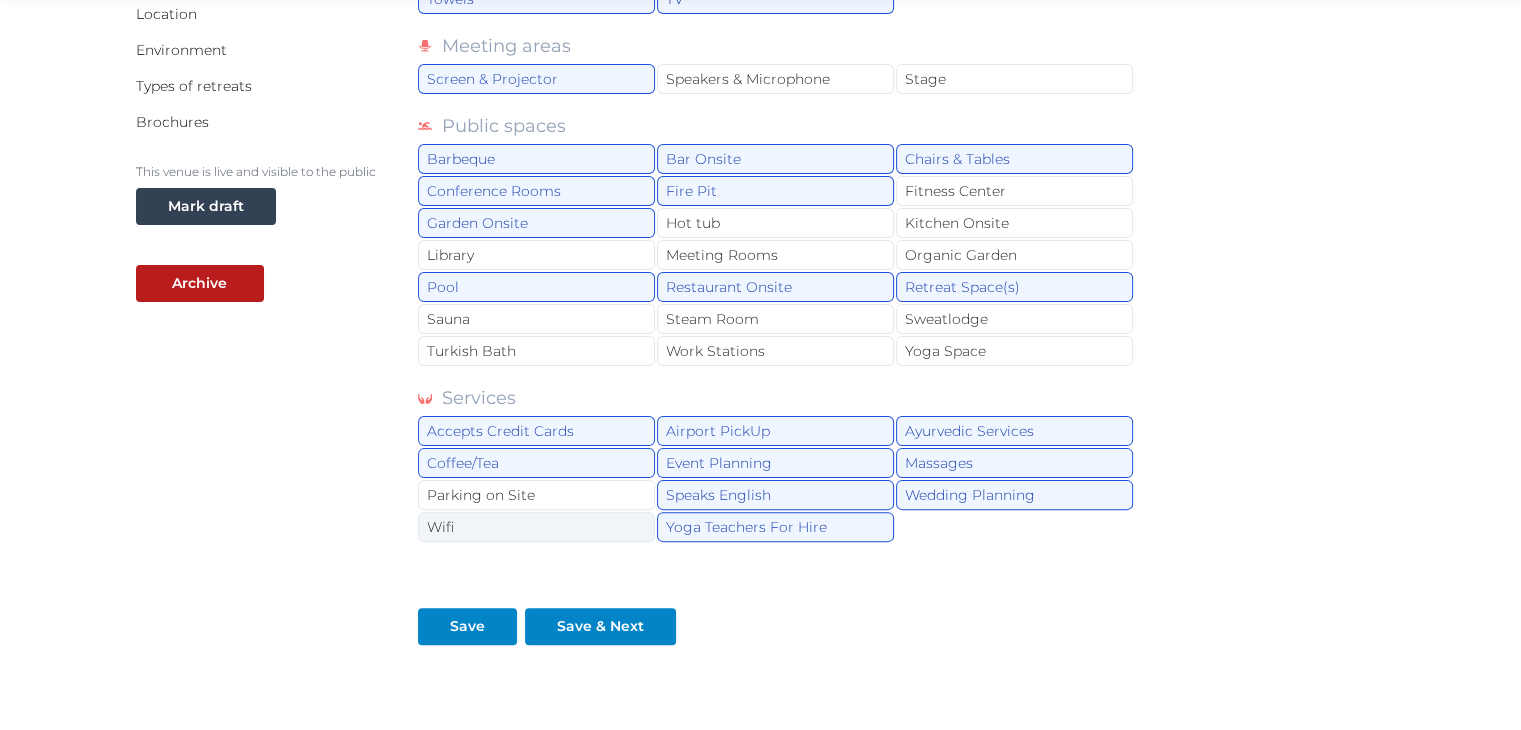 click on "Wifi" at bounding box center [536, 527] 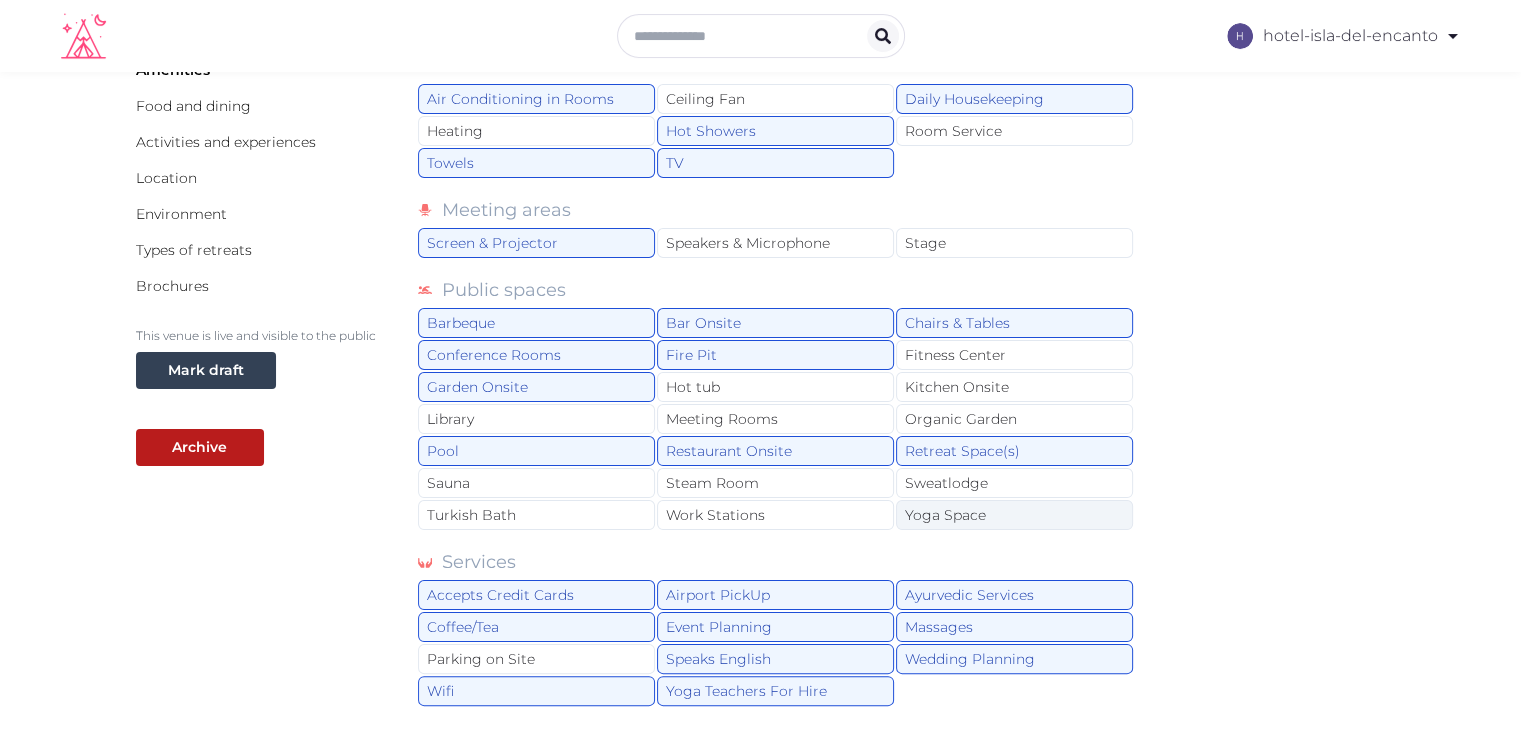 scroll, scrollTop: 300, scrollLeft: 0, axis: vertical 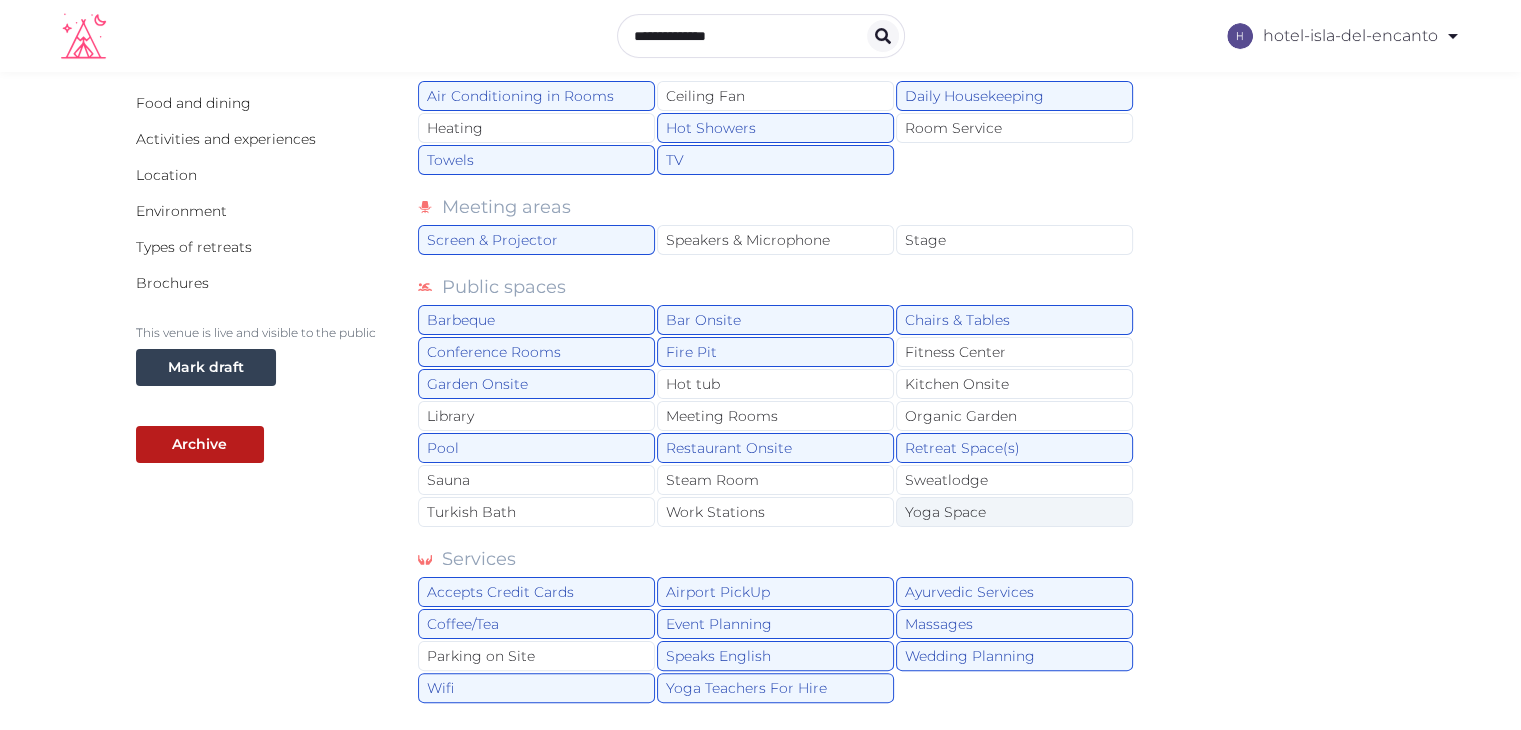 click on "Yoga Space" at bounding box center [1014, 512] 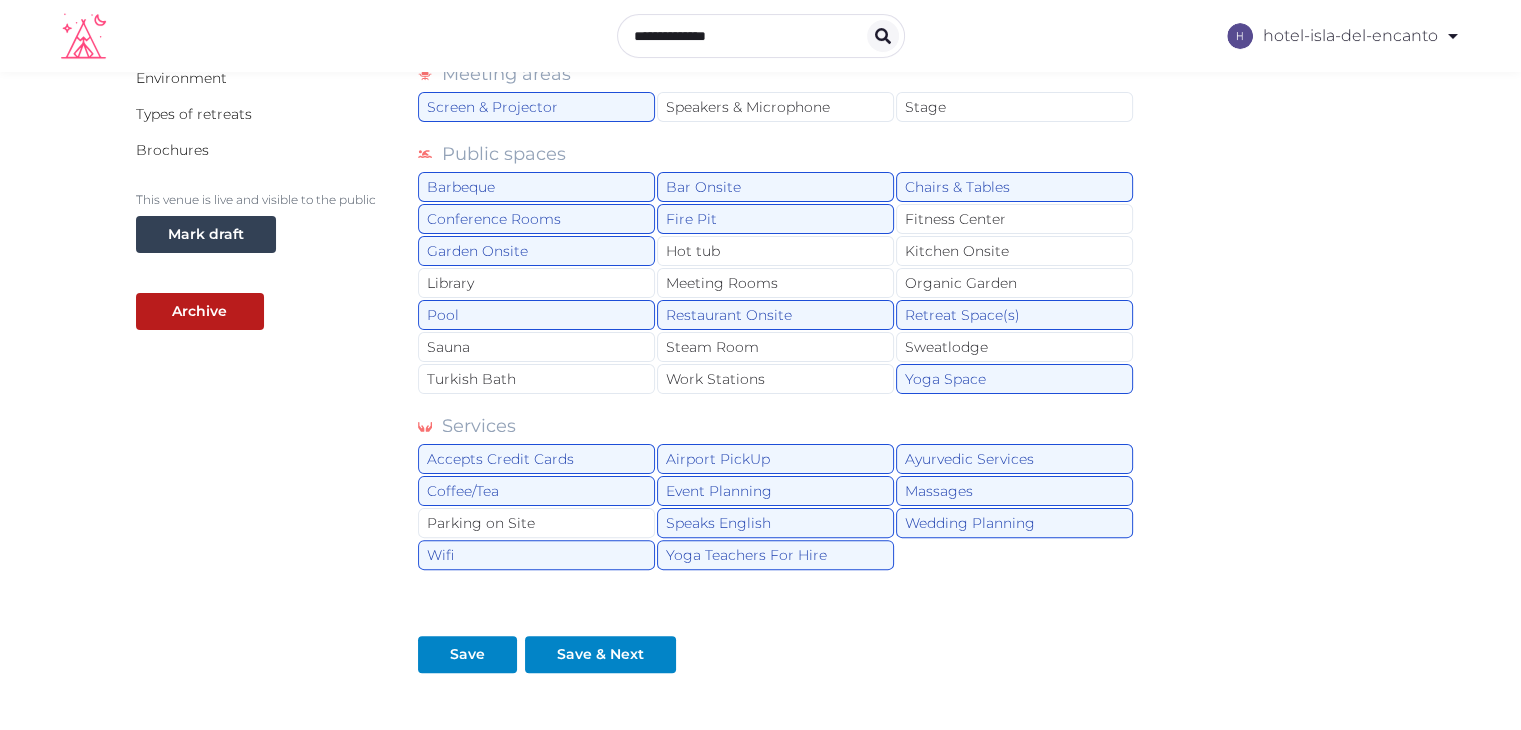 scroll, scrollTop: 561, scrollLeft: 0, axis: vertical 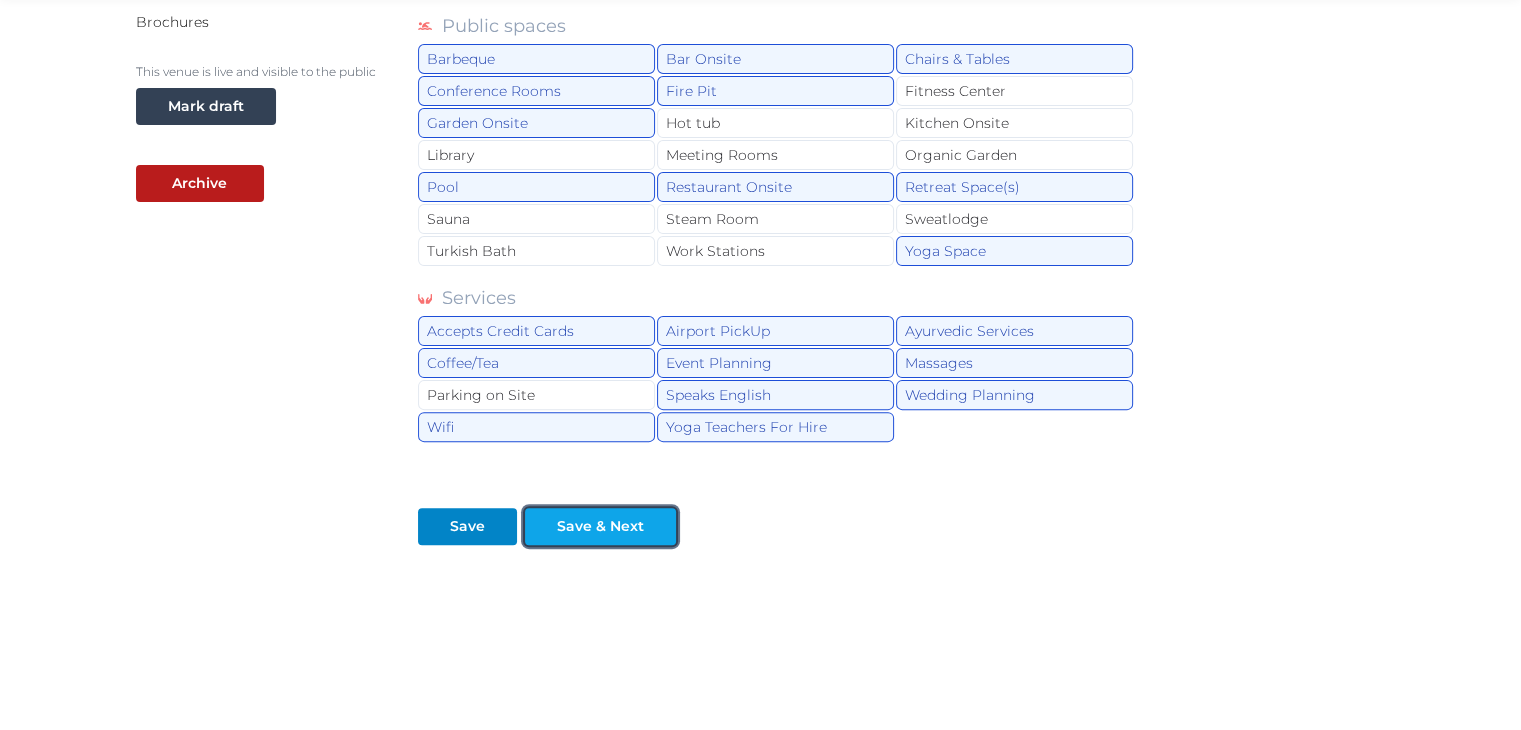 click on "Save & Next" at bounding box center (600, 526) 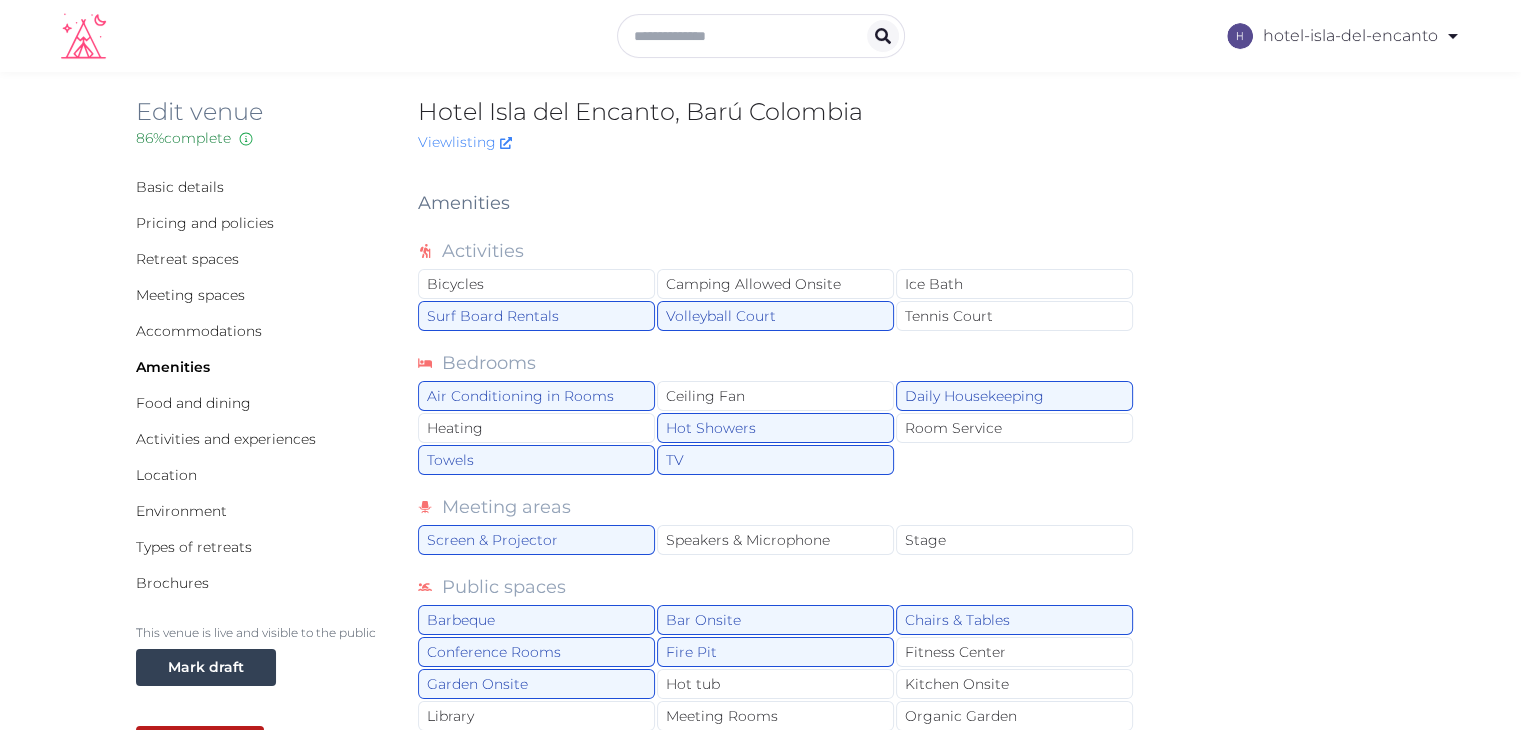 scroll, scrollTop: 124, scrollLeft: 0, axis: vertical 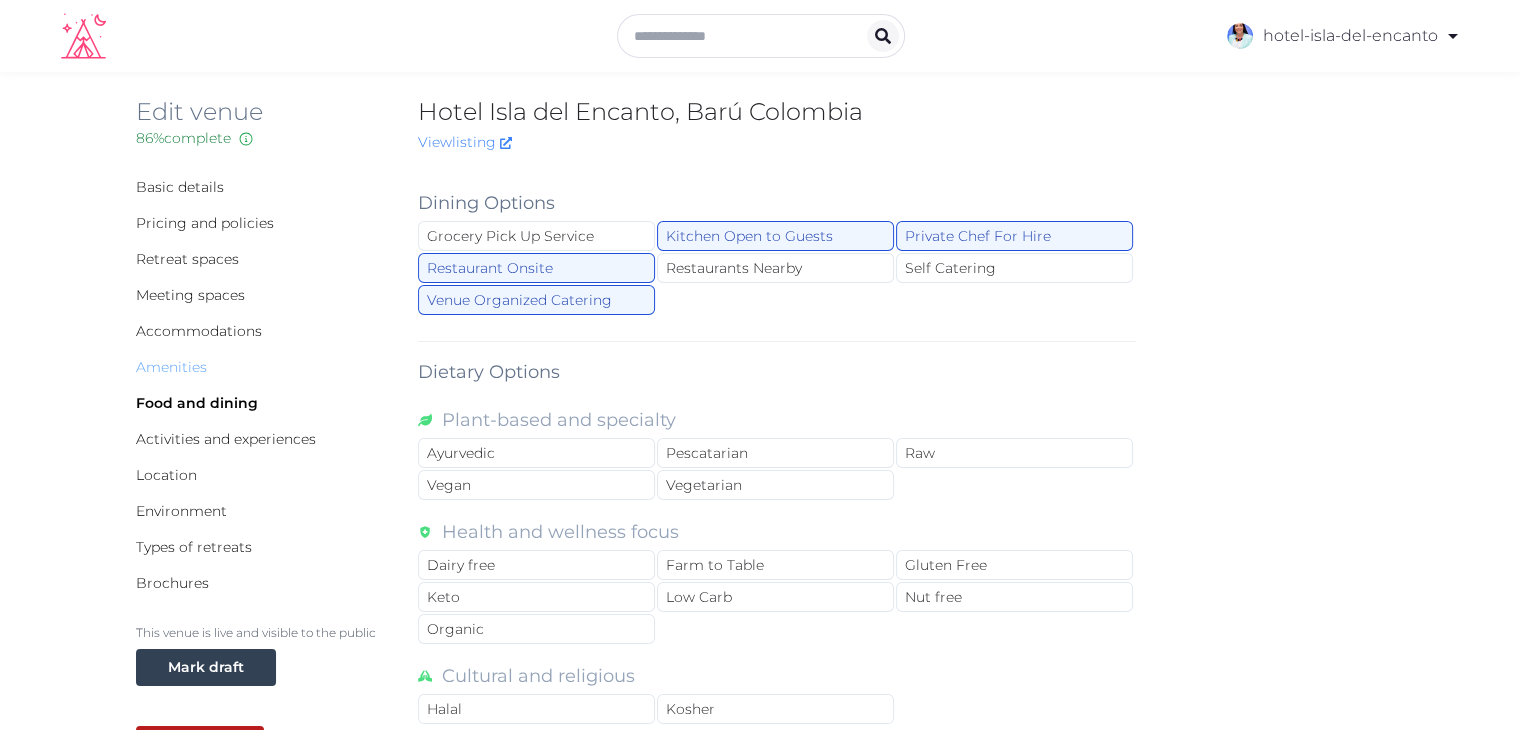 click on "Amenities" at bounding box center (171, 367) 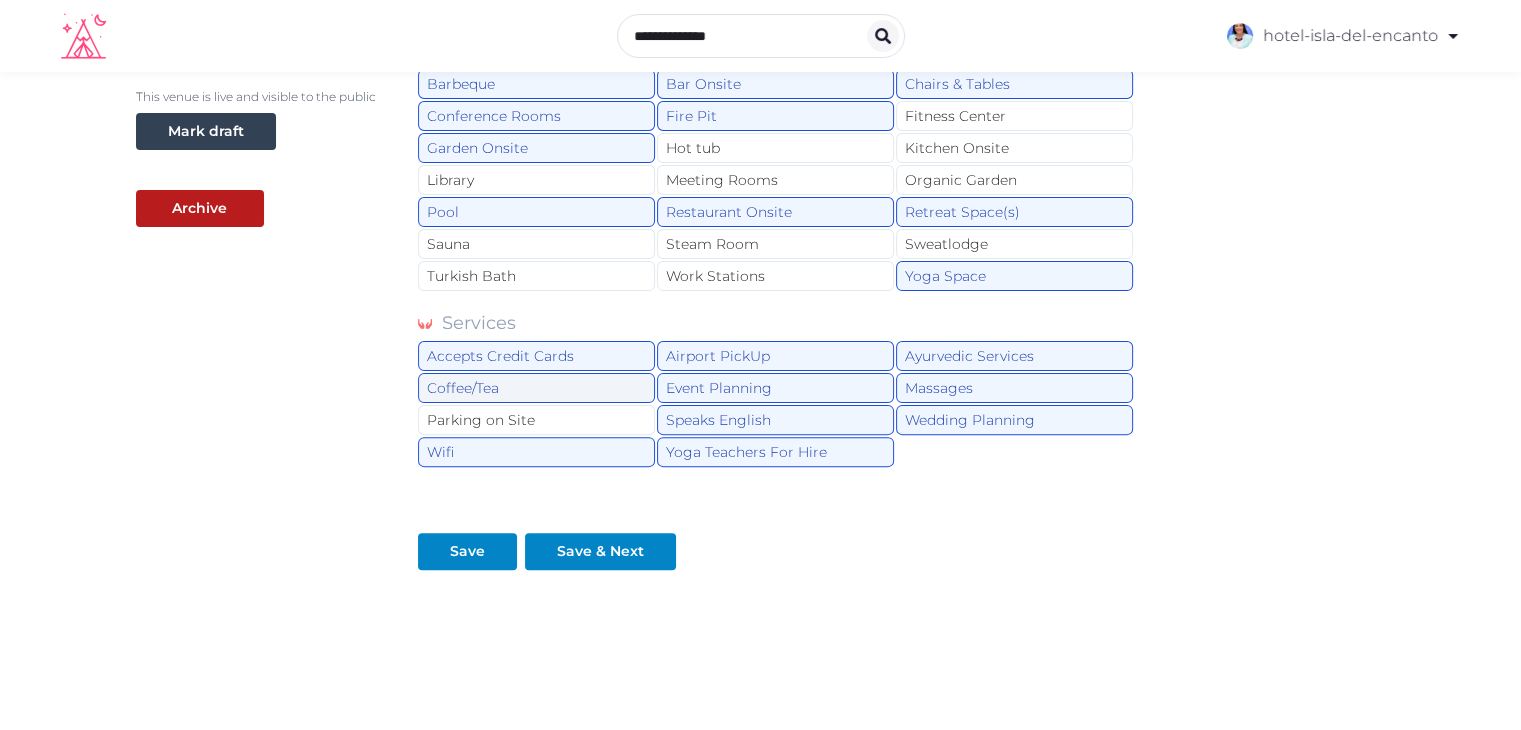 scroll, scrollTop: 561, scrollLeft: 0, axis: vertical 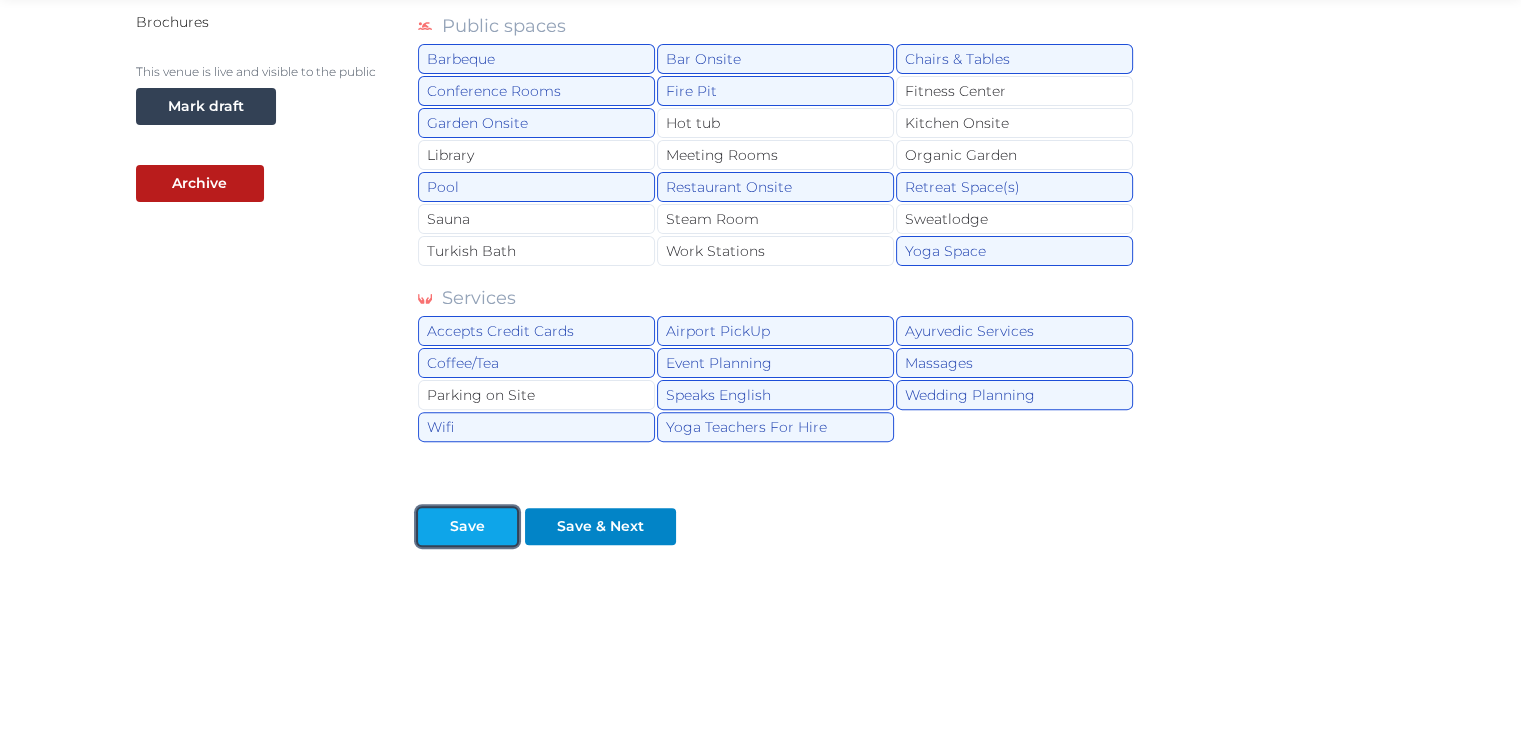 click on "Save" at bounding box center (467, 526) 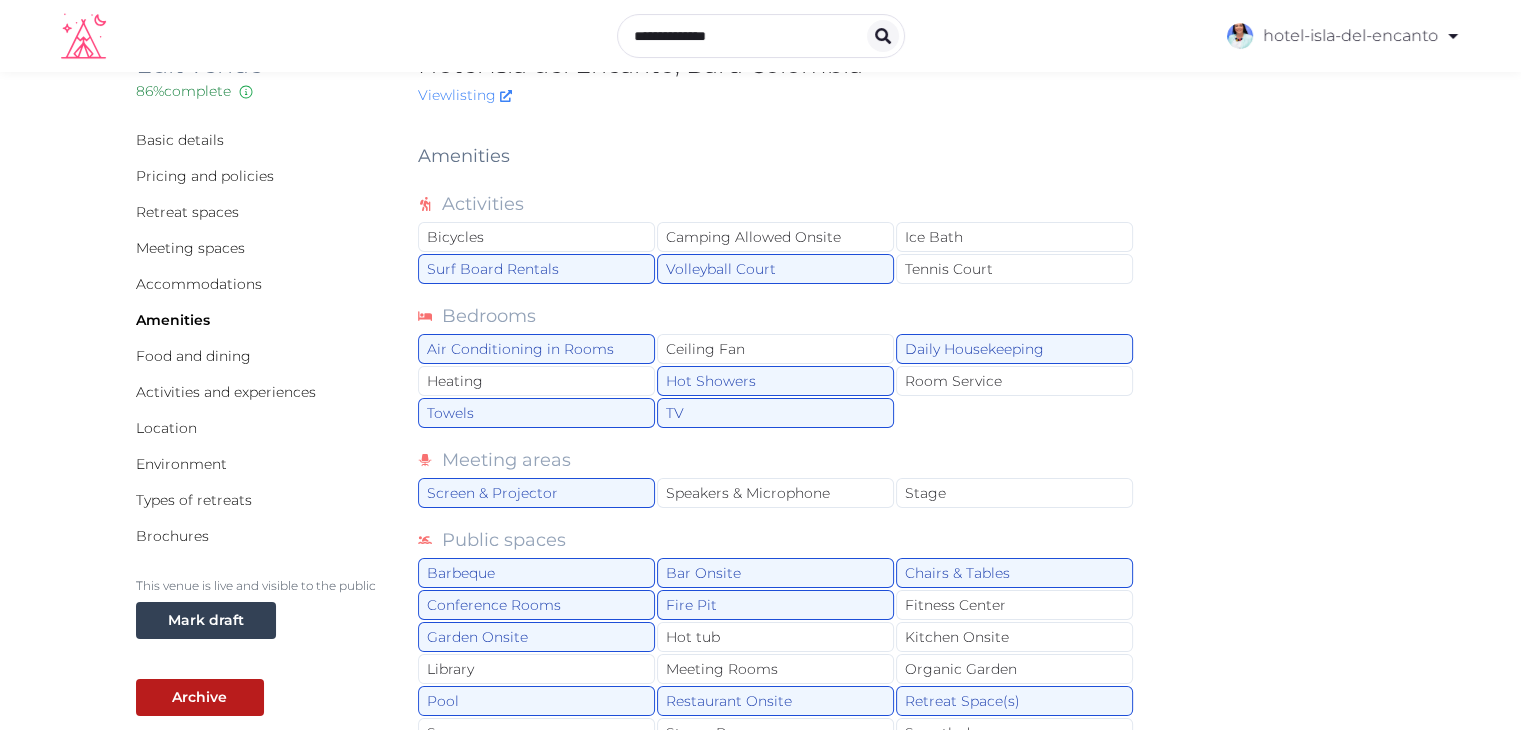 scroll, scrollTop: 0, scrollLeft: 0, axis: both 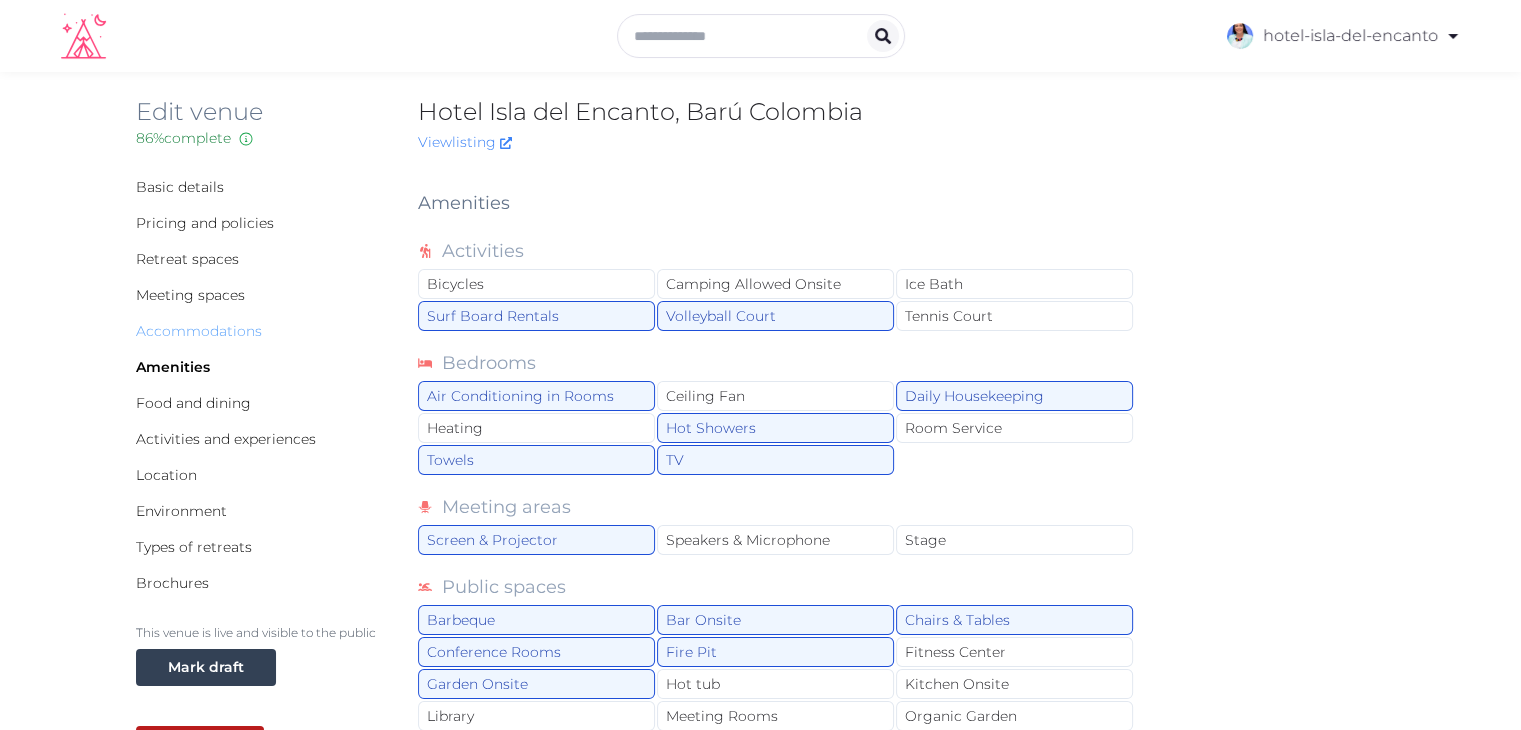 click on "Accommodations" at bounding box center [199, 331] 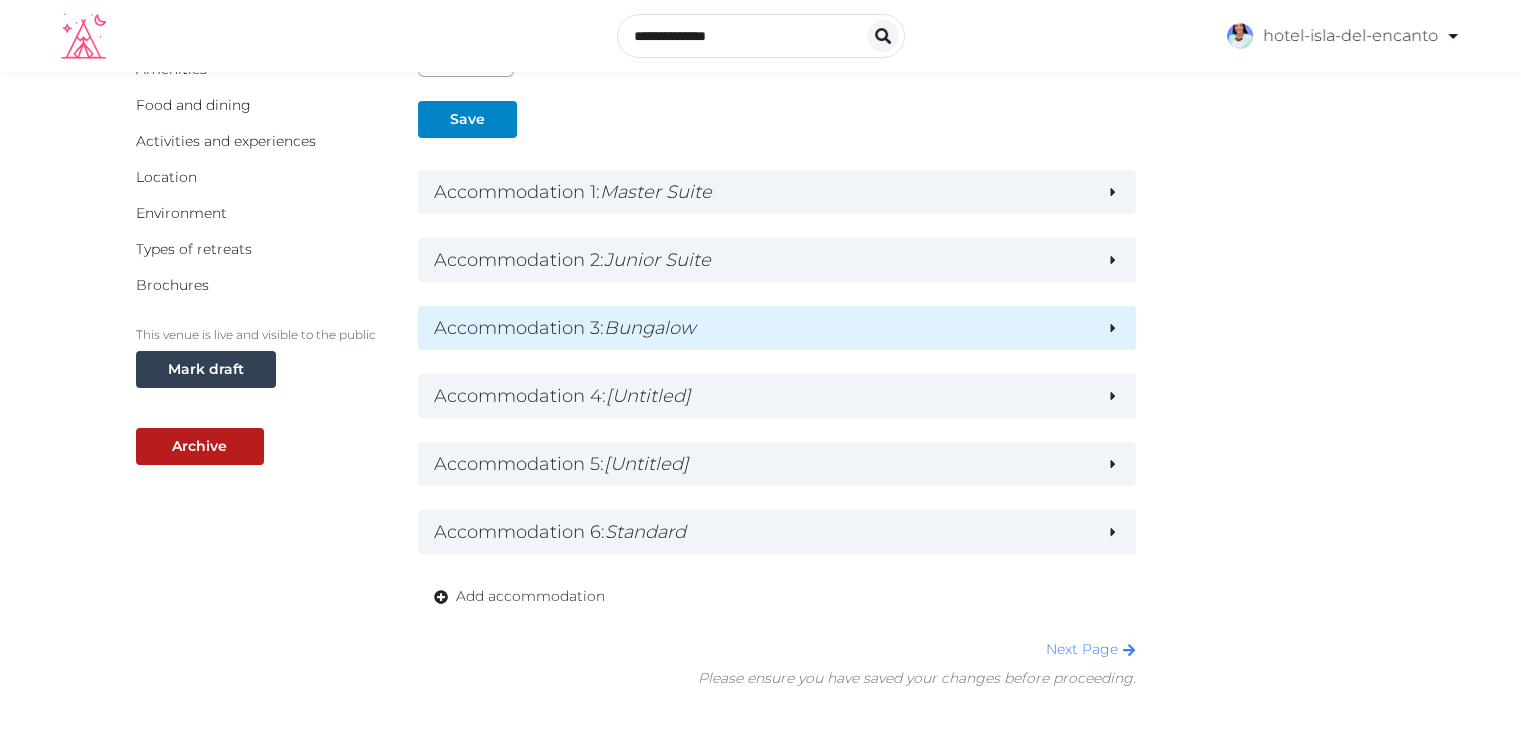 scroll, scrollTop: 300, scrollLeft: 0, axis: vertical 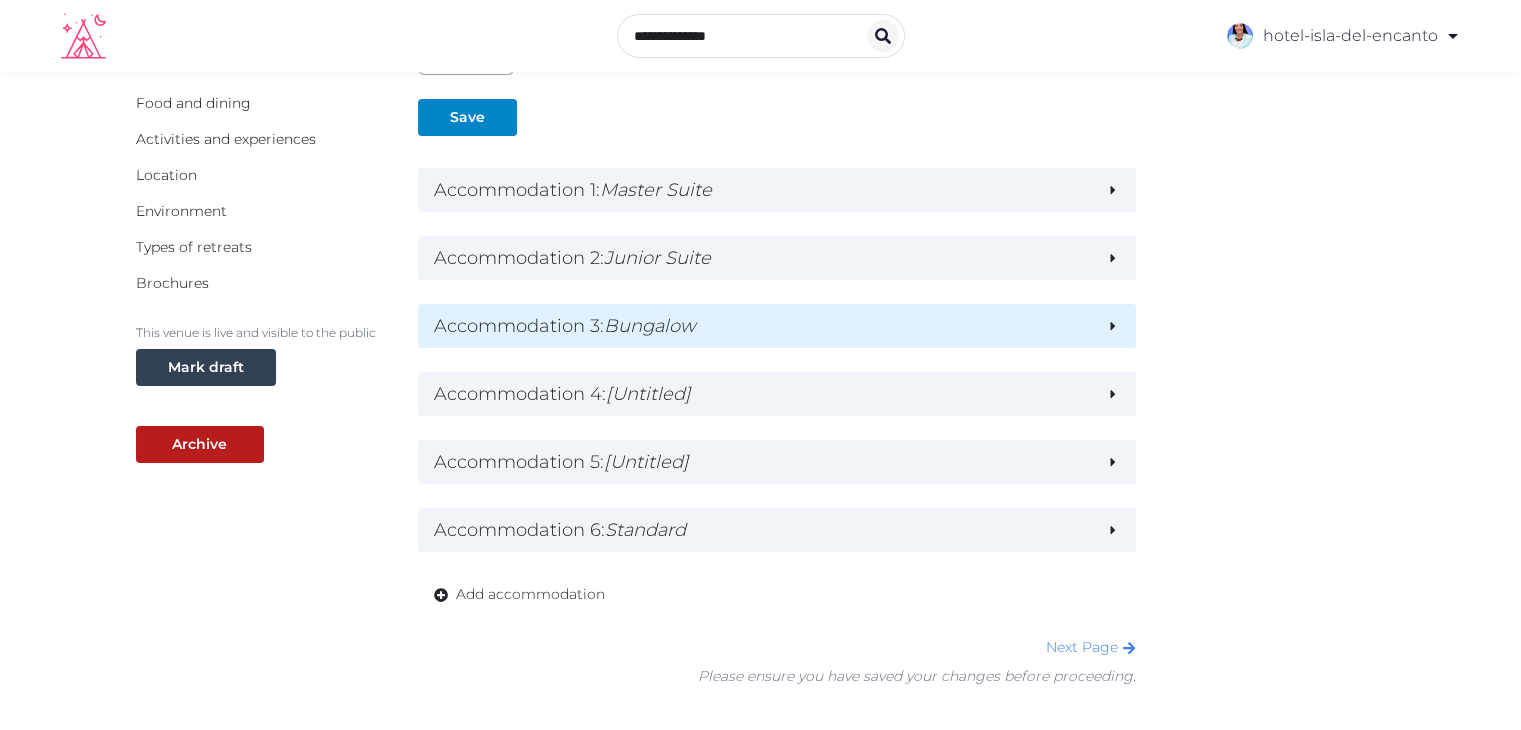 click on "Accommodation 3 :  Bungalow" at bounding box center [762, 326] 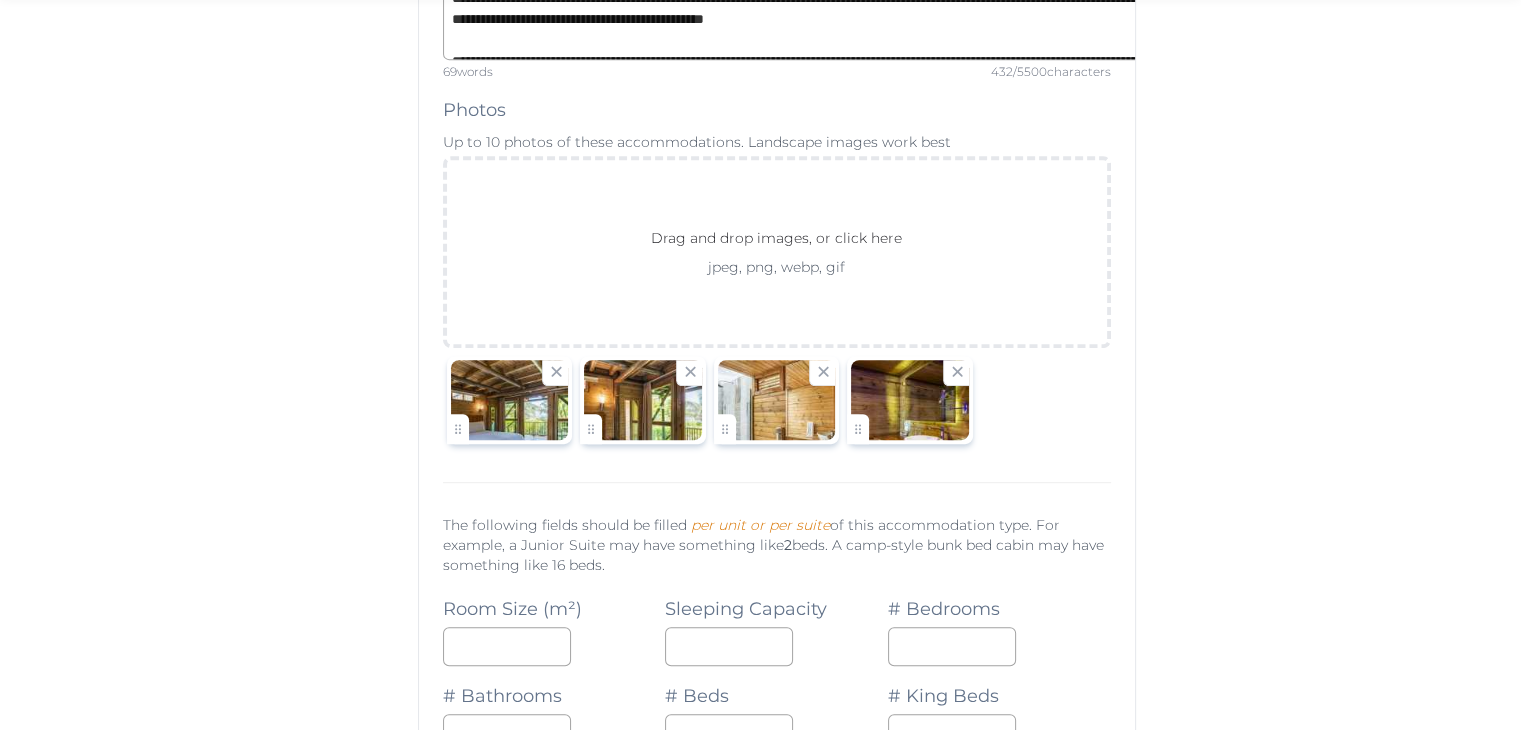 scroll, scrollTop: 1000, scrollLeft: 0, axis: vertical 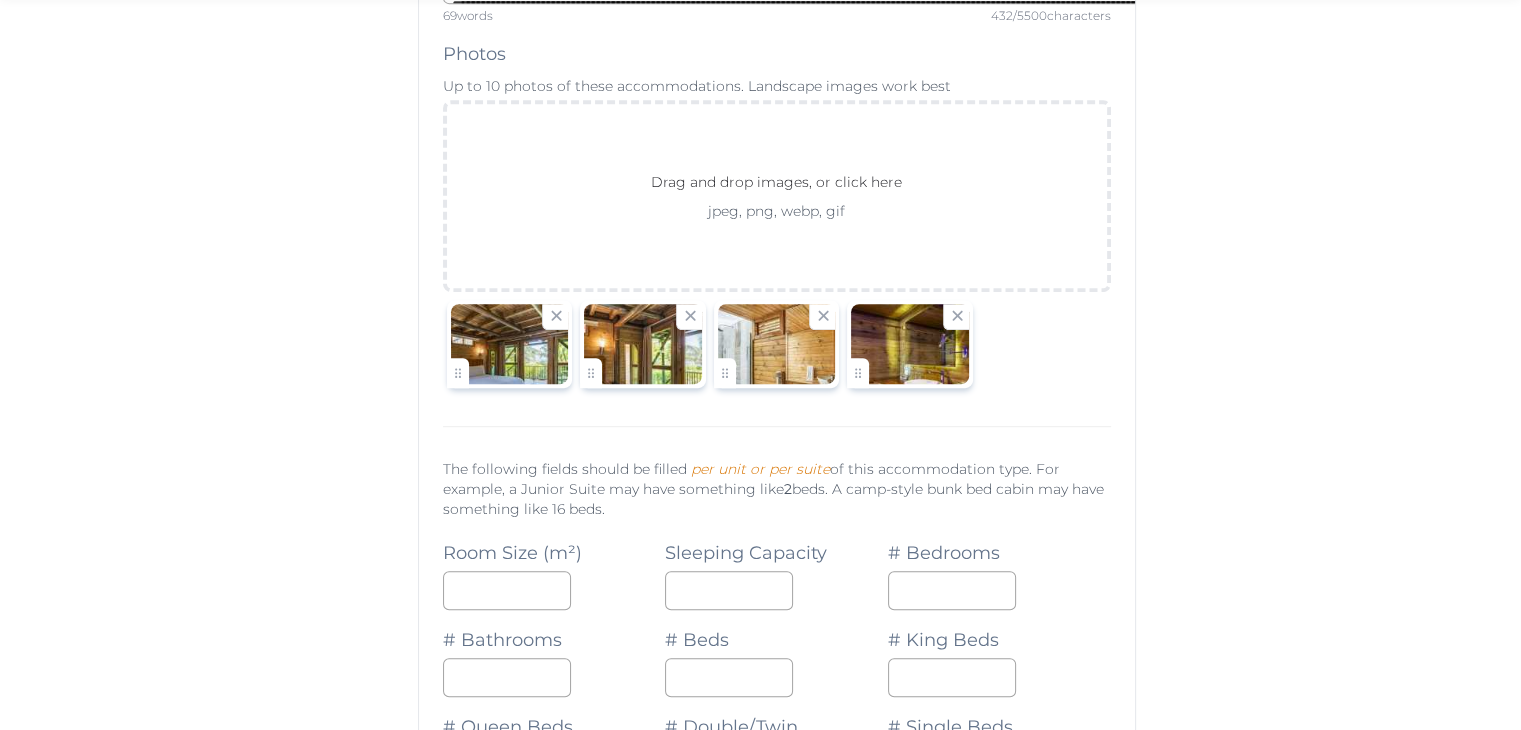 click at bounding box center [510, 344] 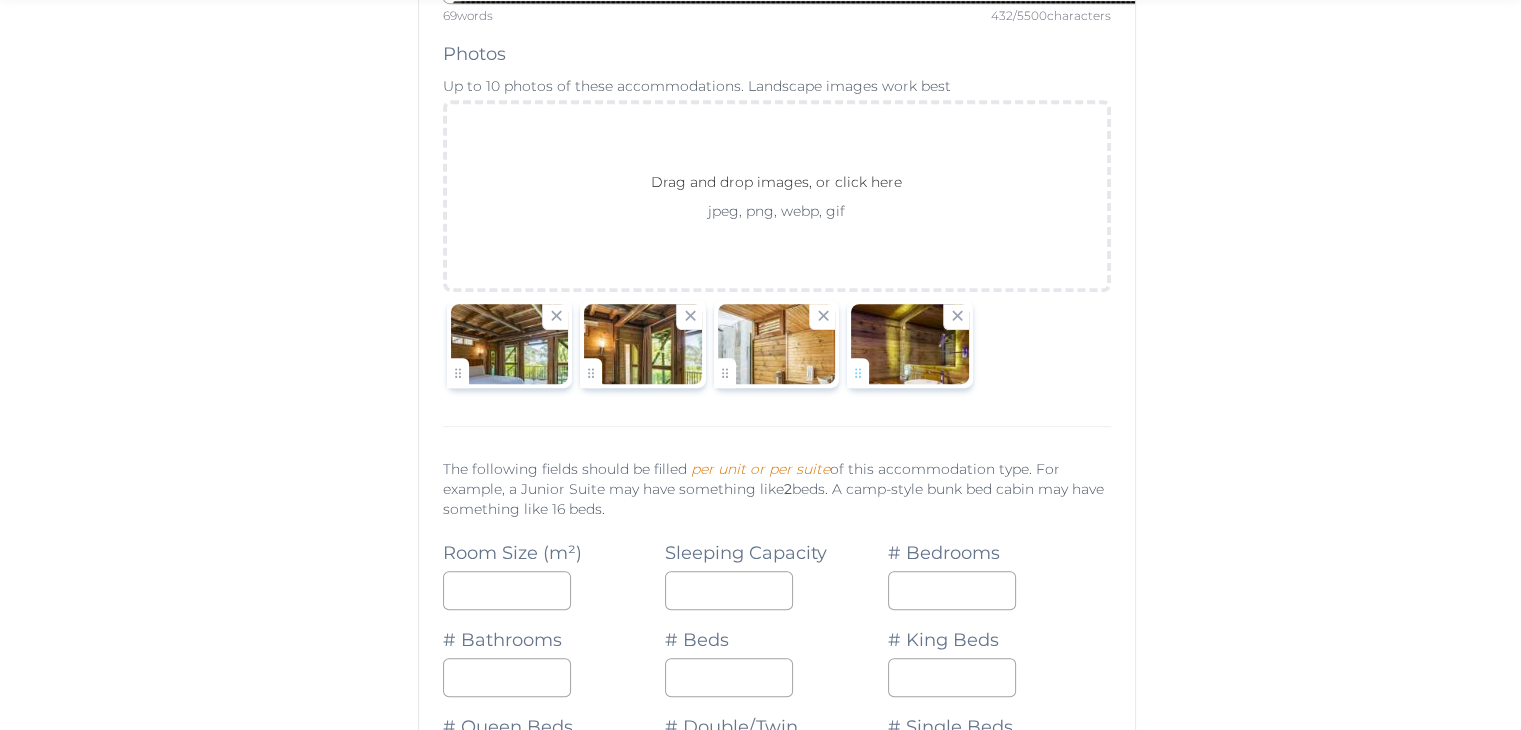 click on "**********" at bounding box center [760, 915] 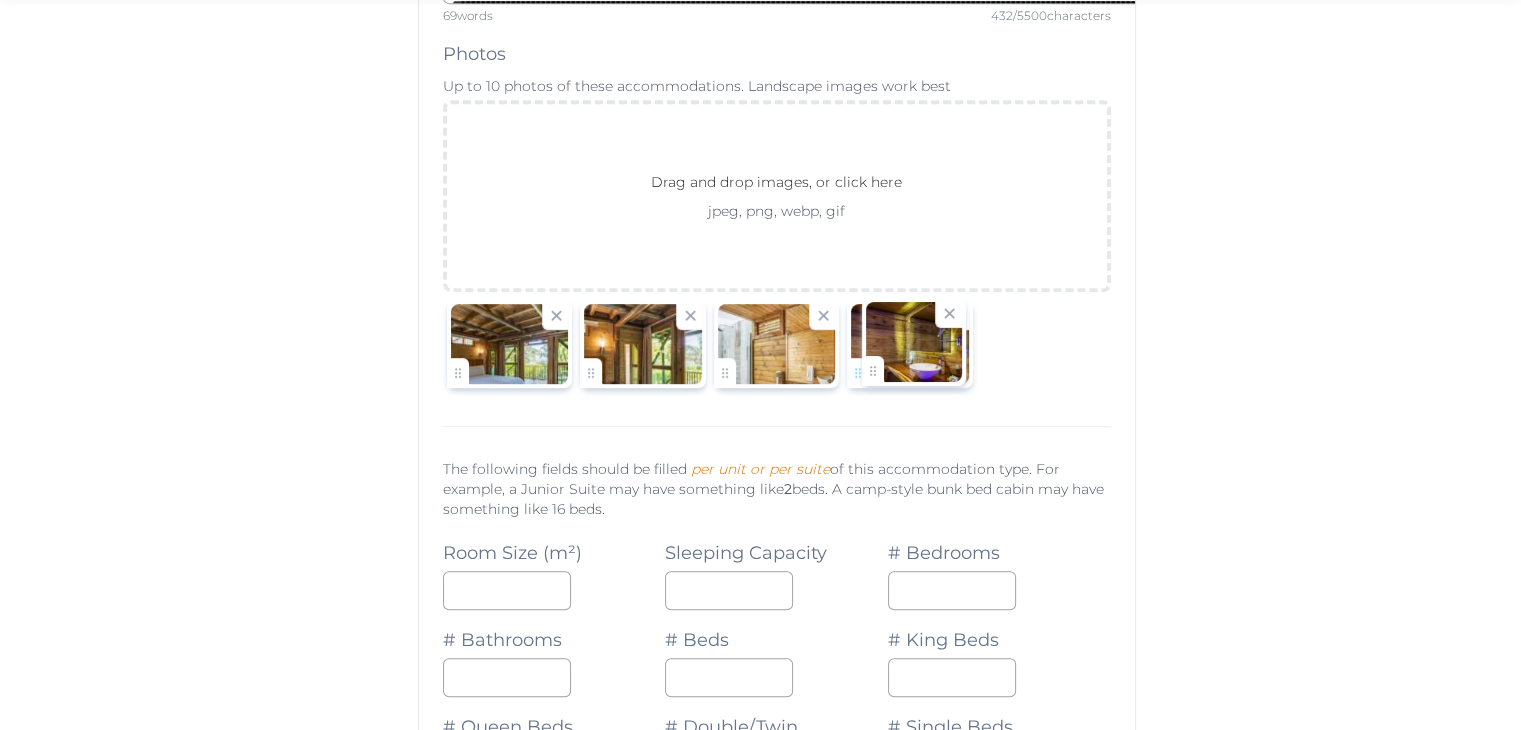 click on "**********" at bounding box center [760, 915] 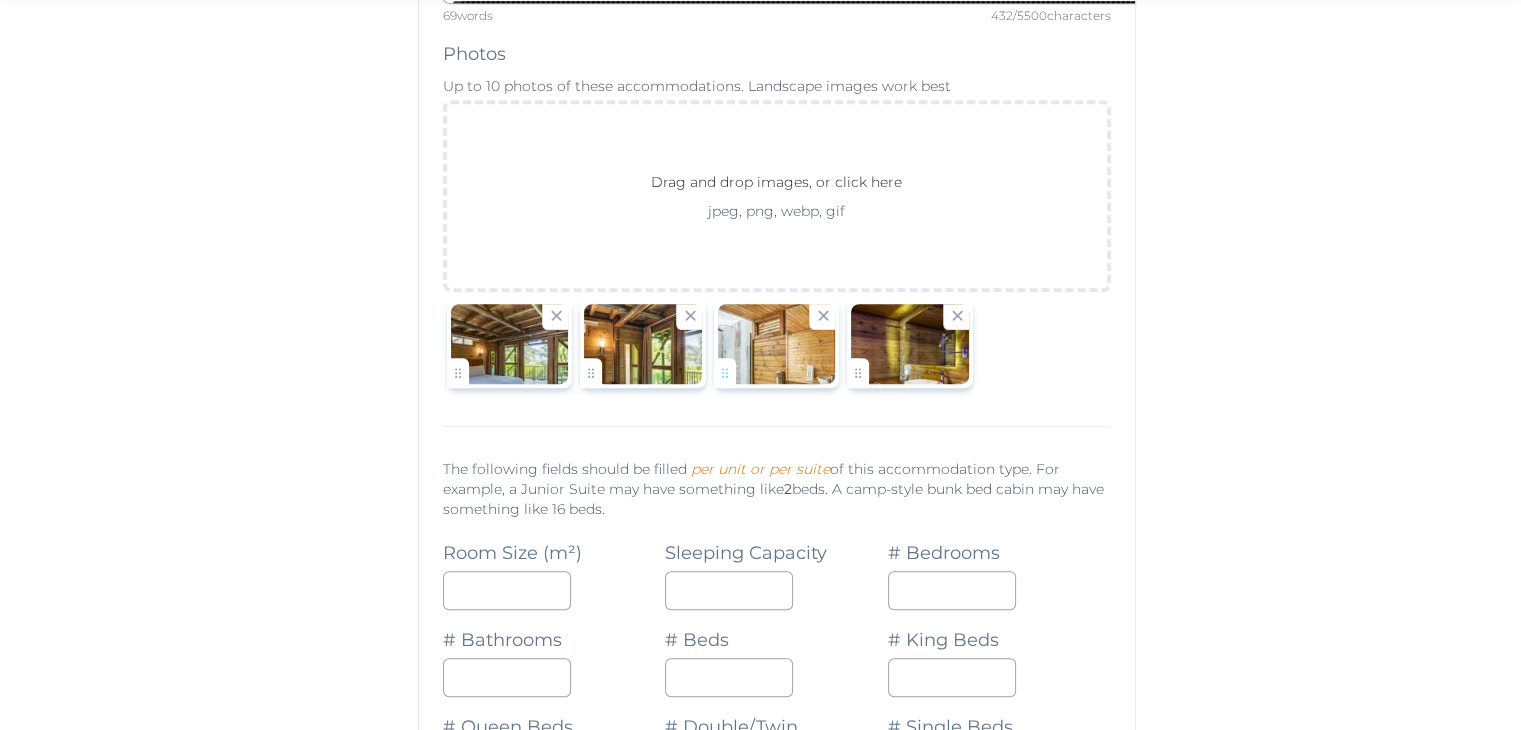 click on "**********" at bounding box center [760, 915] 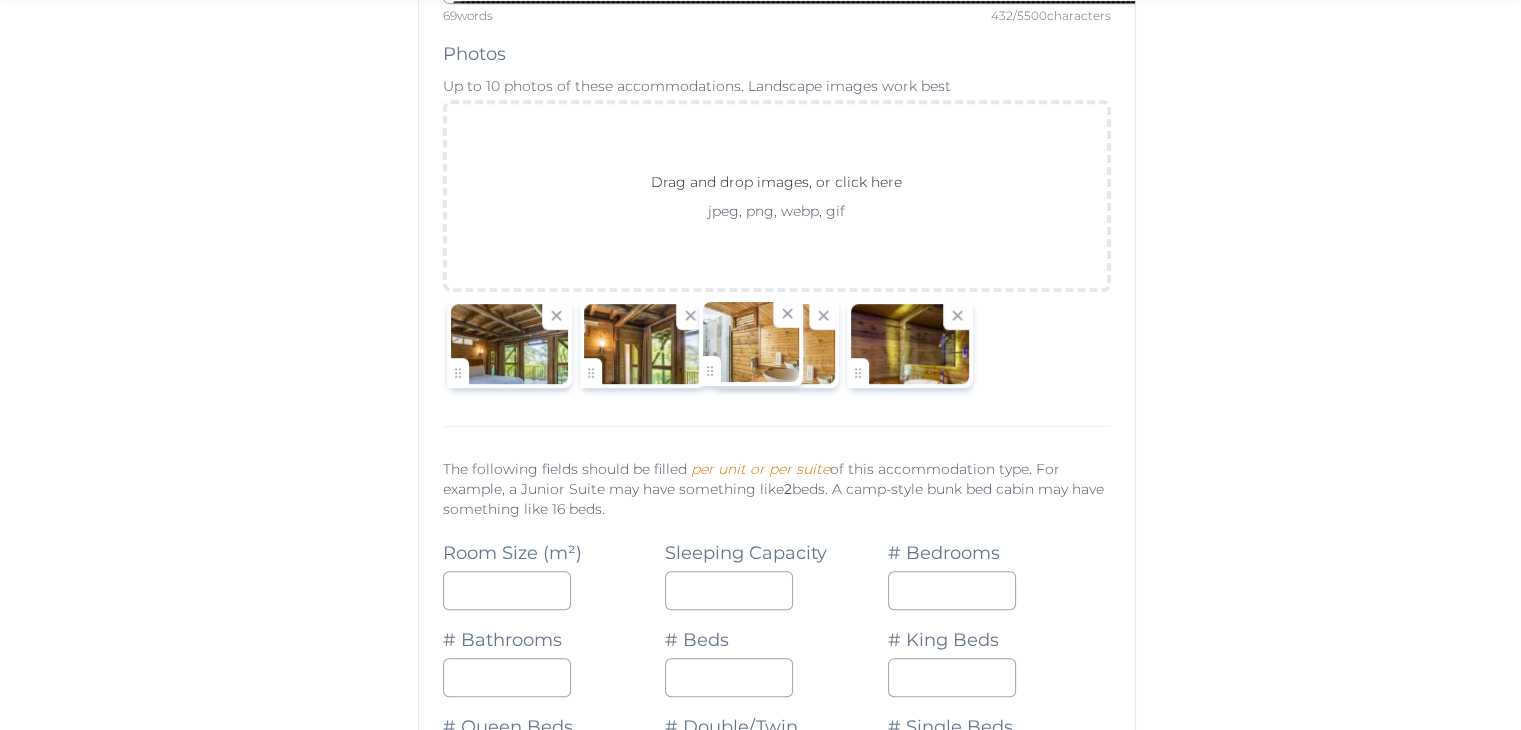 click on "**********" at bounding box center (760, 915) 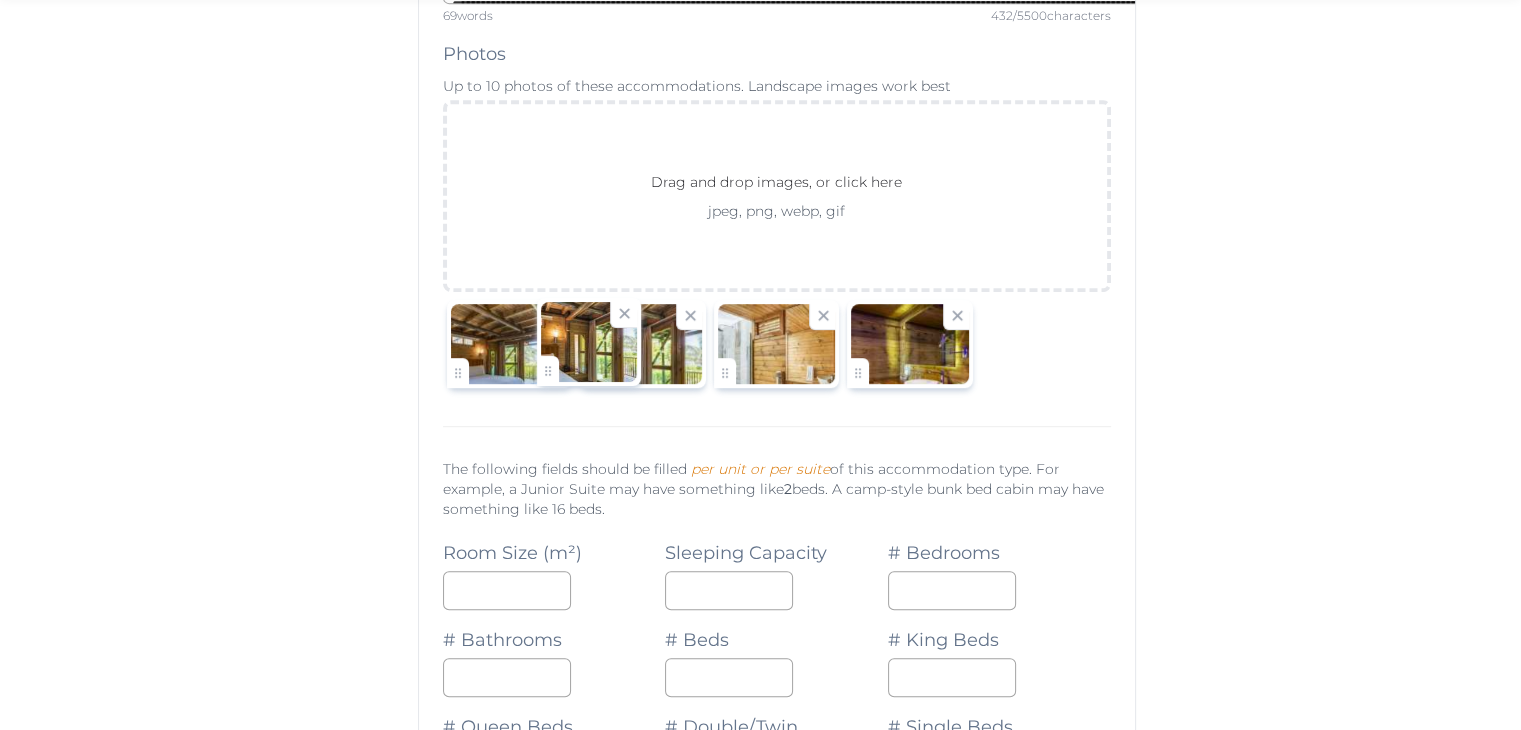 click on "**********" at bounding box center [760, 915] 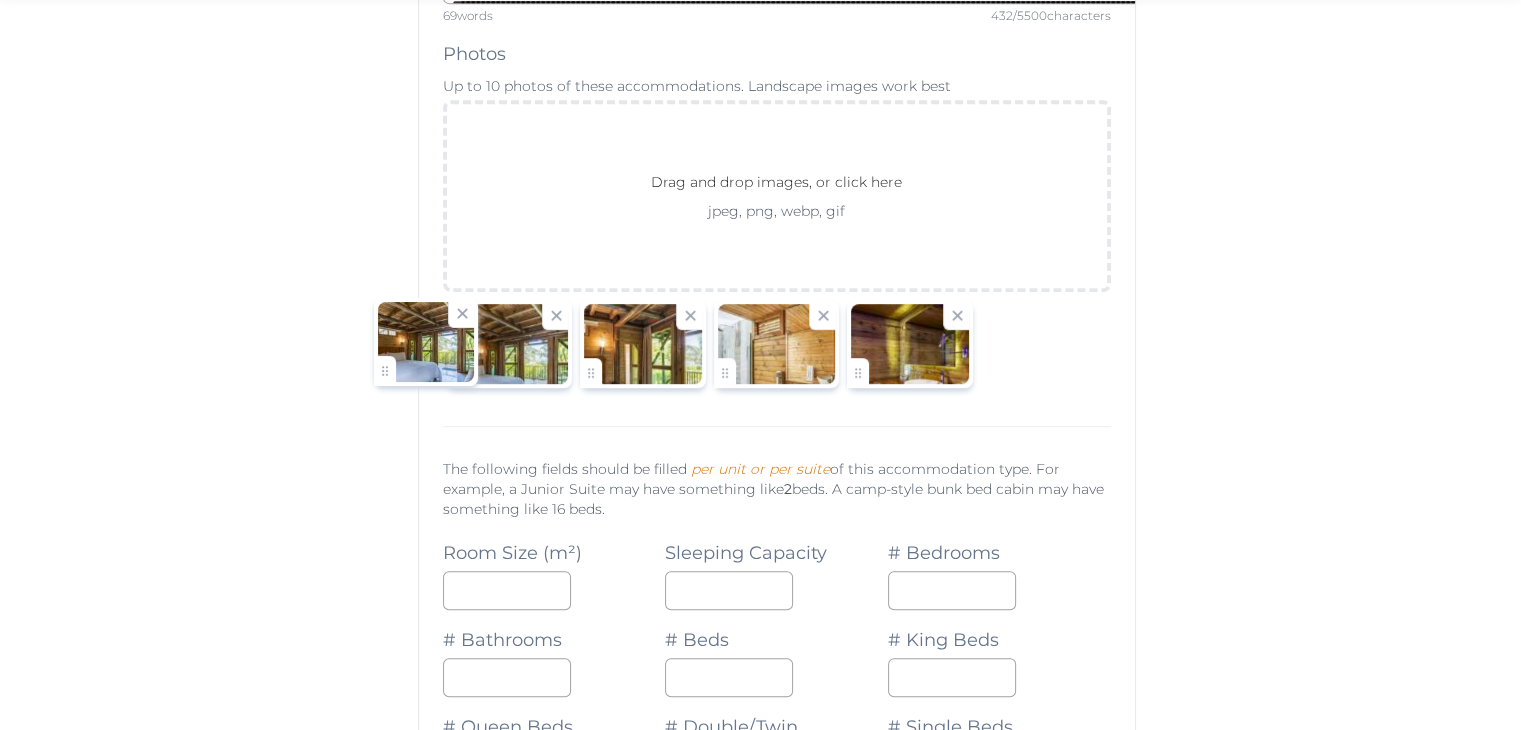 click on "**********" at bounding box center (760, 915) 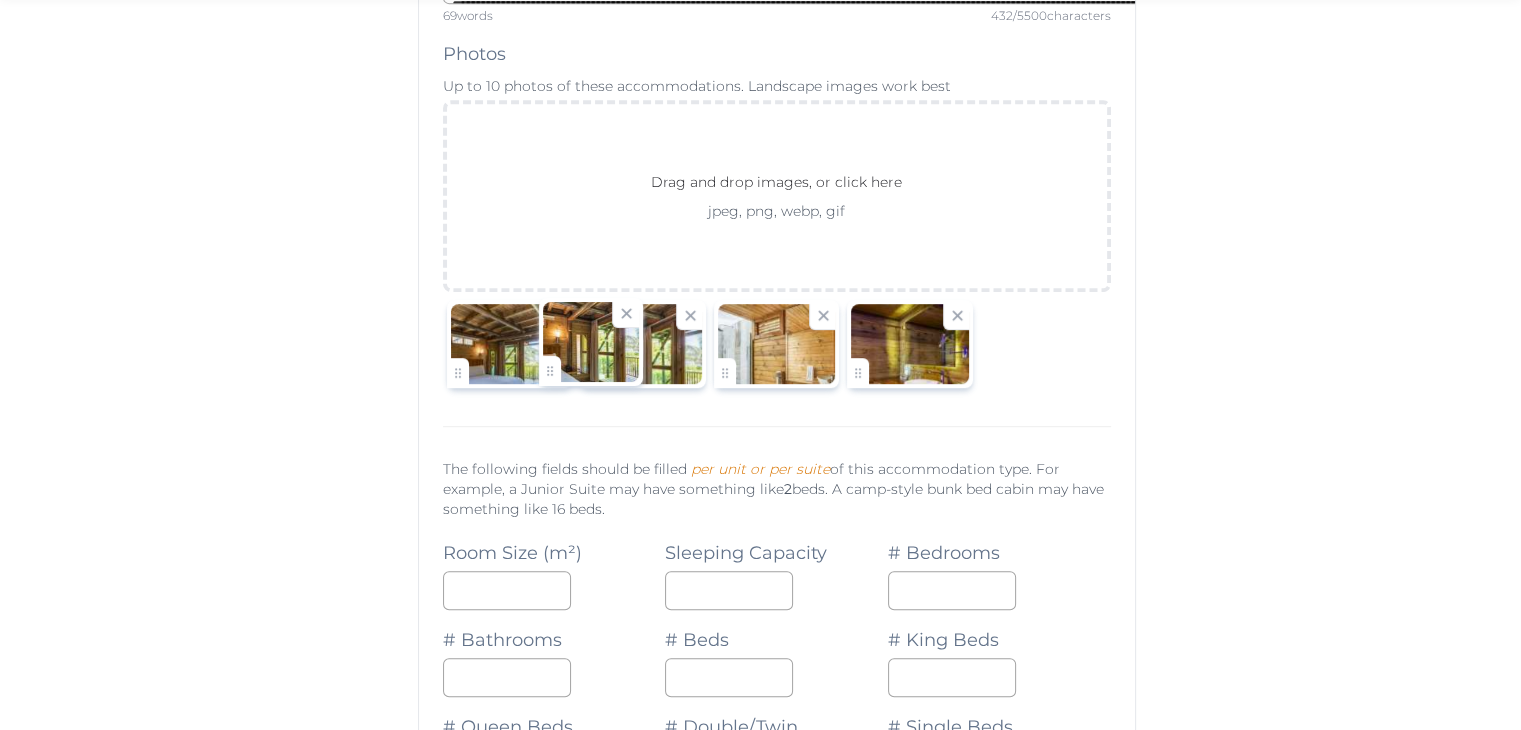 drag, startPoint x: 543, startPoint y: 367, endPoint x: 255, endPoint y: 78, distance: 408.00122 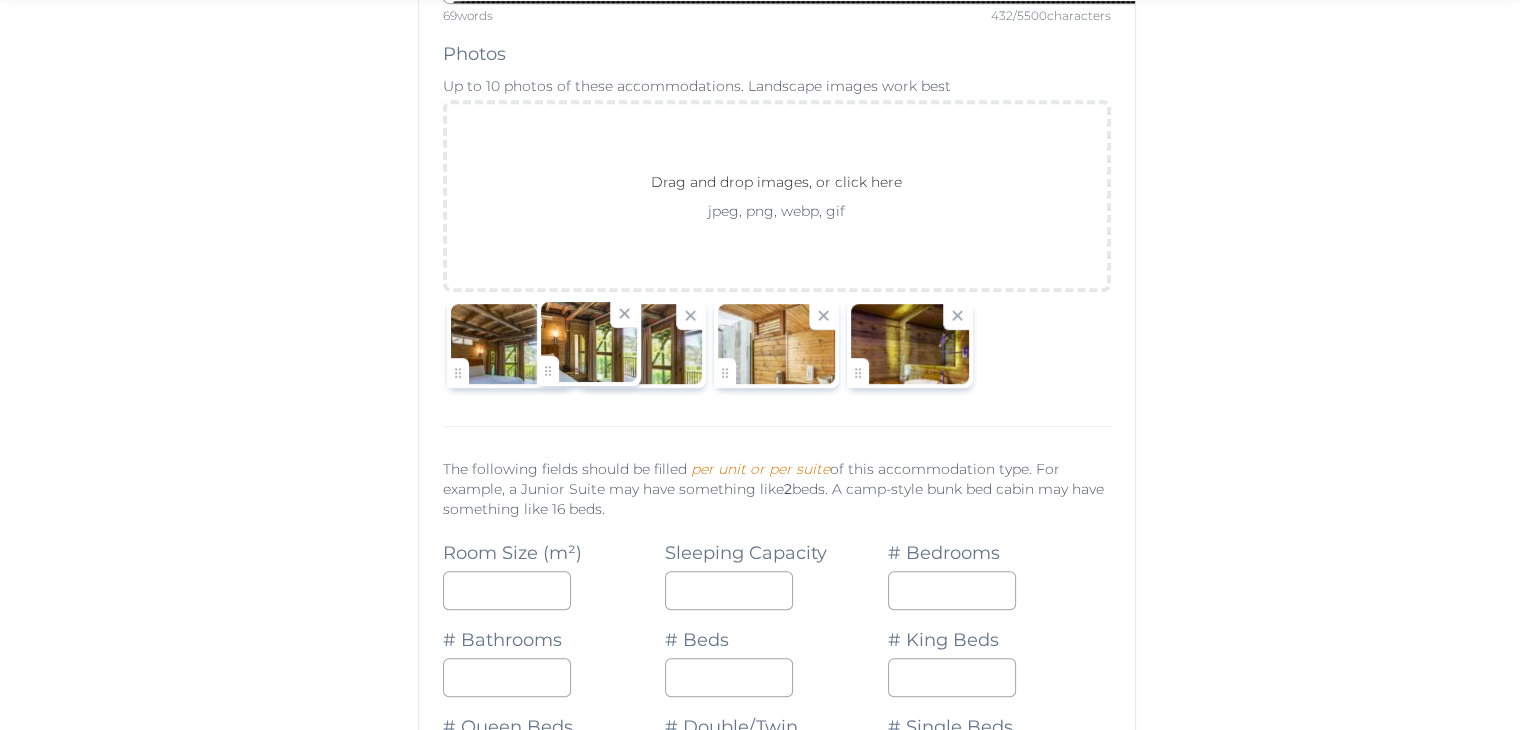 click on "**********" at bounding box center (760, 915) 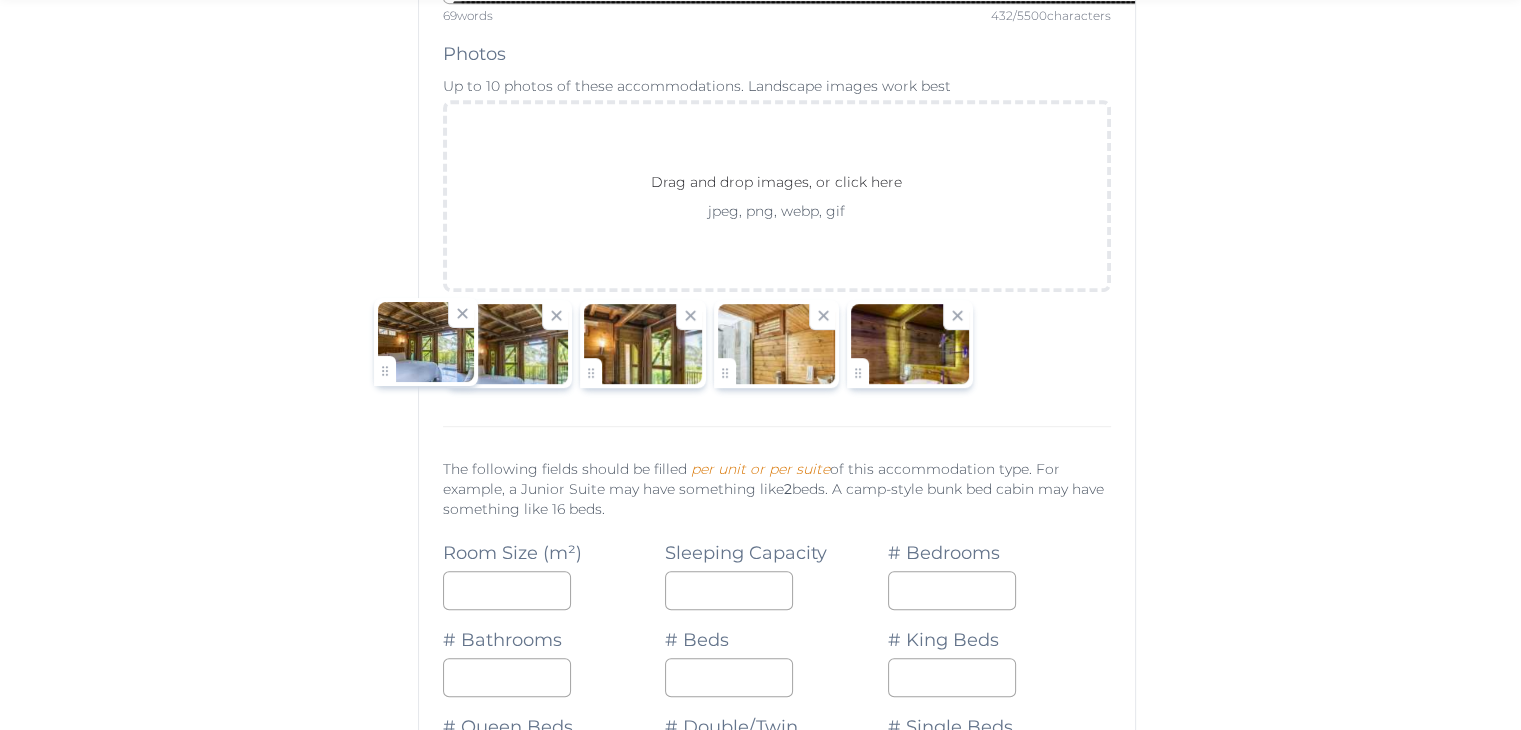 click on "**********" at bounding box center (760, 915) 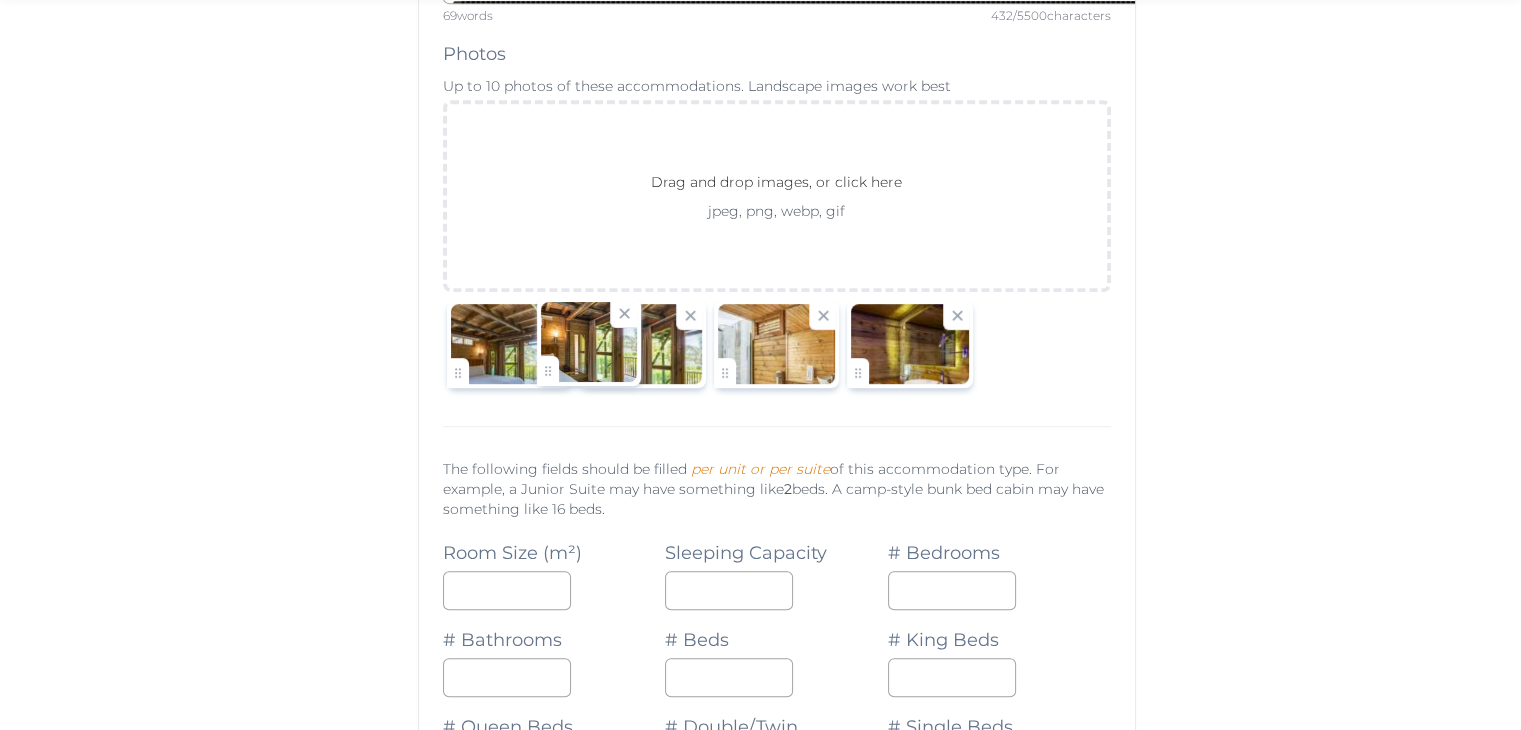 click on "**********" at bounding box center [760, 915] 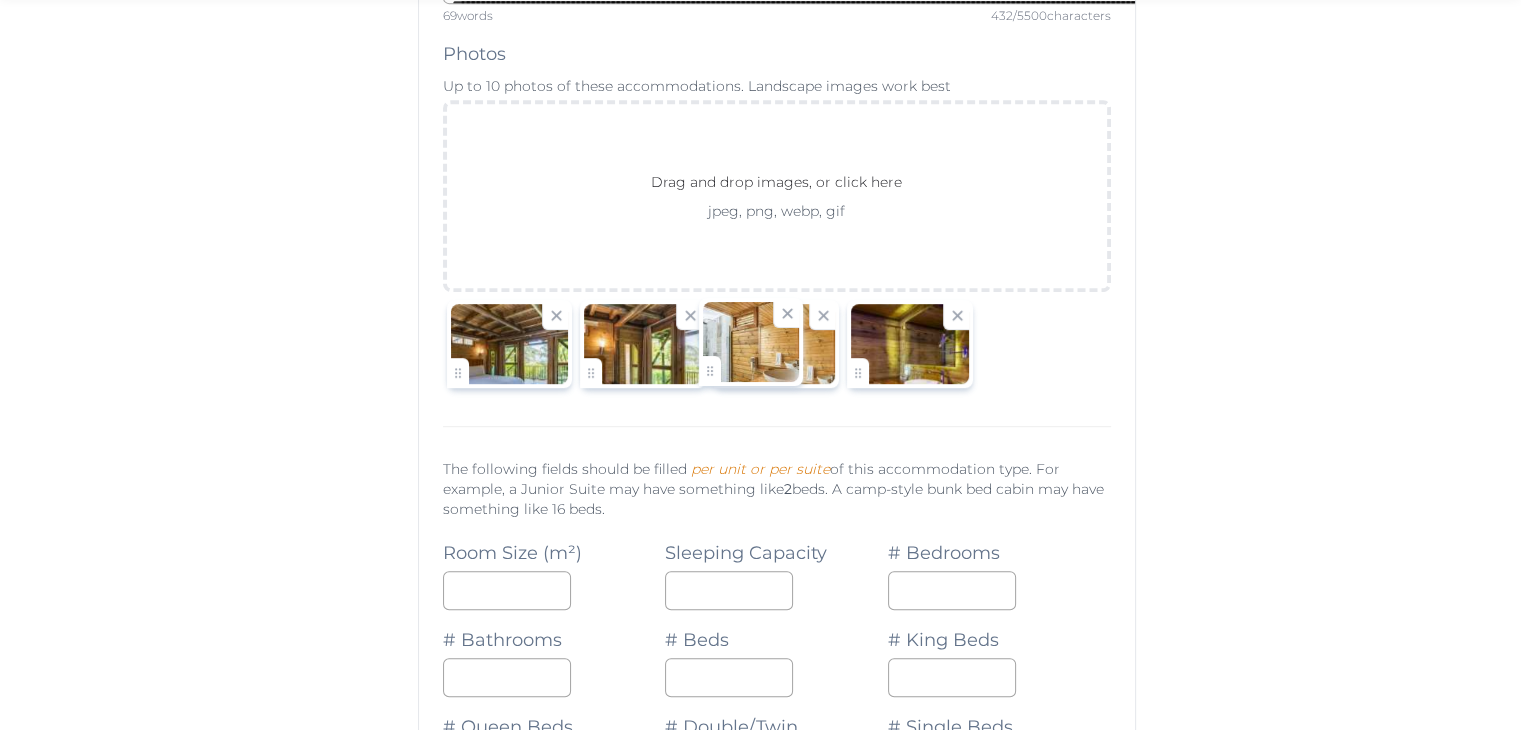 click on "**********" at bounding box center (760, 915) 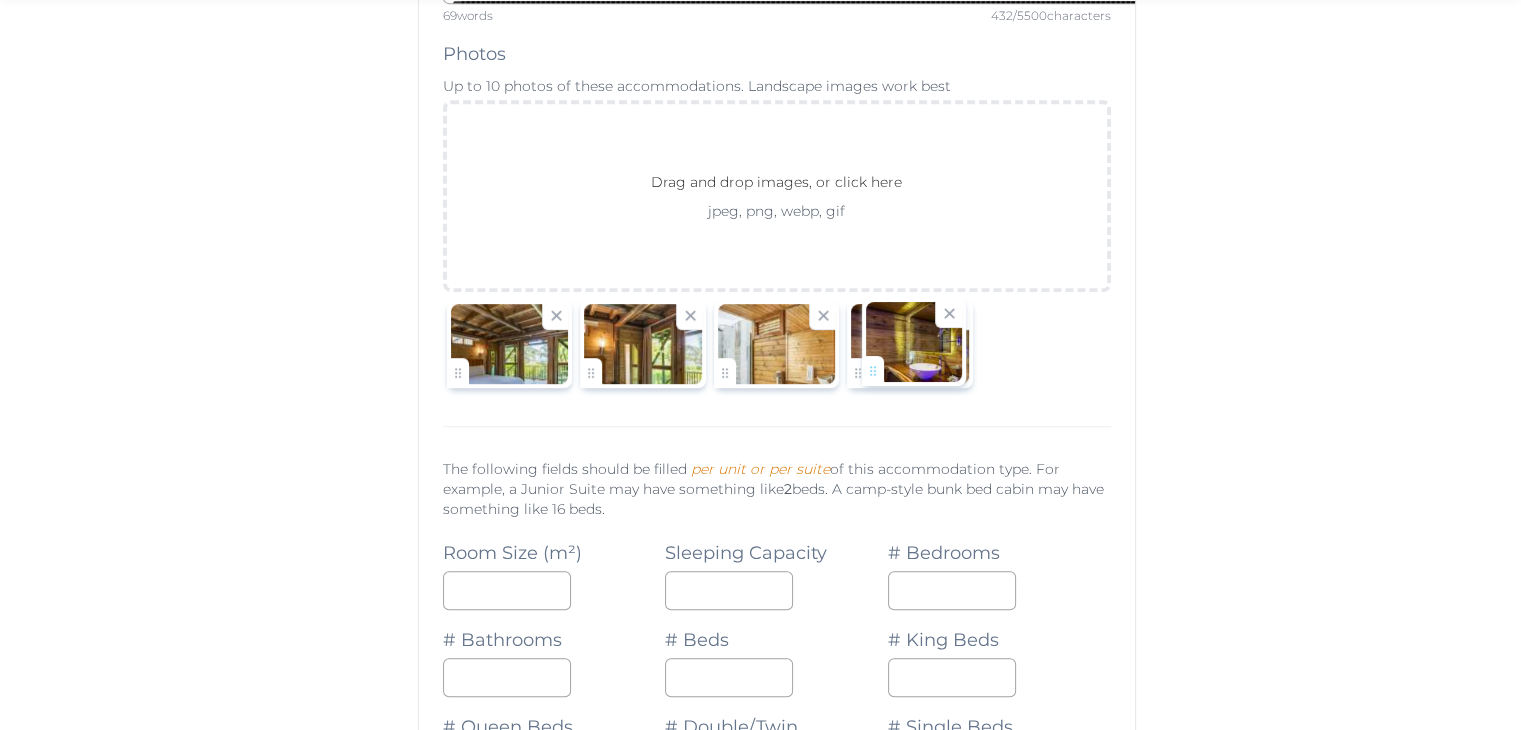 drag, startPoint x: 880, startPoint y: 363, endPoint x: 853, endPoint y: 353, distance: 28.79236 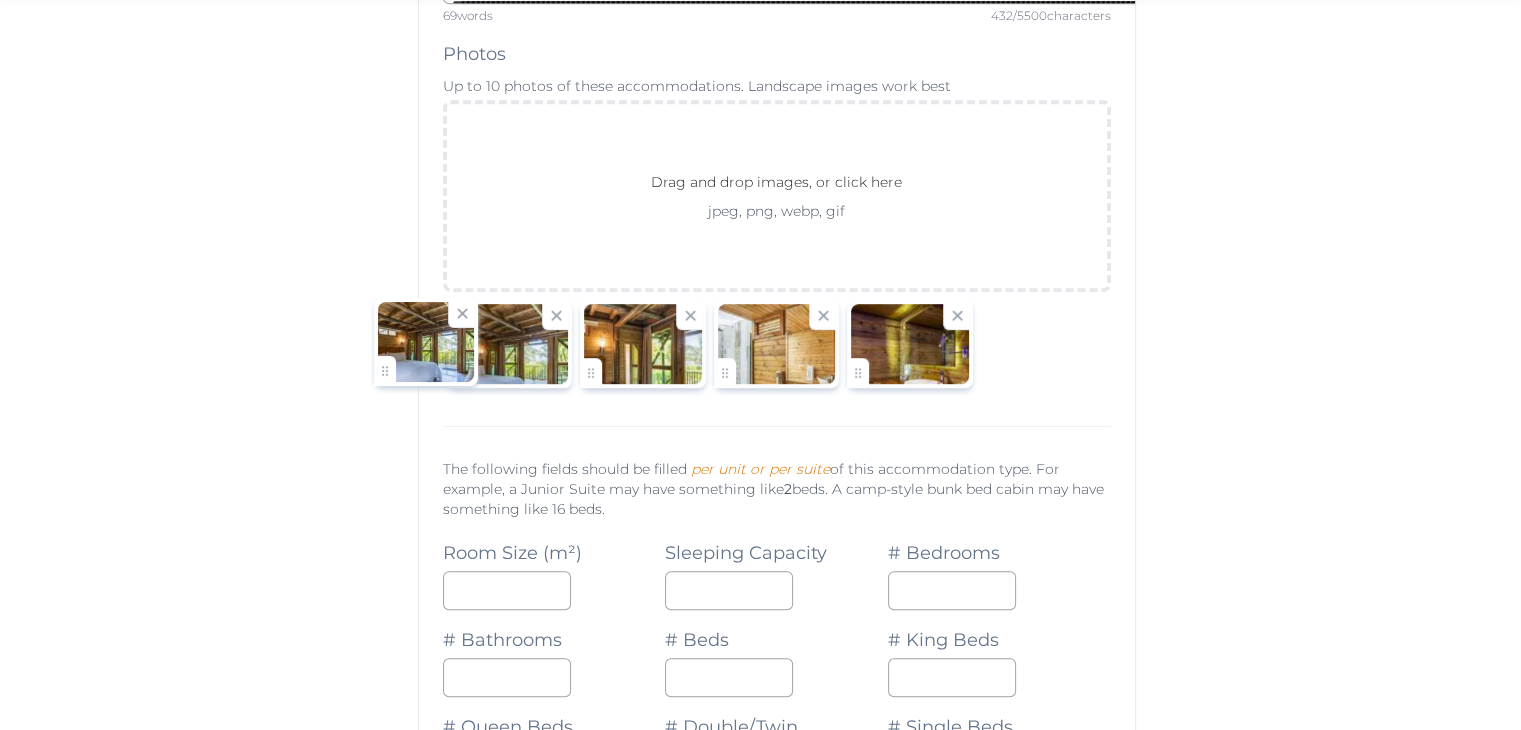 drag, startPoint x: 383, startPoint y: 370, endPoint x: 224, endPoint y: 71, distance: 338.6473 